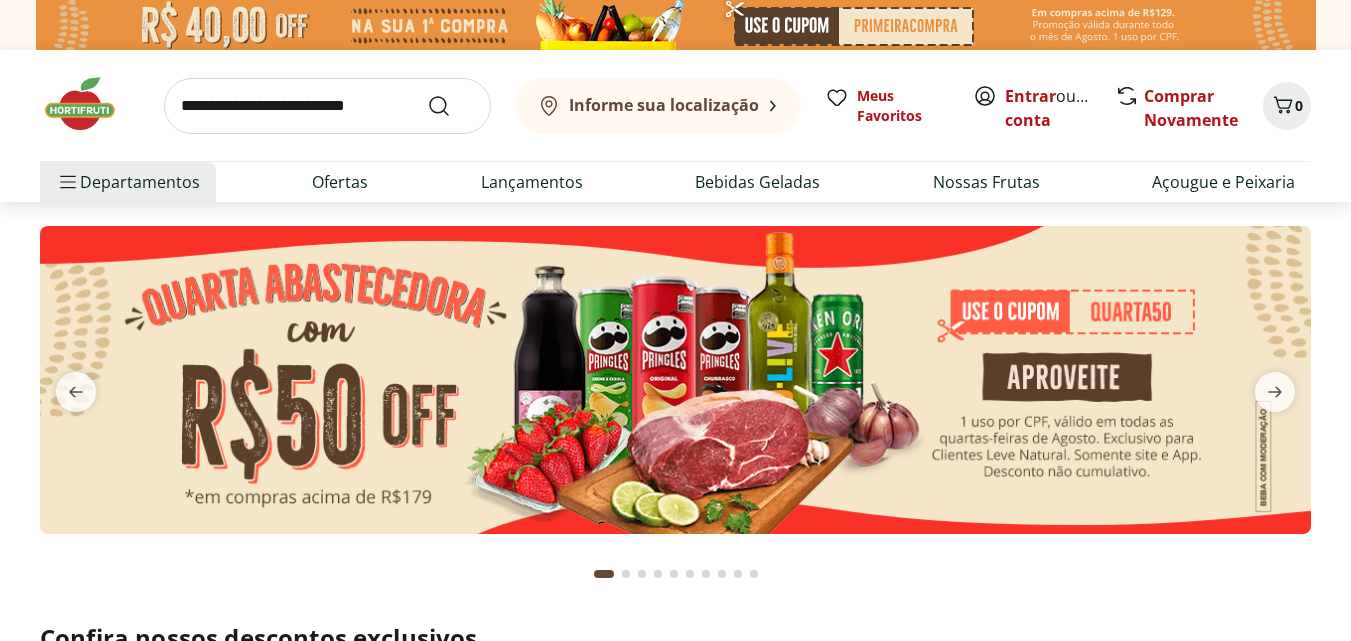 scroll, scrollTop: 0, scrollLeft: 0, axis: both 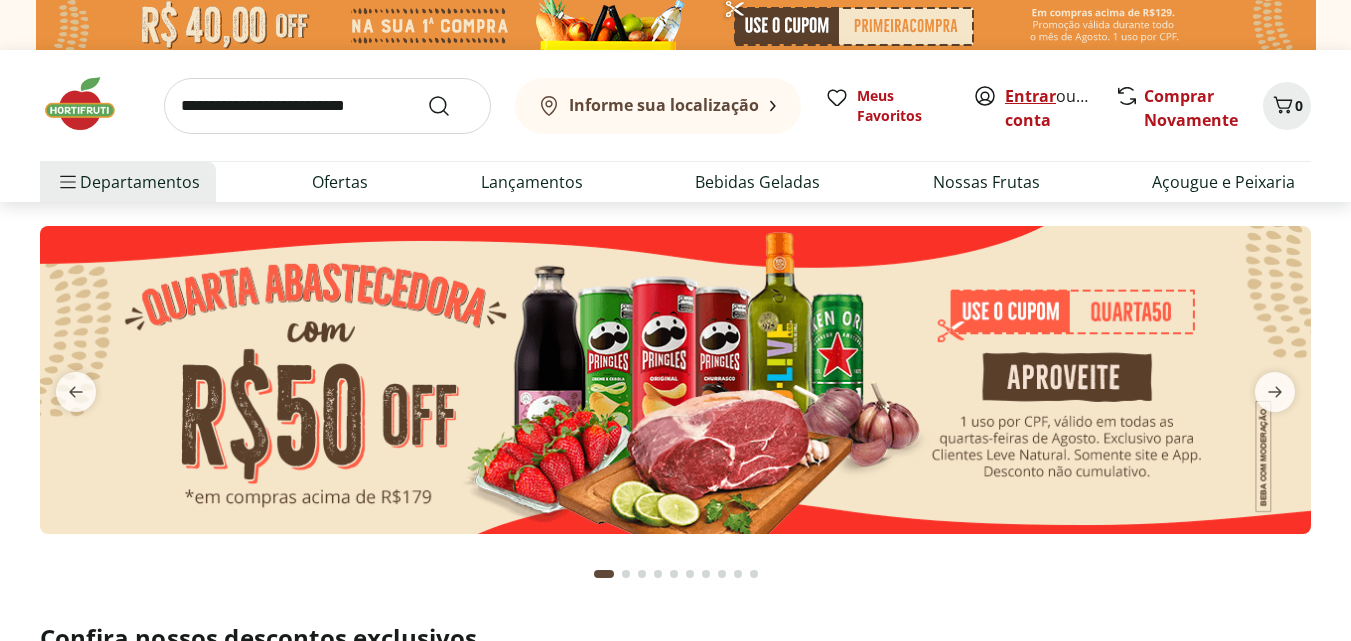 click on "Entrar" at bounding box center [1030, 96] 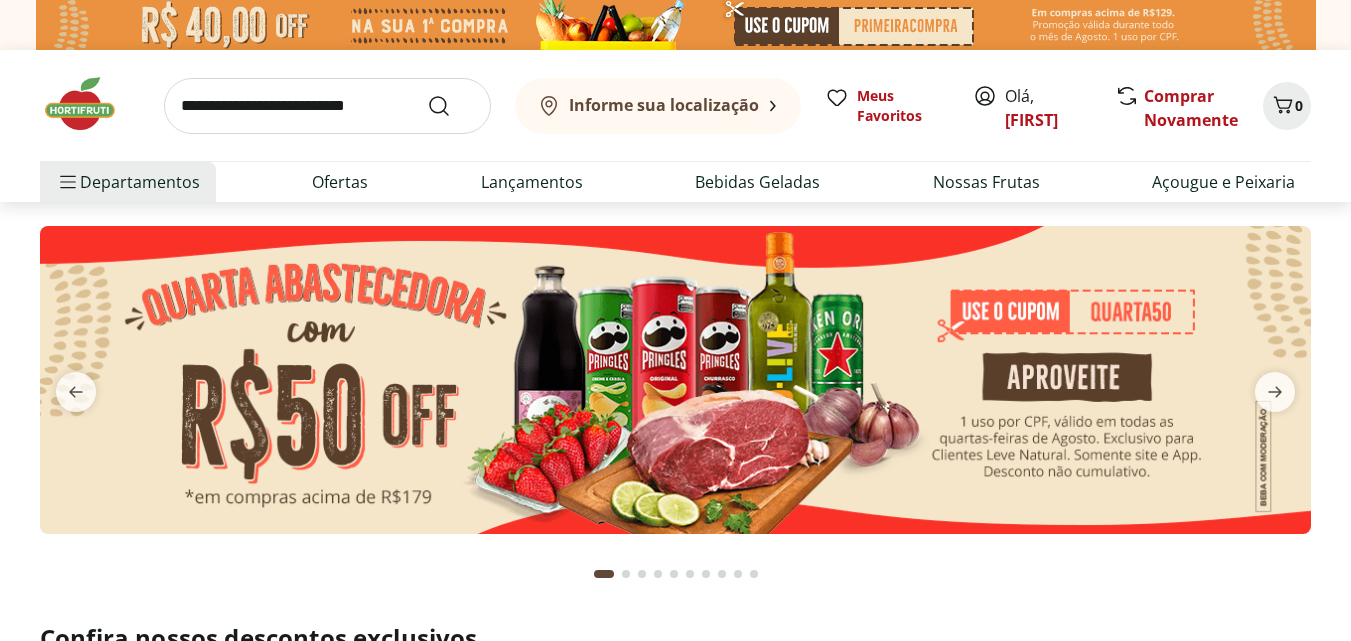 scroll, scrollTop: 0, scrollLeft: 0, axis: both 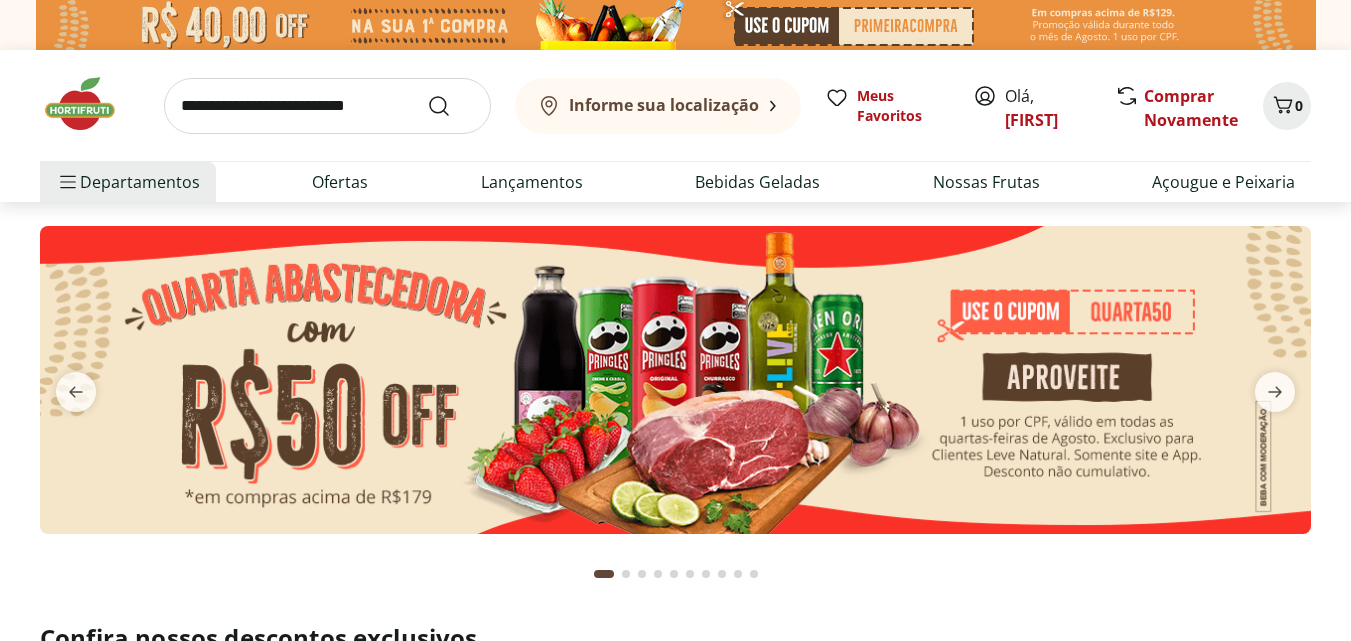 click at bounding box center (327, 106) 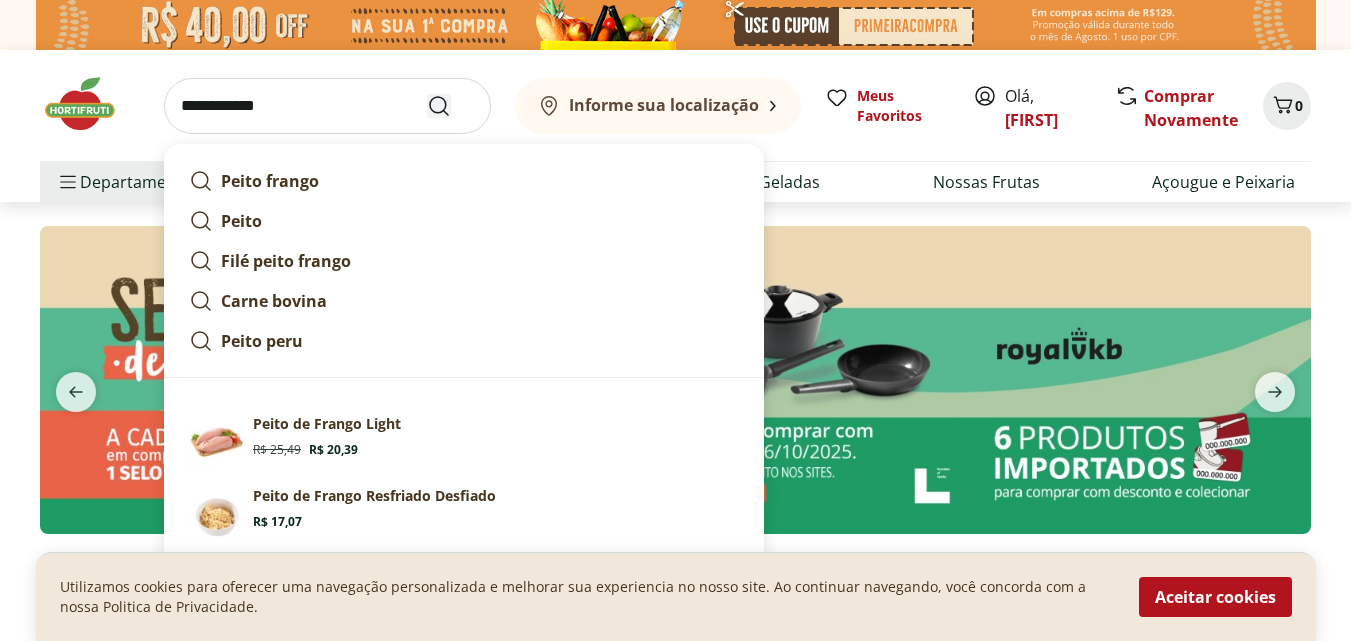 type on "**********" 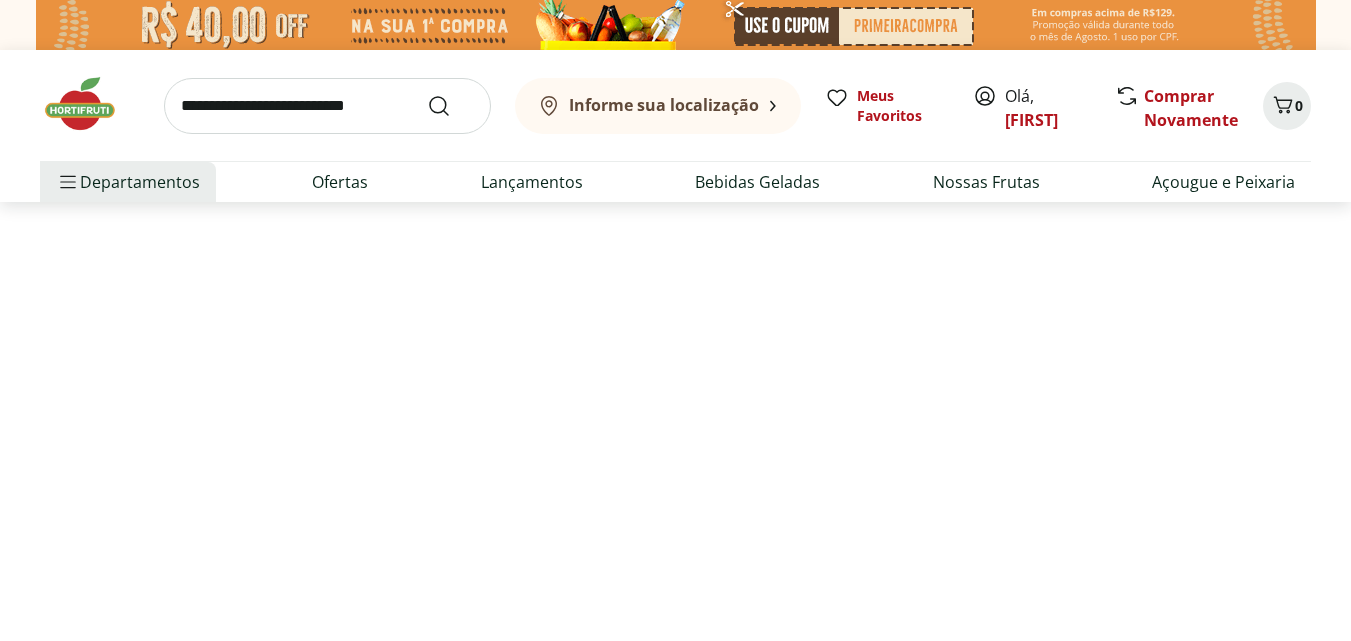 select on "**********" 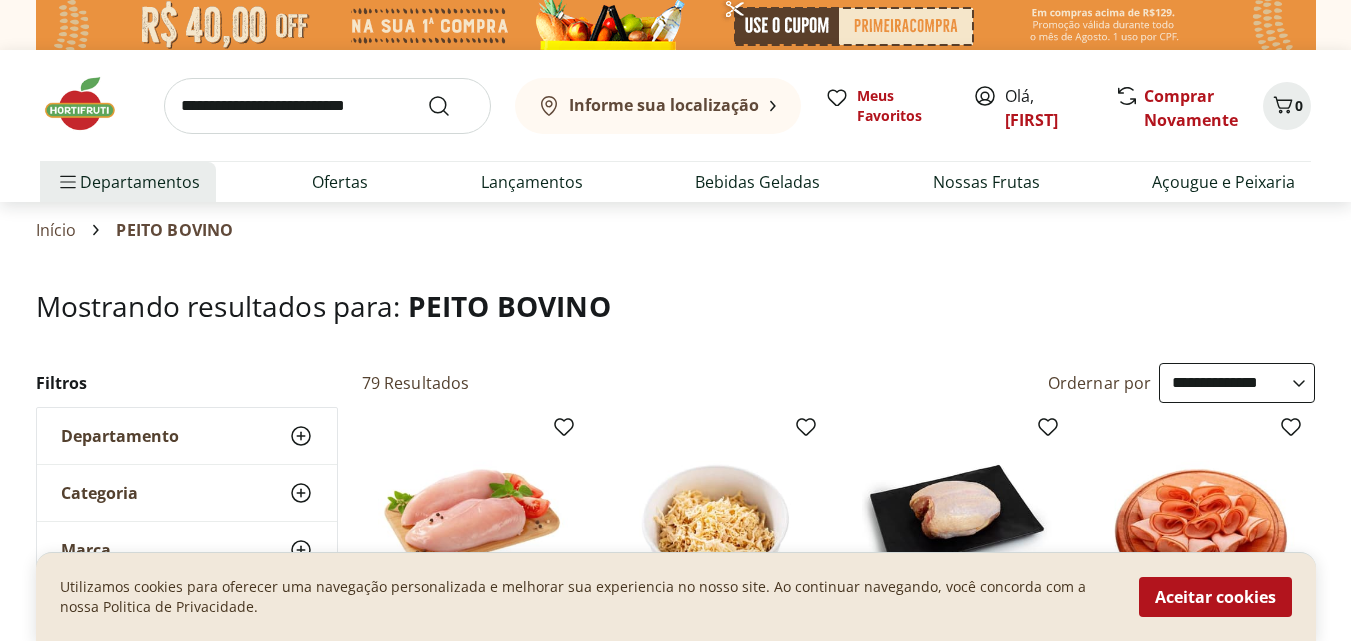 scroll, scrollTop: 200, scrollLeft: 0, axis: vertical 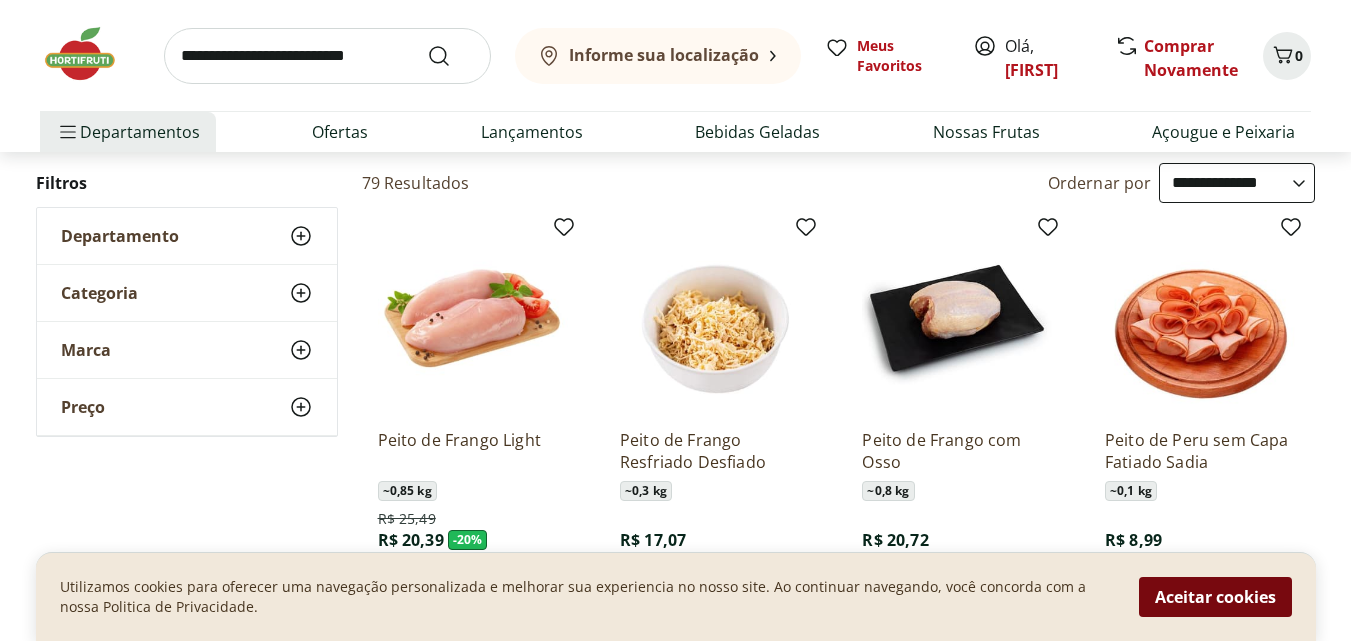 click on "Aceitar cookies" at bounding box center [1215, 597] 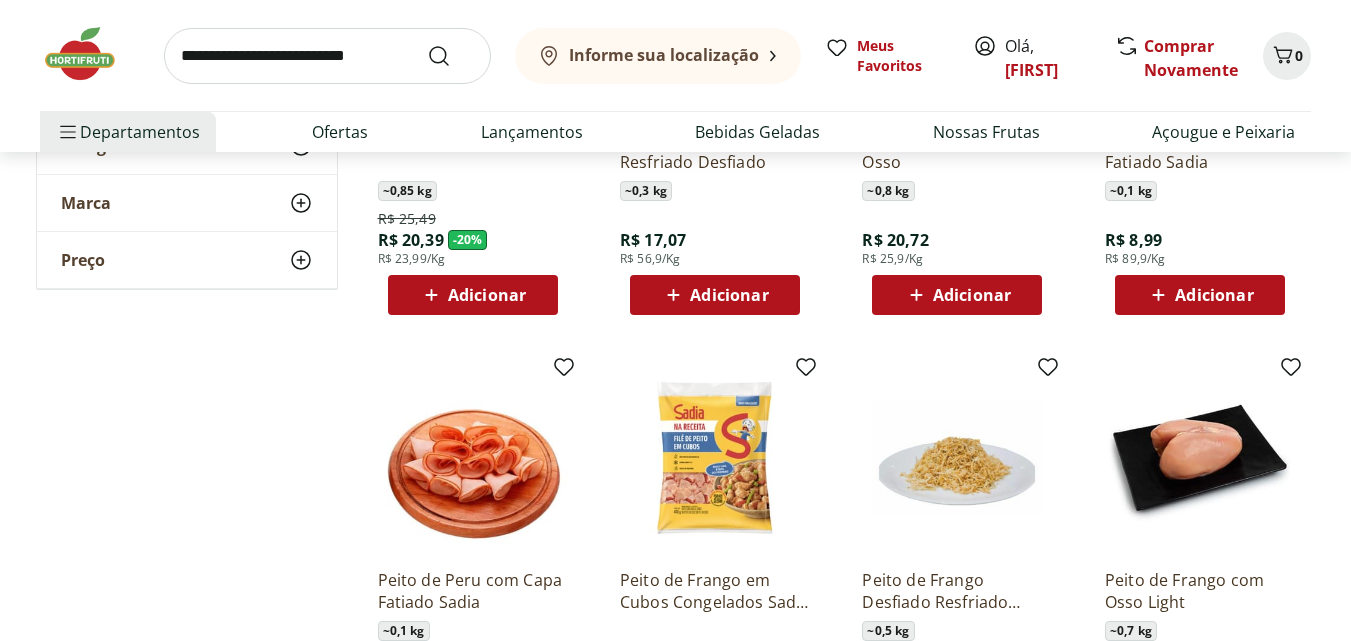 scroll, scrollTop: 0, scrollLeft: 0, axis: both 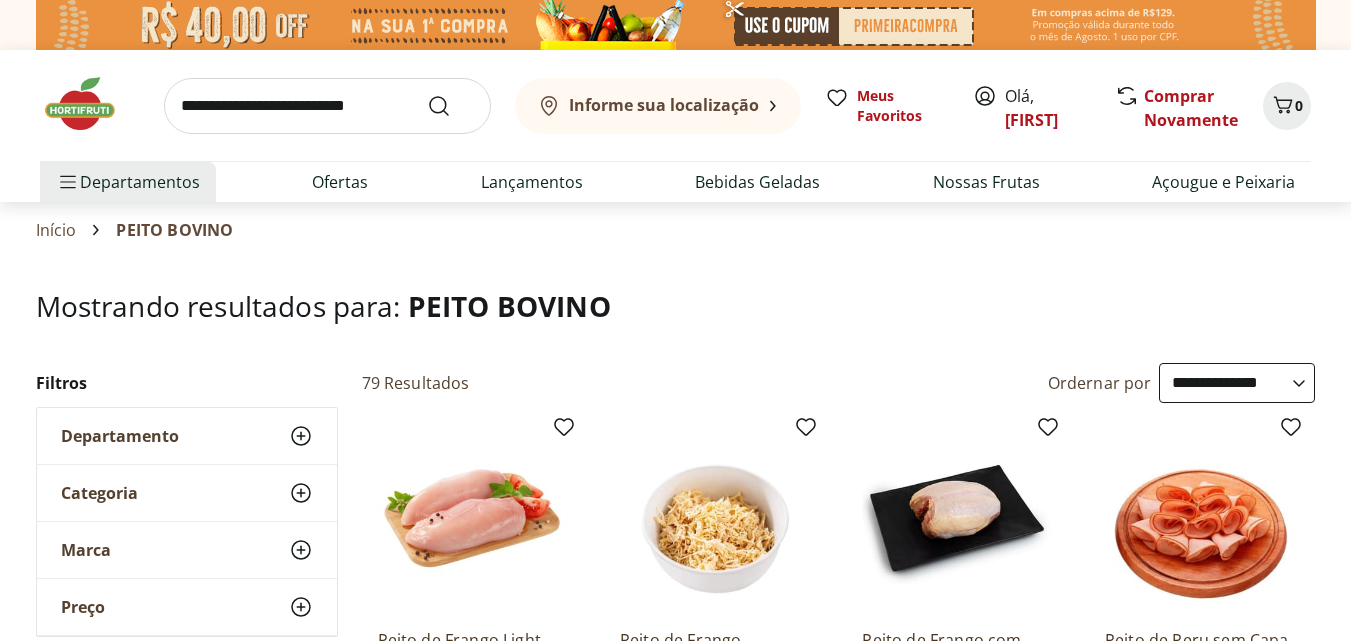 click at bounding box center [327, 106] 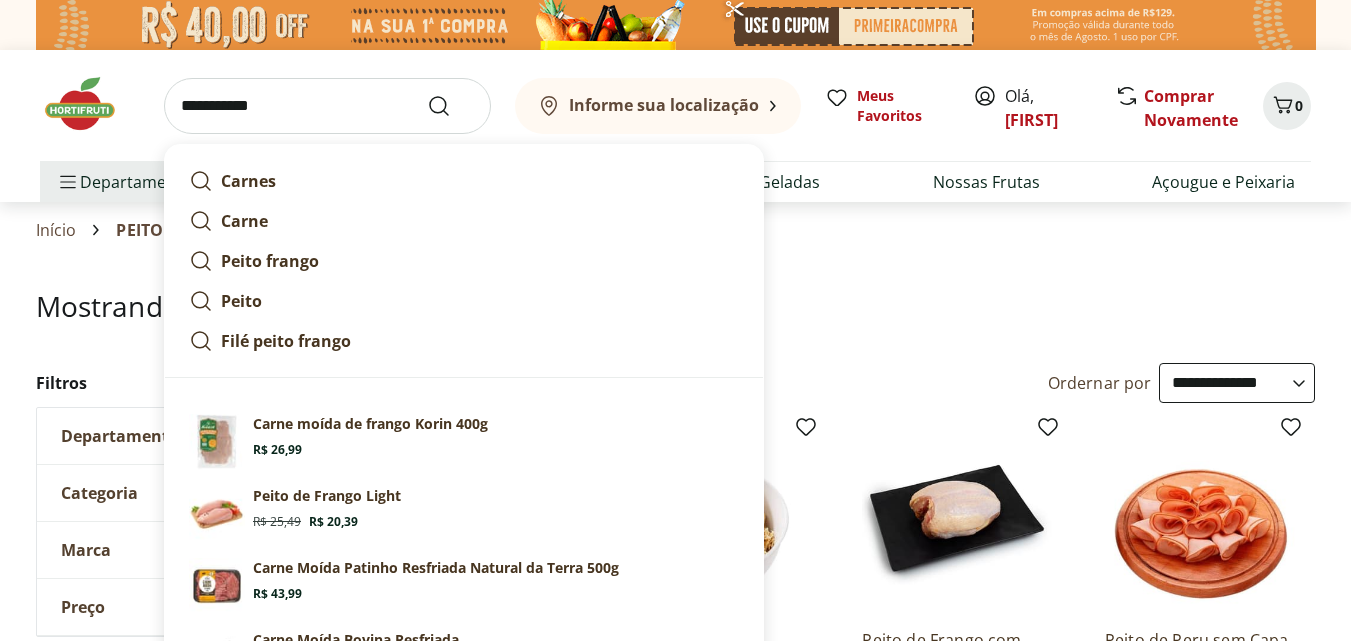 type on "**********" 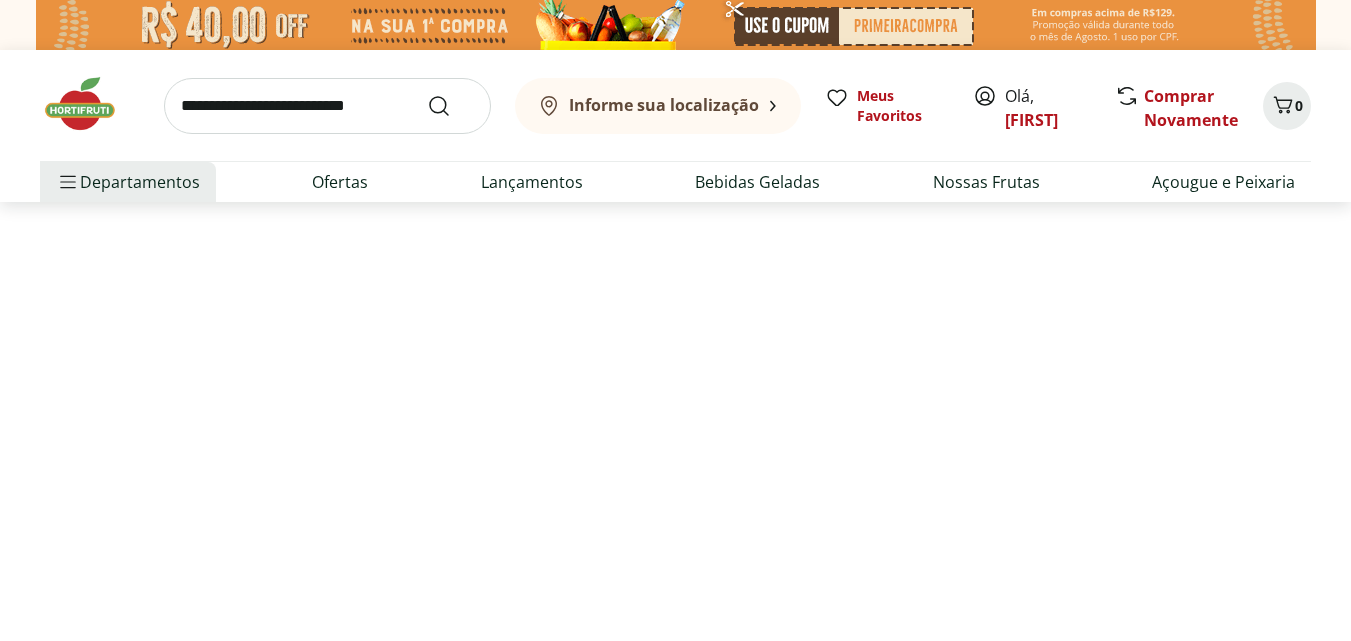 select on "**********" 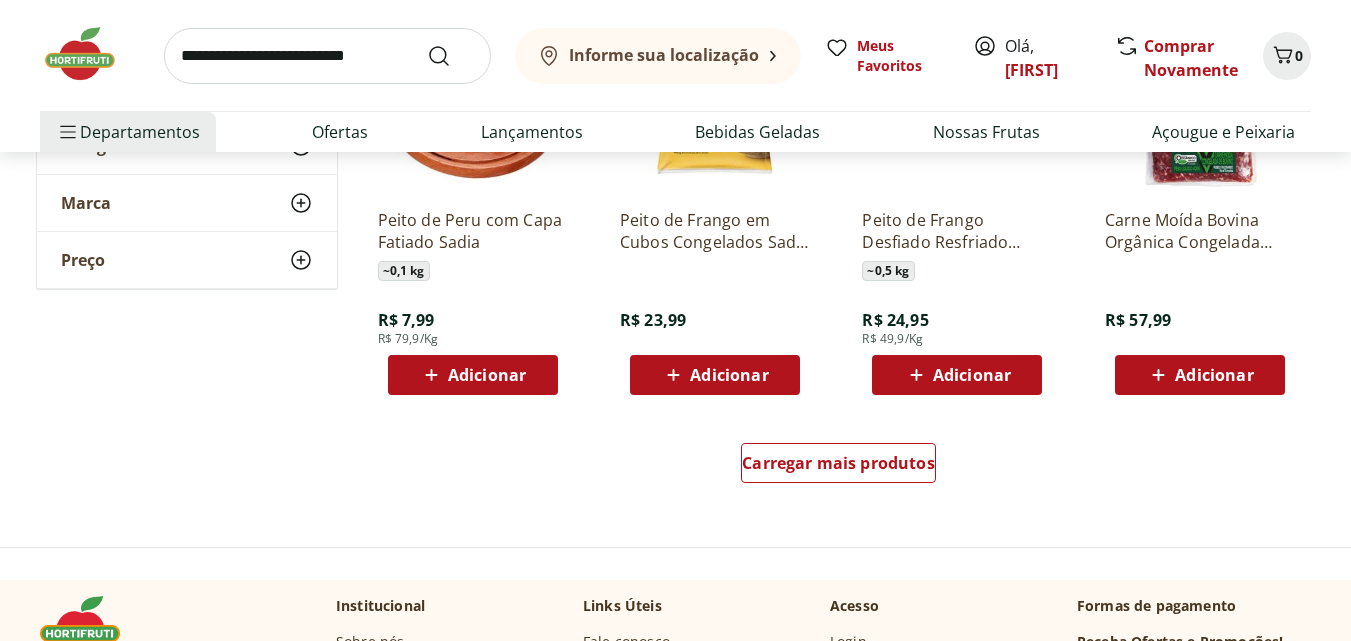 scroll, scrollTop: 800, scrollLeft: 0, axis: vertical 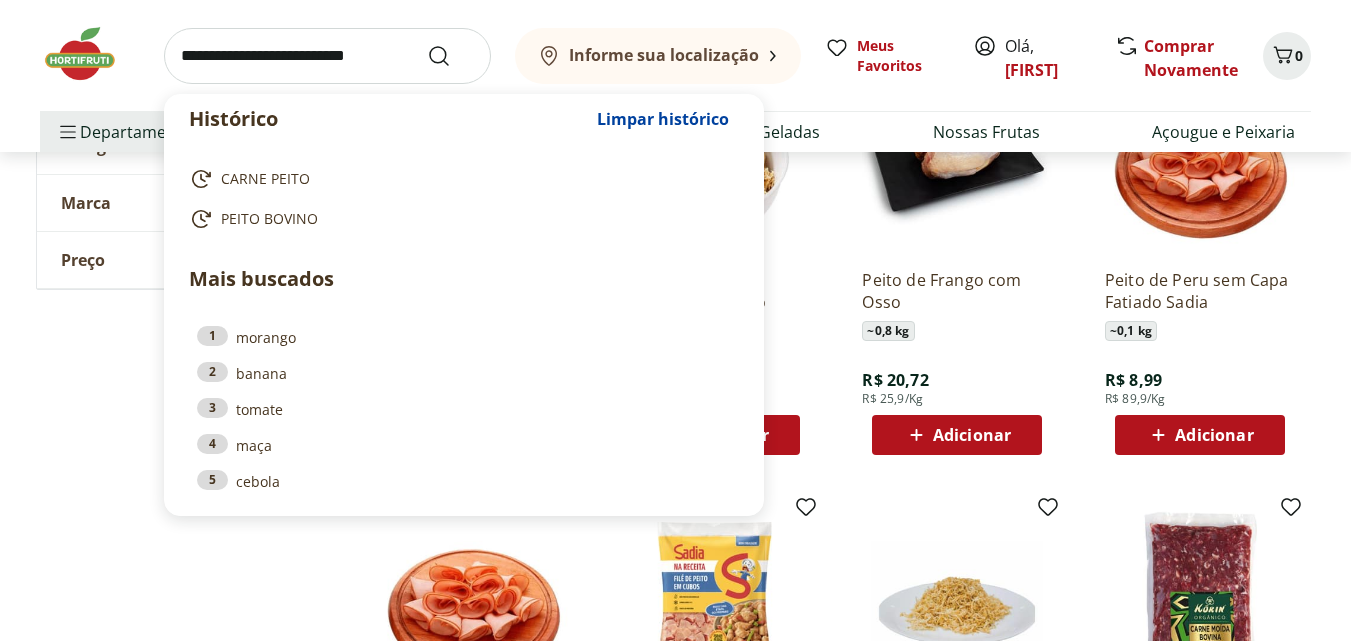click at bounding box center [327, 56] 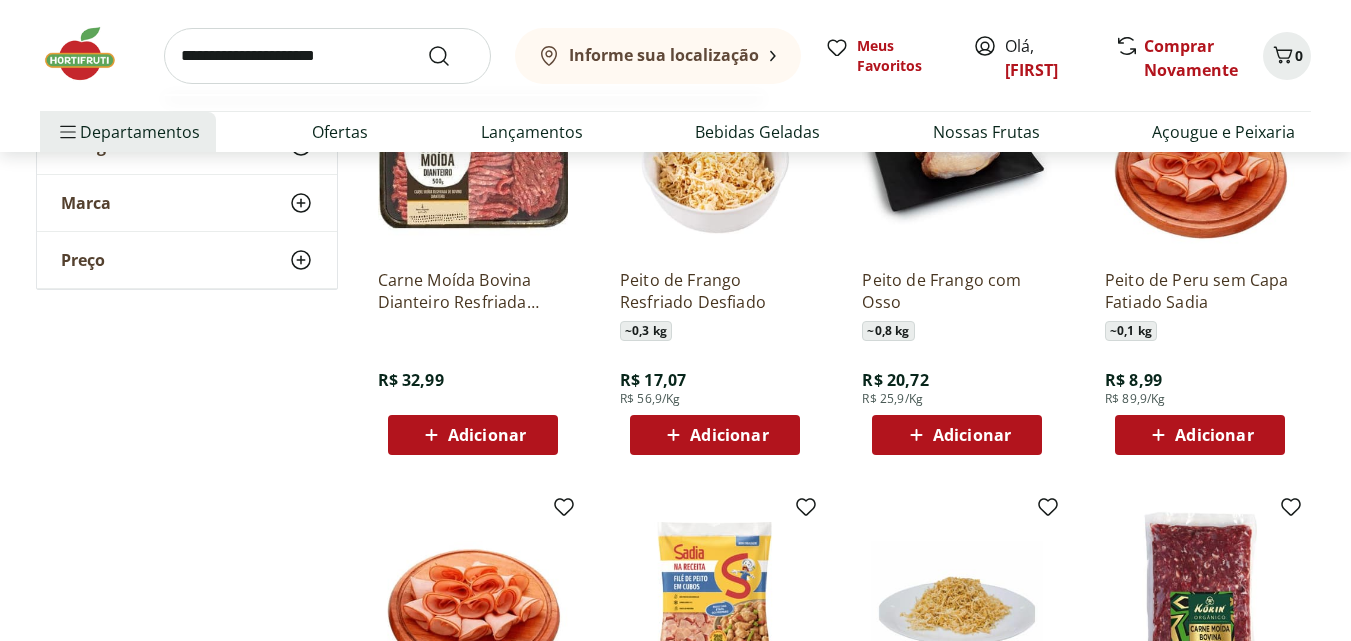 type on "**********" 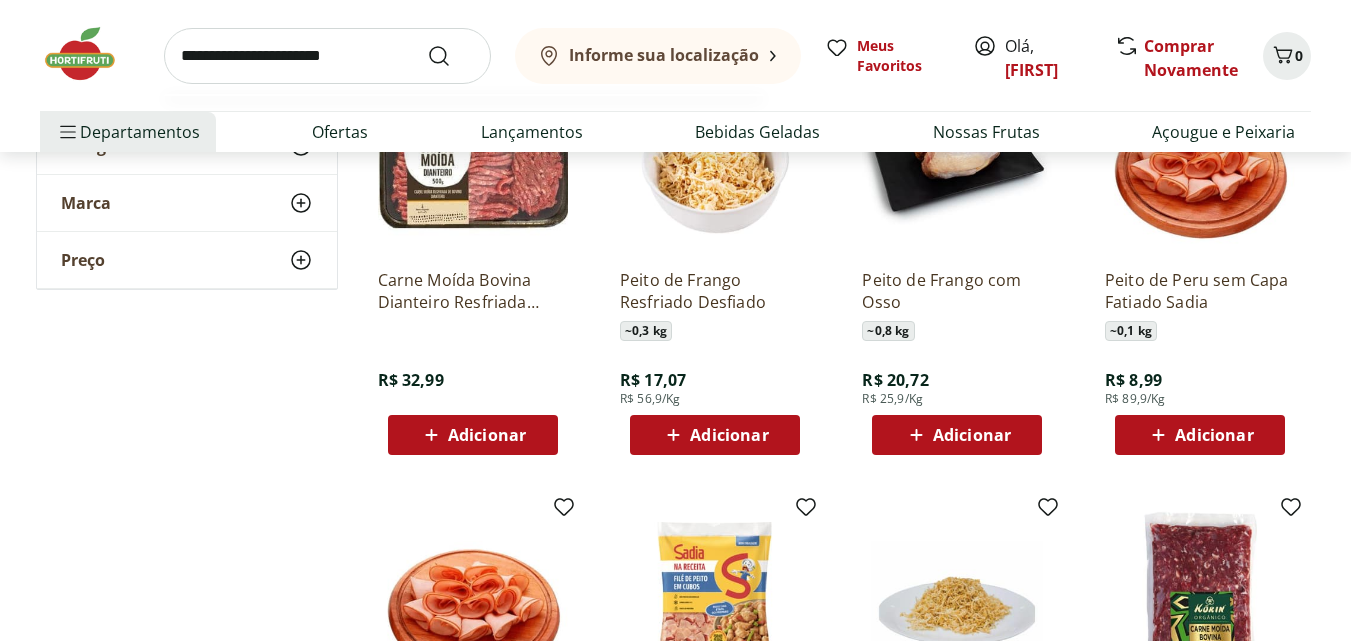 click at bounding box center [451, 56] 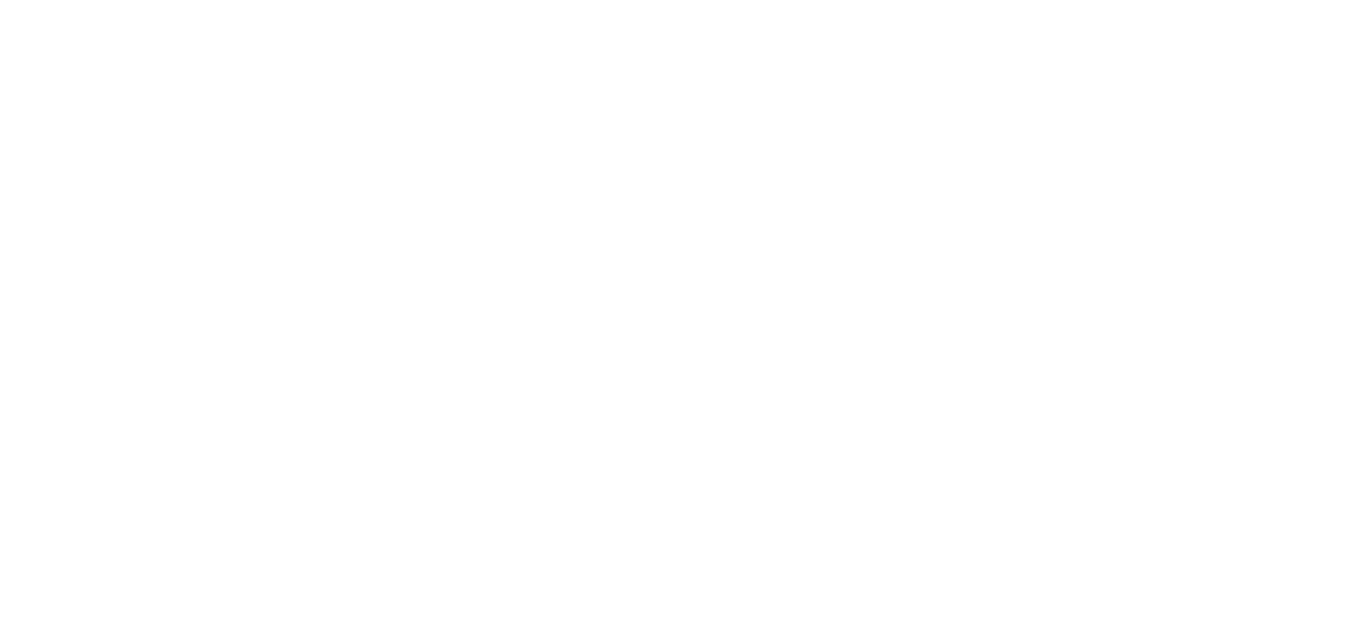 scroll, scrollTop: 0, scrollLeft: 0, axis: both 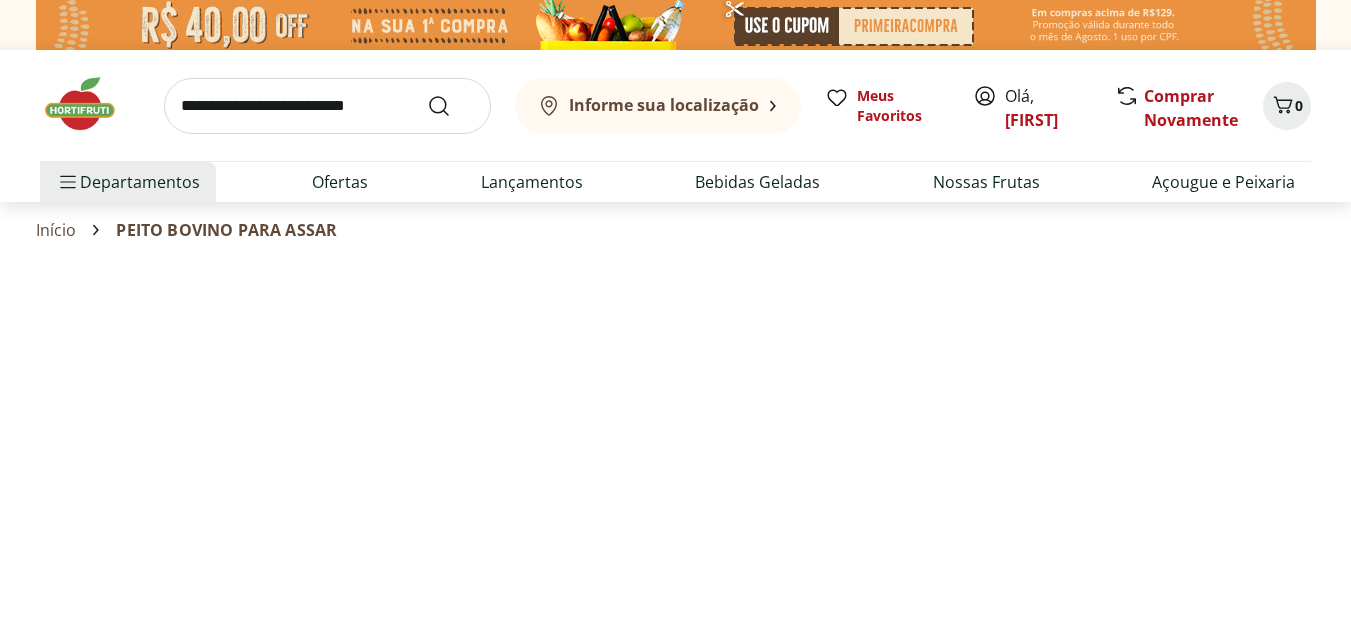 select on "**********" 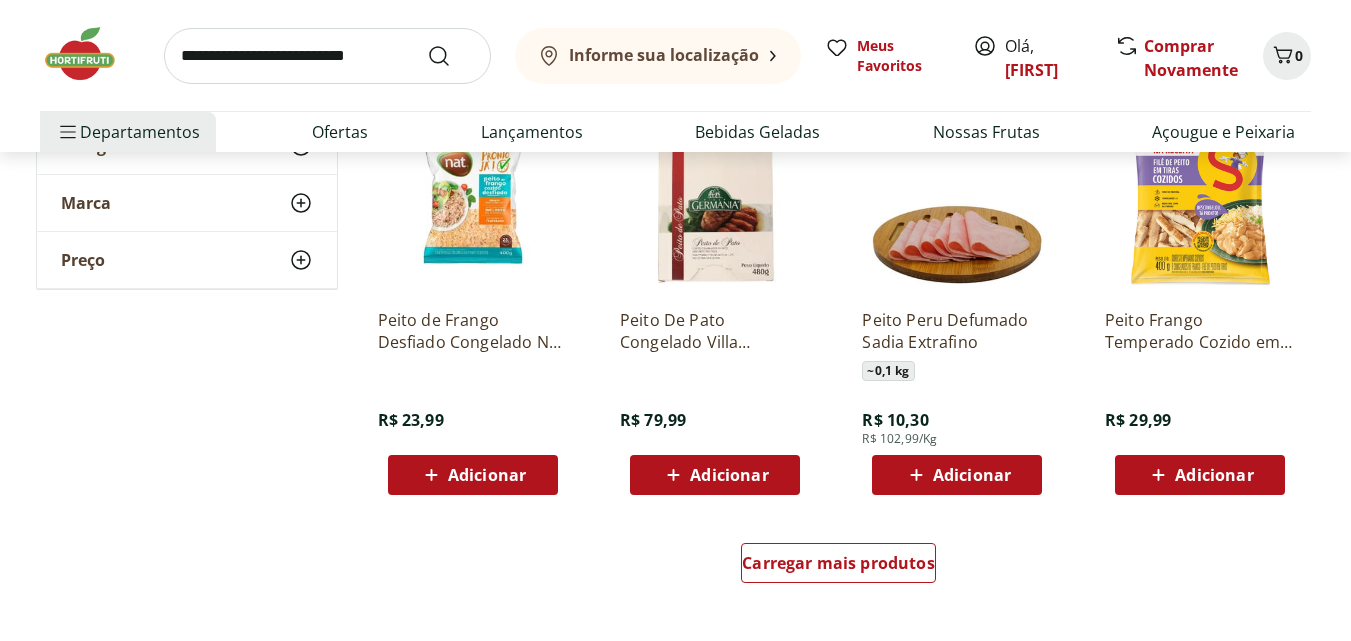 scroll, scrollTop: 1300, scrollLeft: 0, axis: vertical 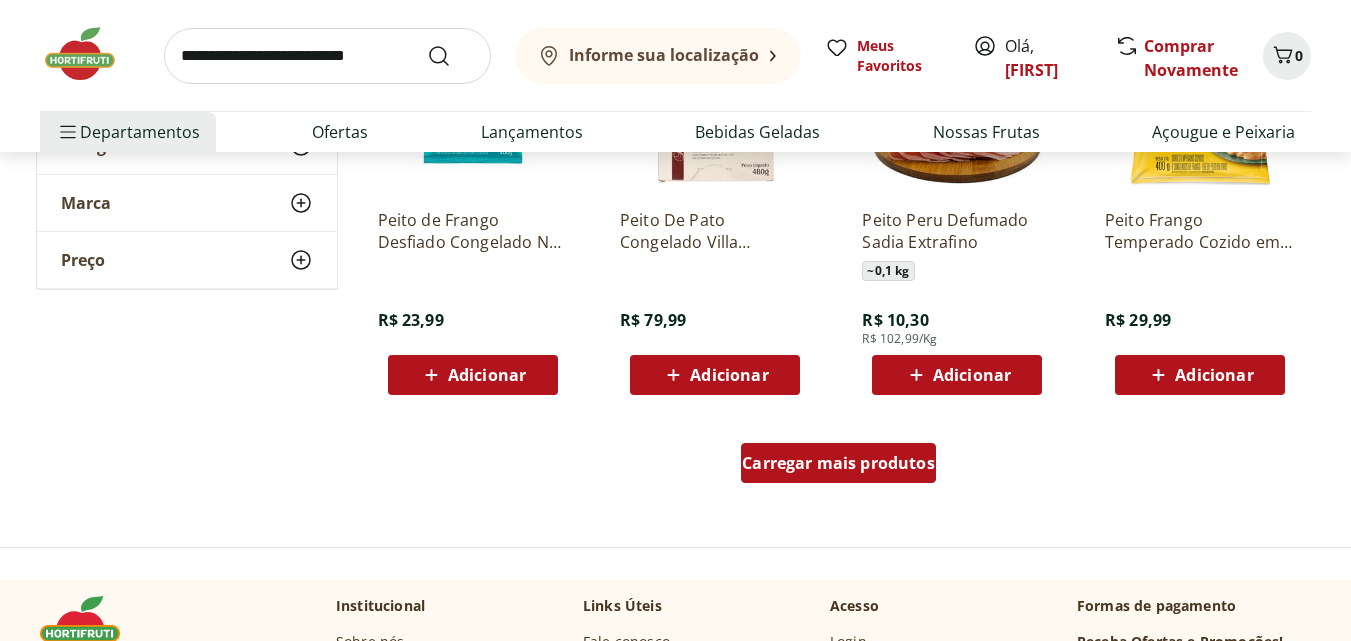 click on "Carregar mais produtos" at bounding box center [838, 463] 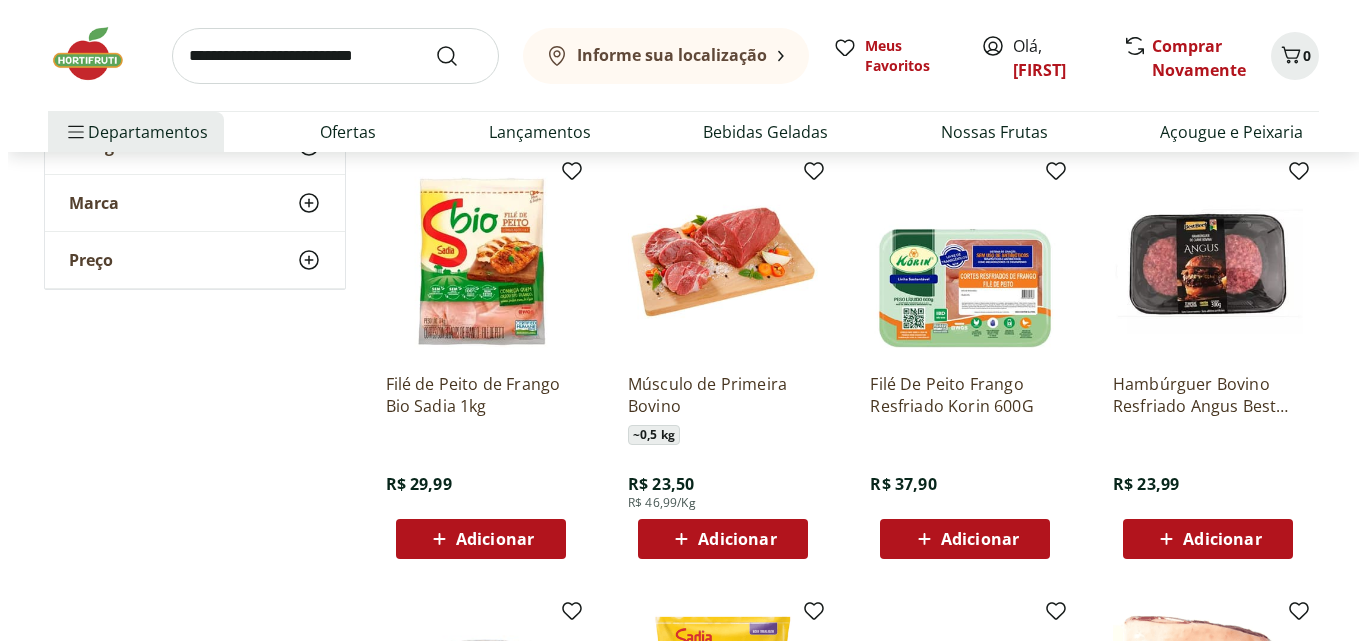 scroll, scrollTop: 2100, scrollLeft: 0, axis: vertical 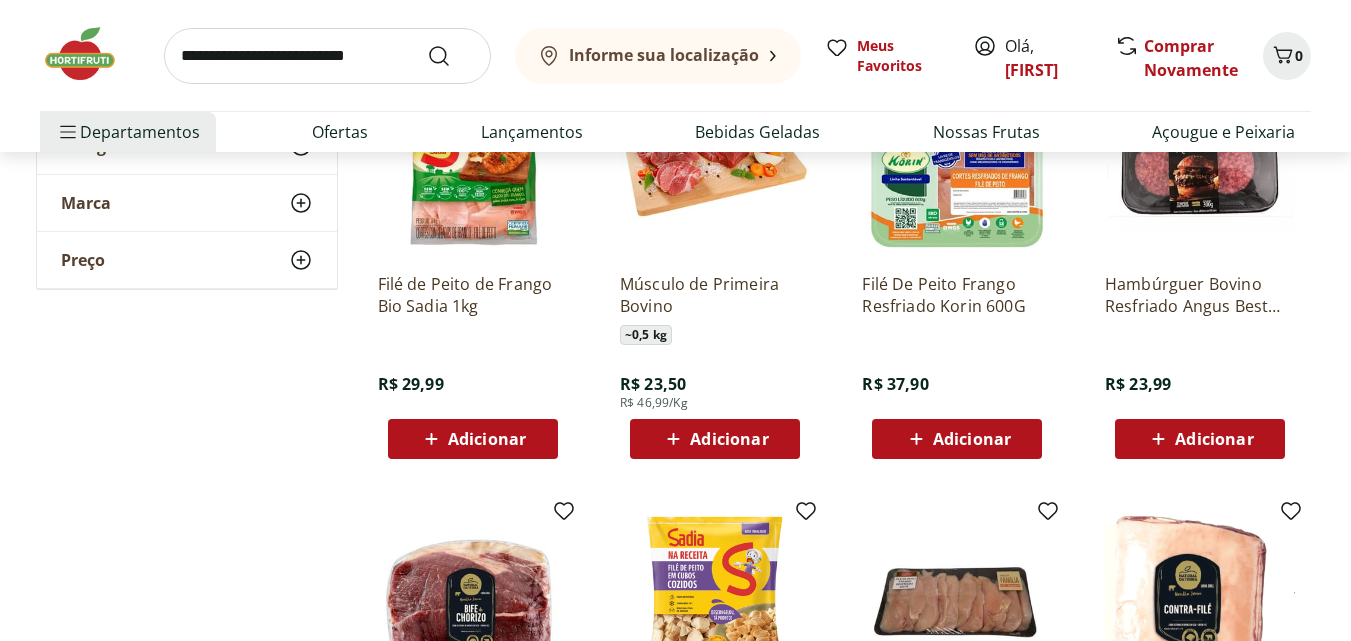 click on "Adicionar" at bounding box center (729, 439) 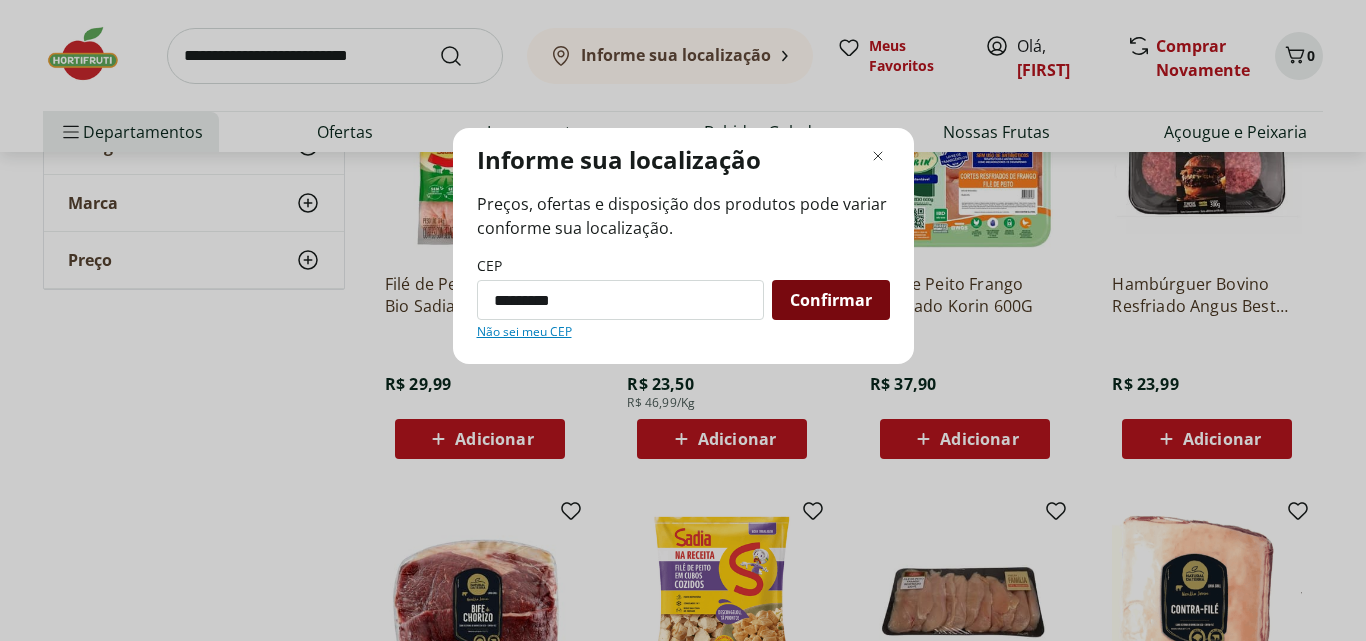 type on "*********" 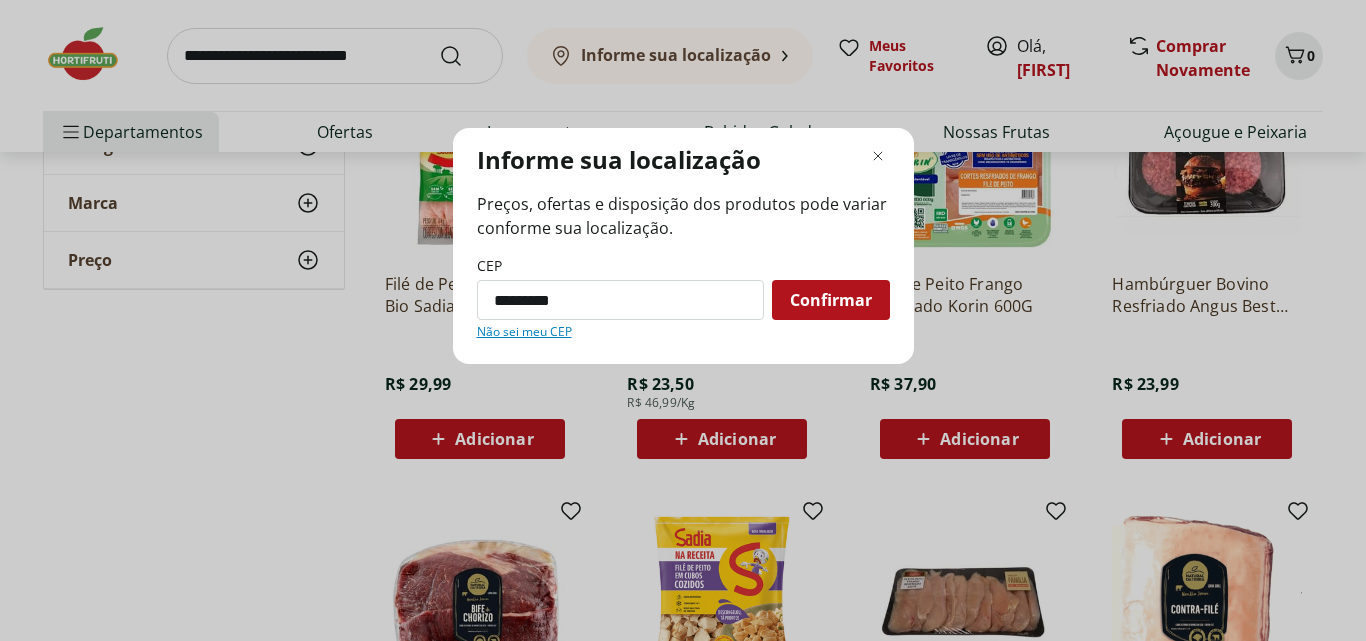 click on "Confirmar" at bounding box center (831, 300) 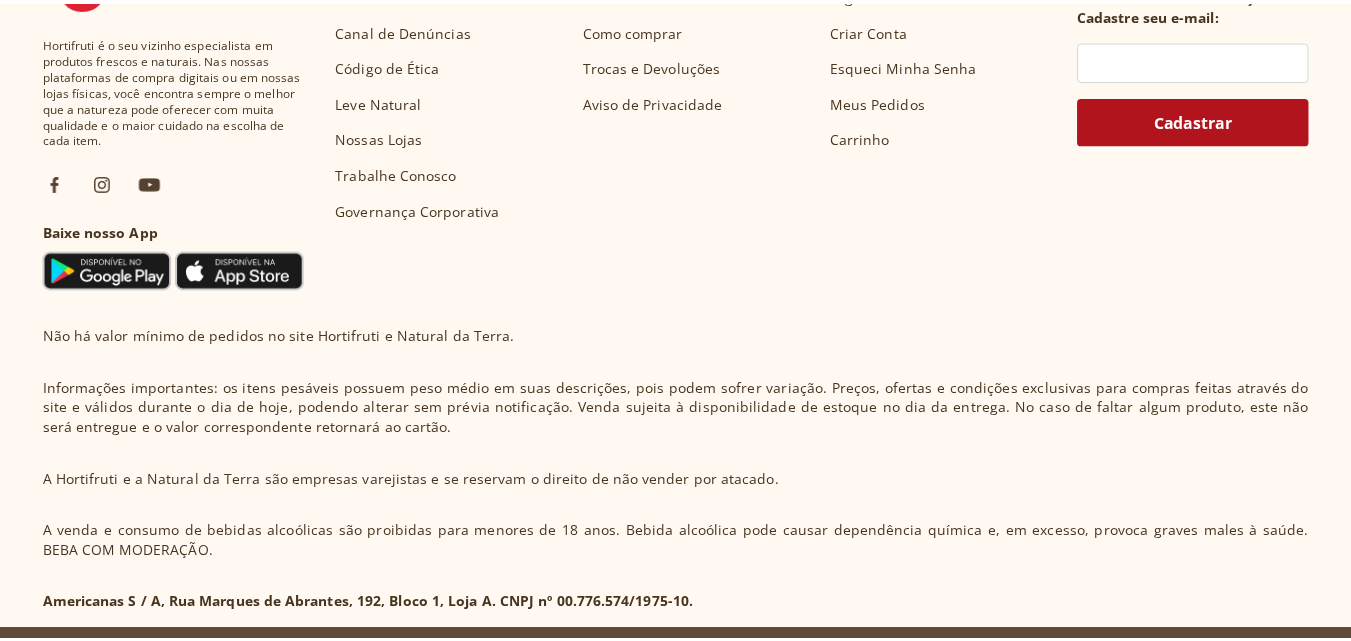 scroll, scrollTop: 2099, scrollLeft: 0, axis: vertical 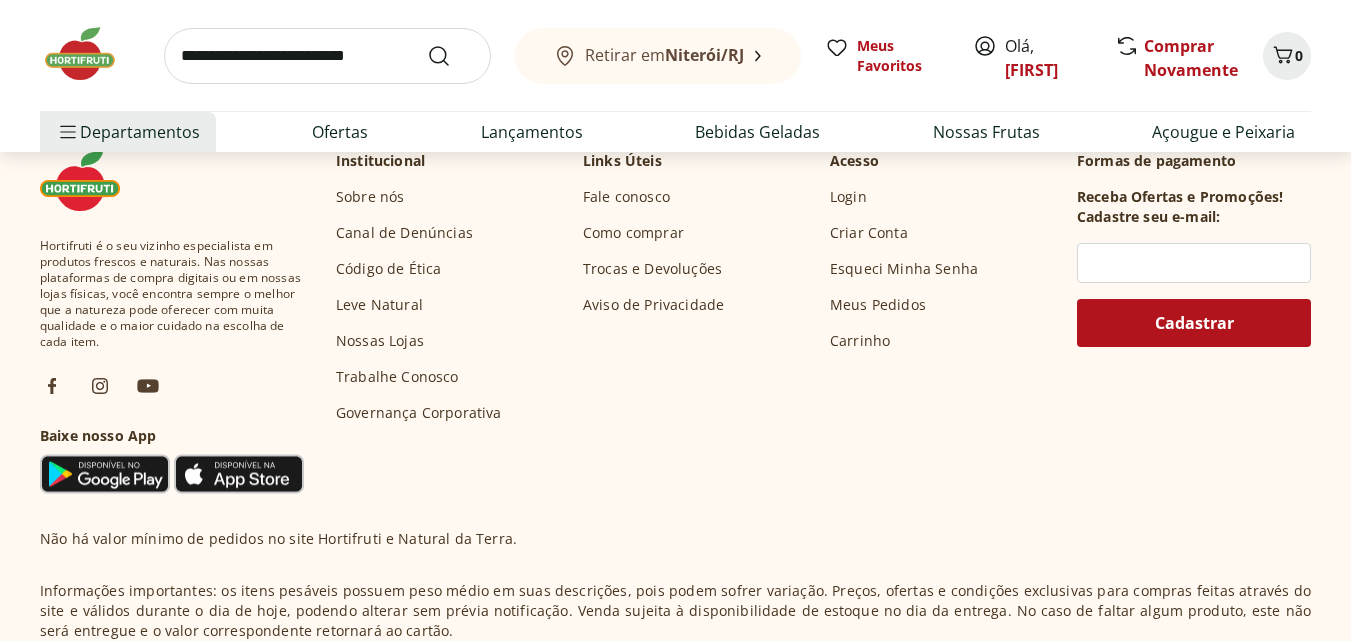 select on "**********" 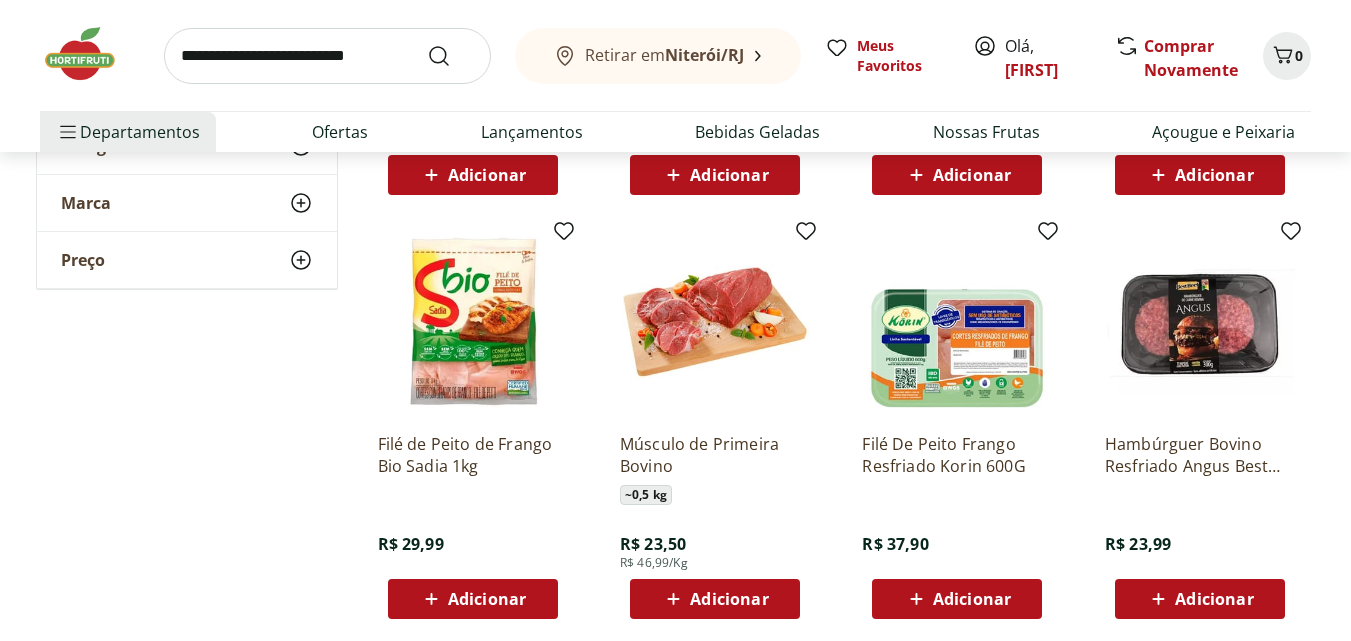 scroll, scrollTop: 1600, scrollLeft: 0, axis: vertical 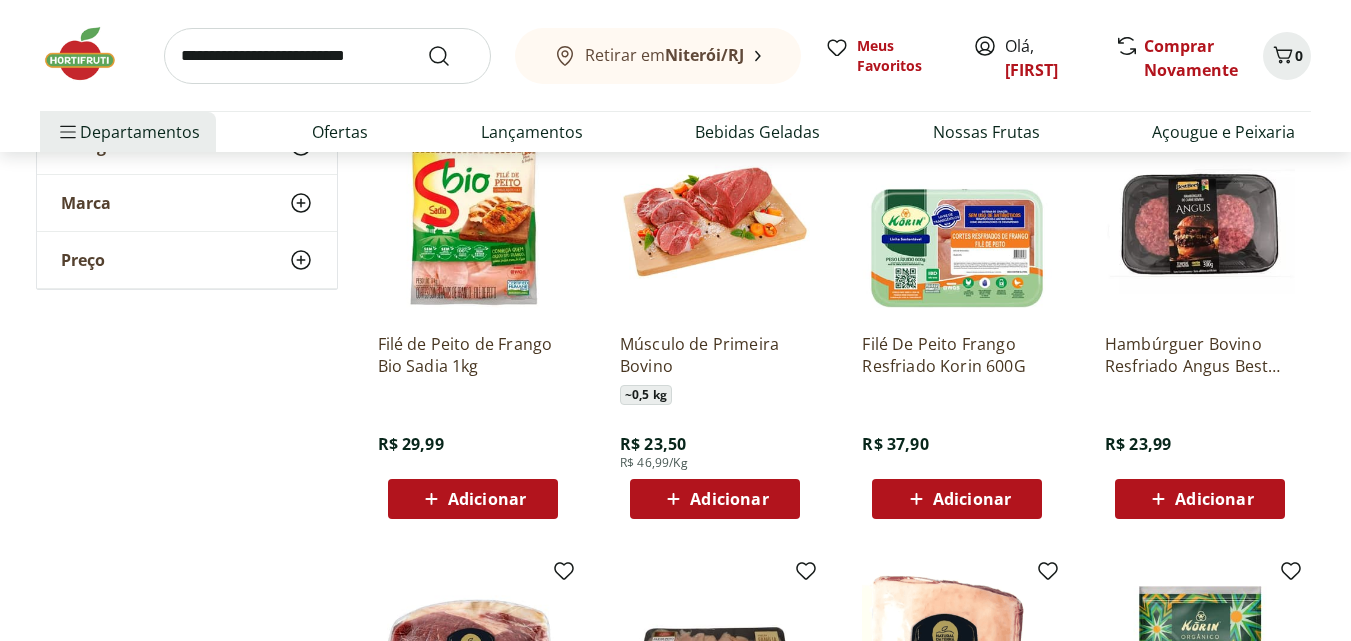 click on "Adicionar" at bounding box center [729, 499] 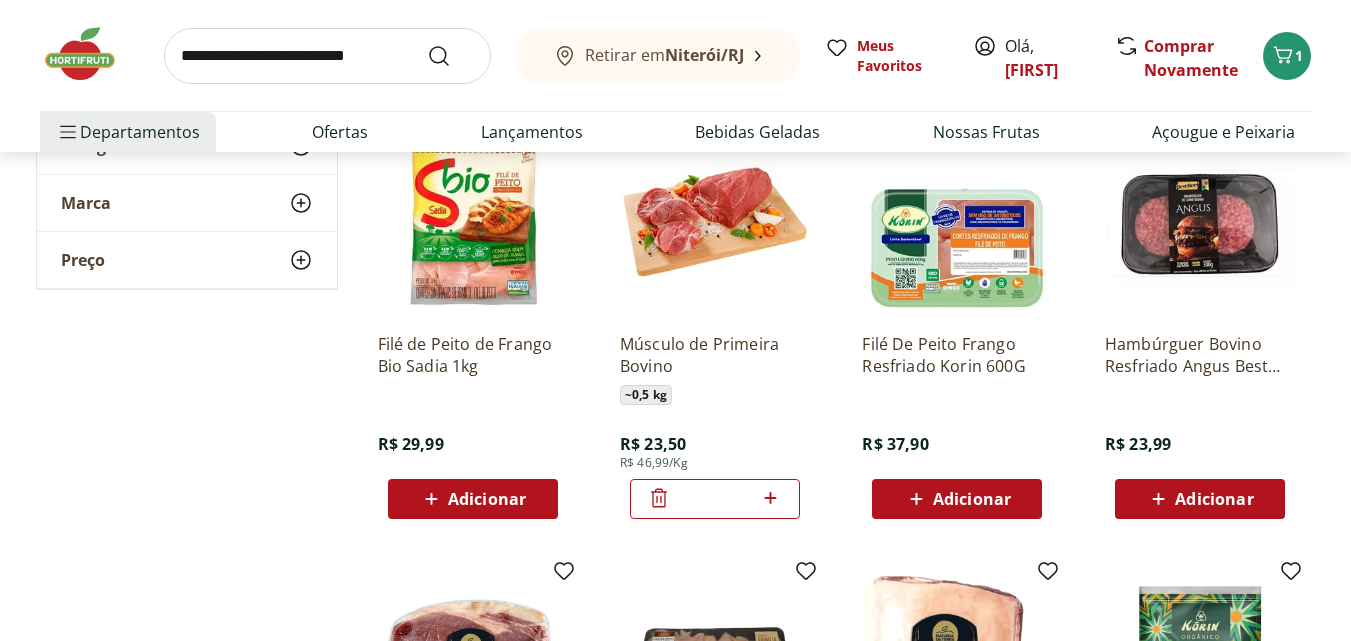 click 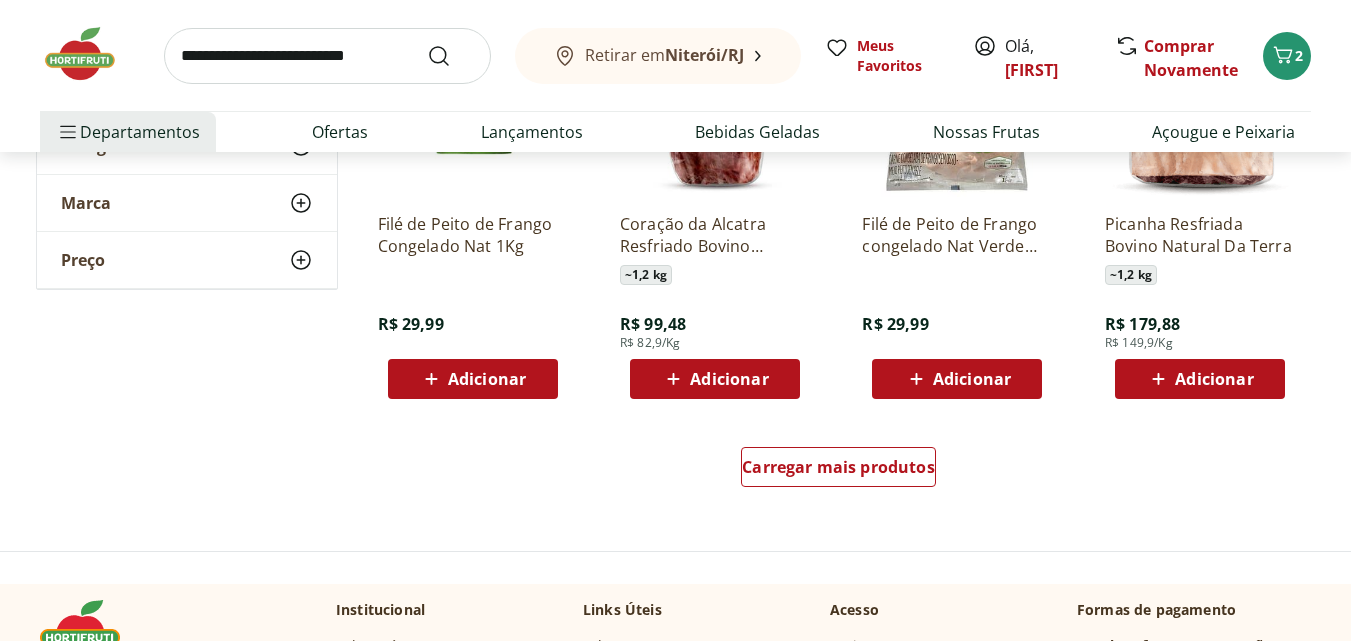 scroll, scrollTop: 2700, scrollLeft: 0, axis: vertical 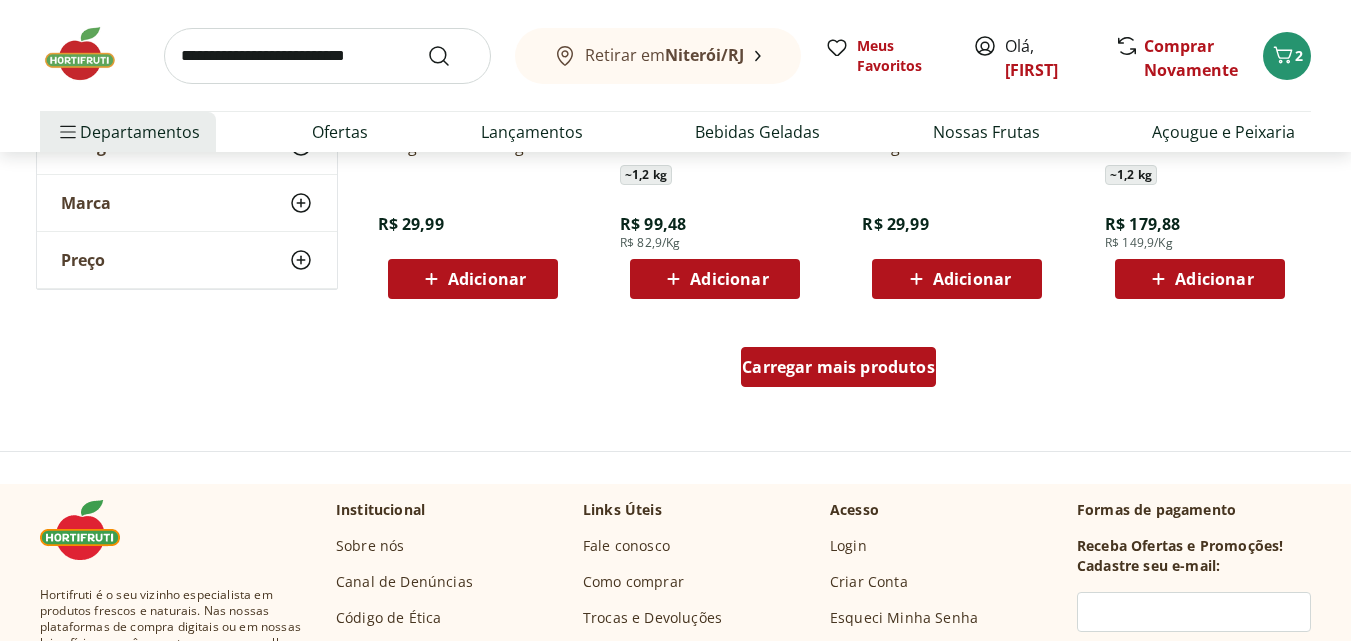 click on "Carregar mais produtos" at bounding box center (838, 367) 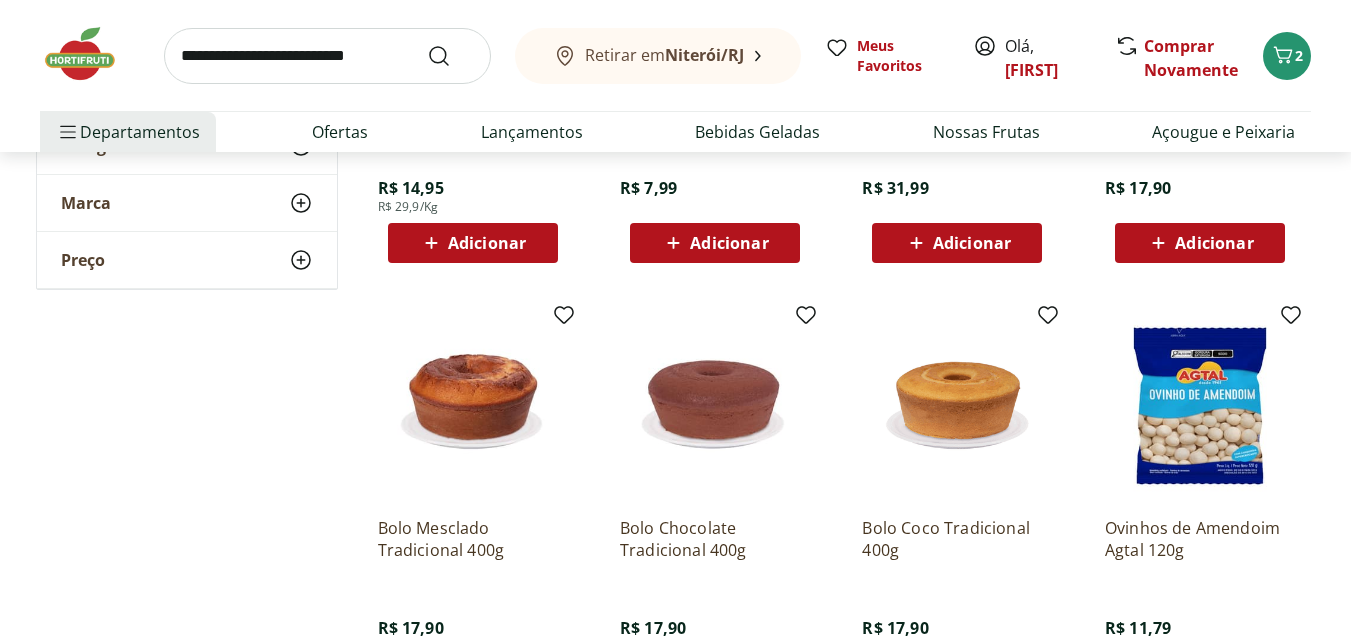 scroll, scrollTop: 4000, scrollLeft: 0, axis: vertical 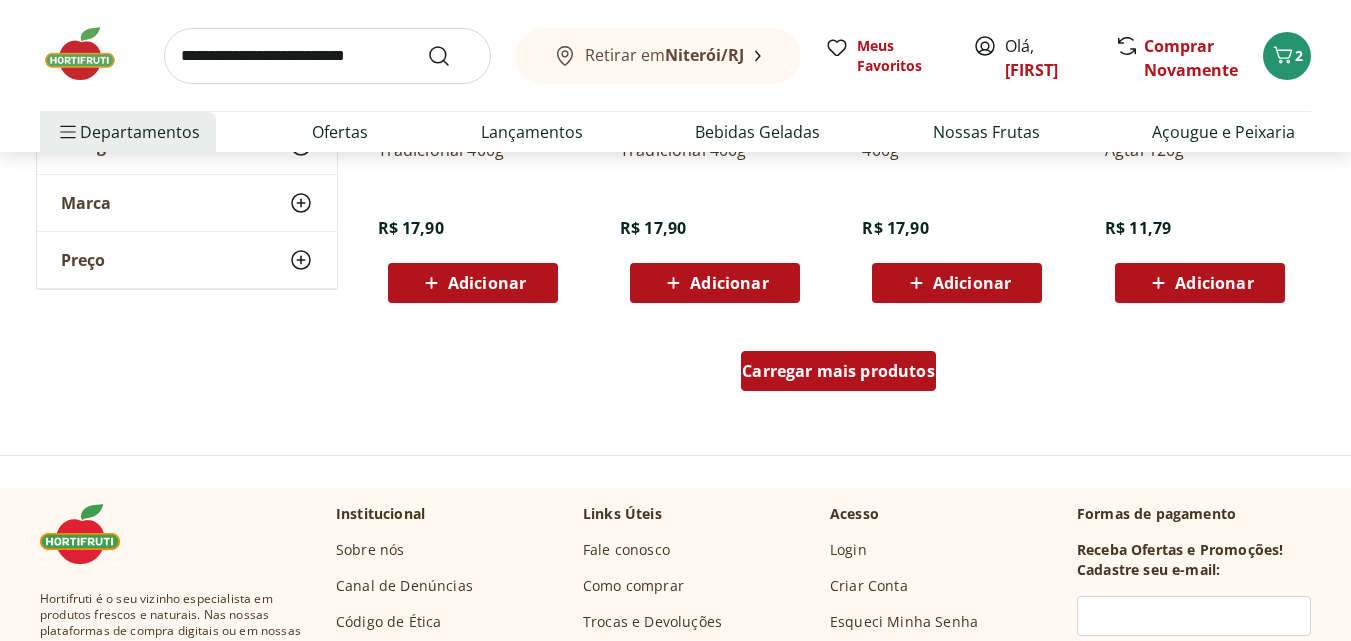 click on "Carregar mais produtos" at bounding box center [838, 371] 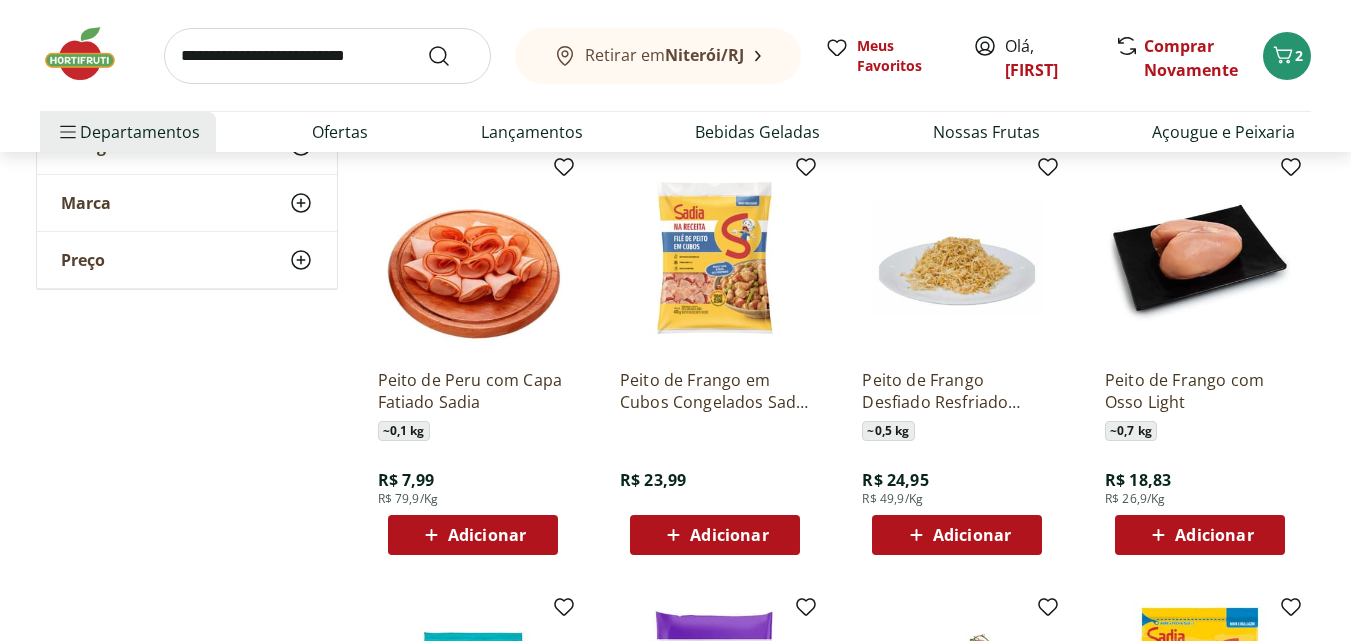 scroll, scrollTop: 100, scrollLeft: 0, axis: vertical 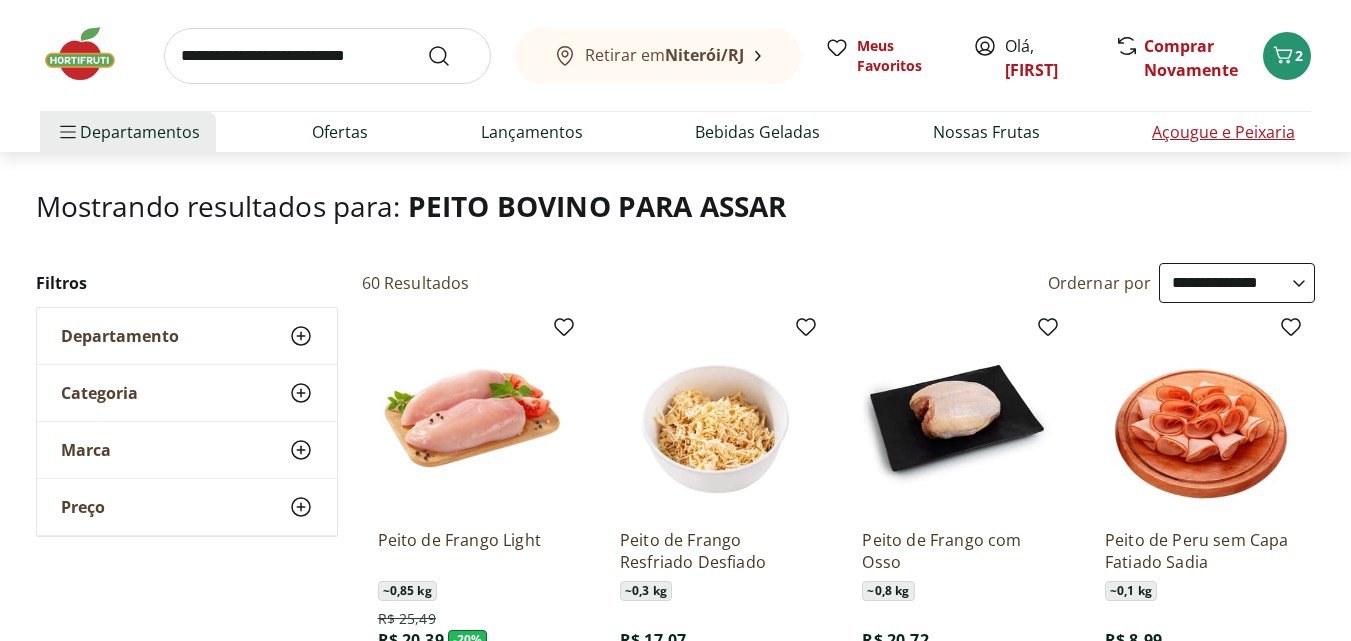 click on "Açougue e Peixaria" at bounding box center [1223, 132] 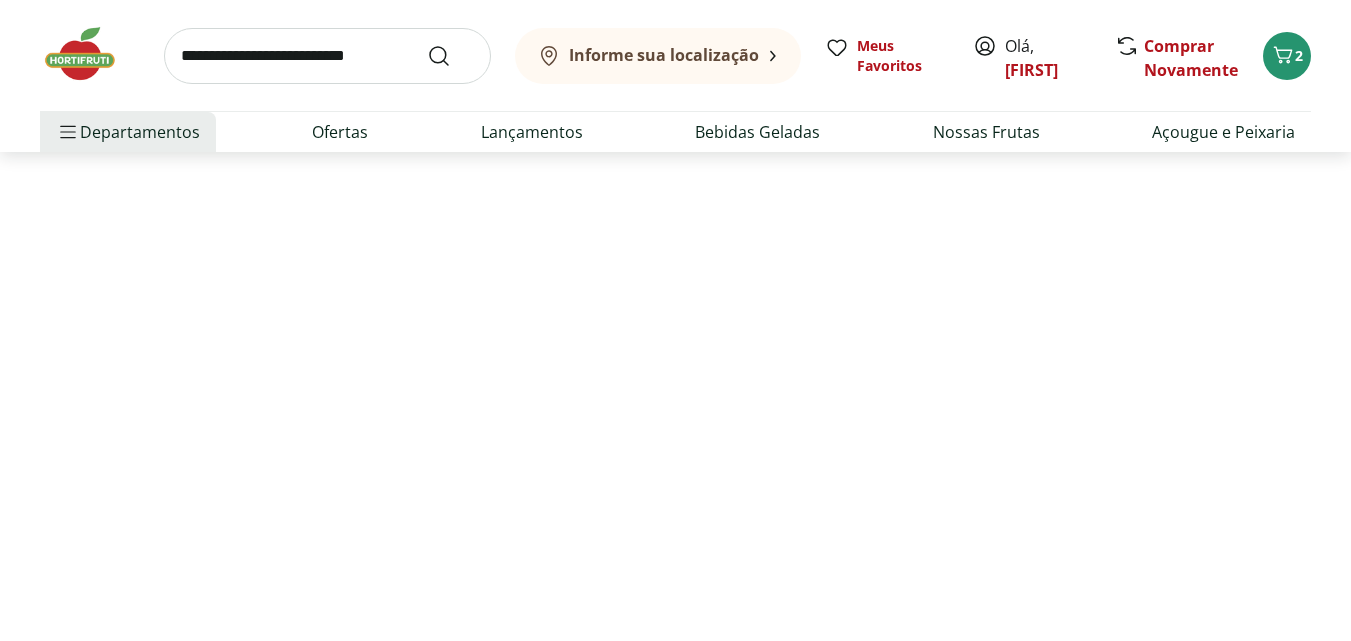 scroll, scrollTop: 0, scrollLeft: 0, axis: both 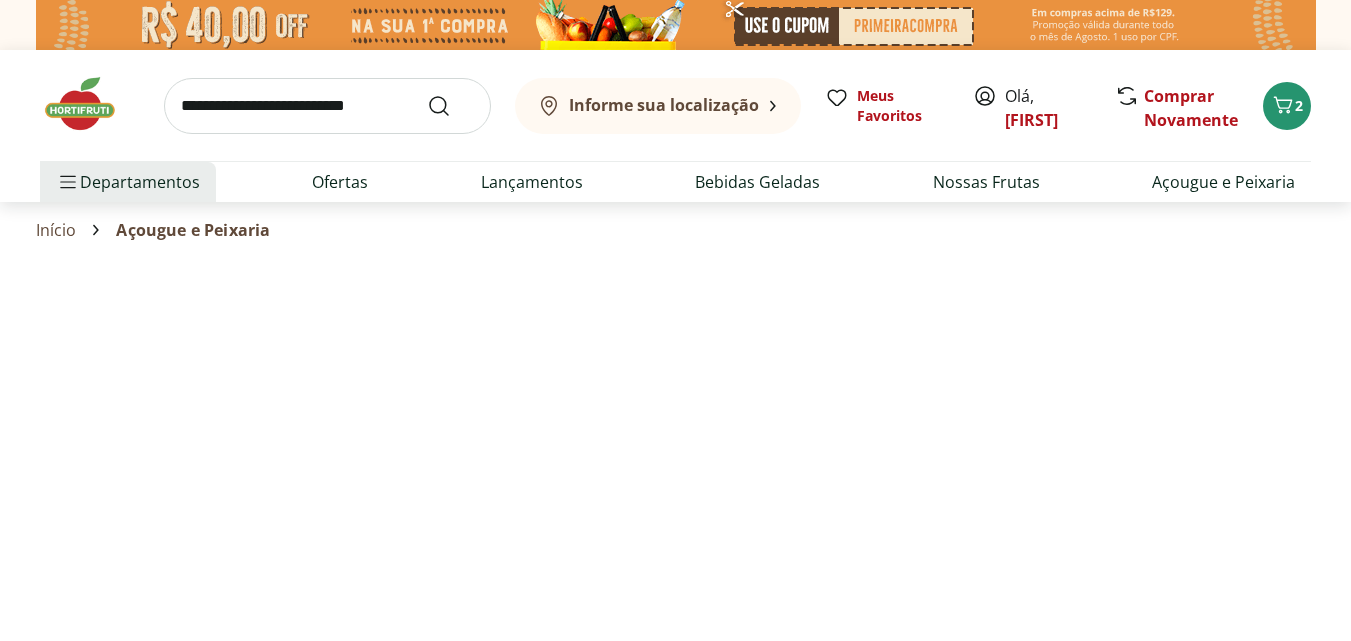select on "**********" 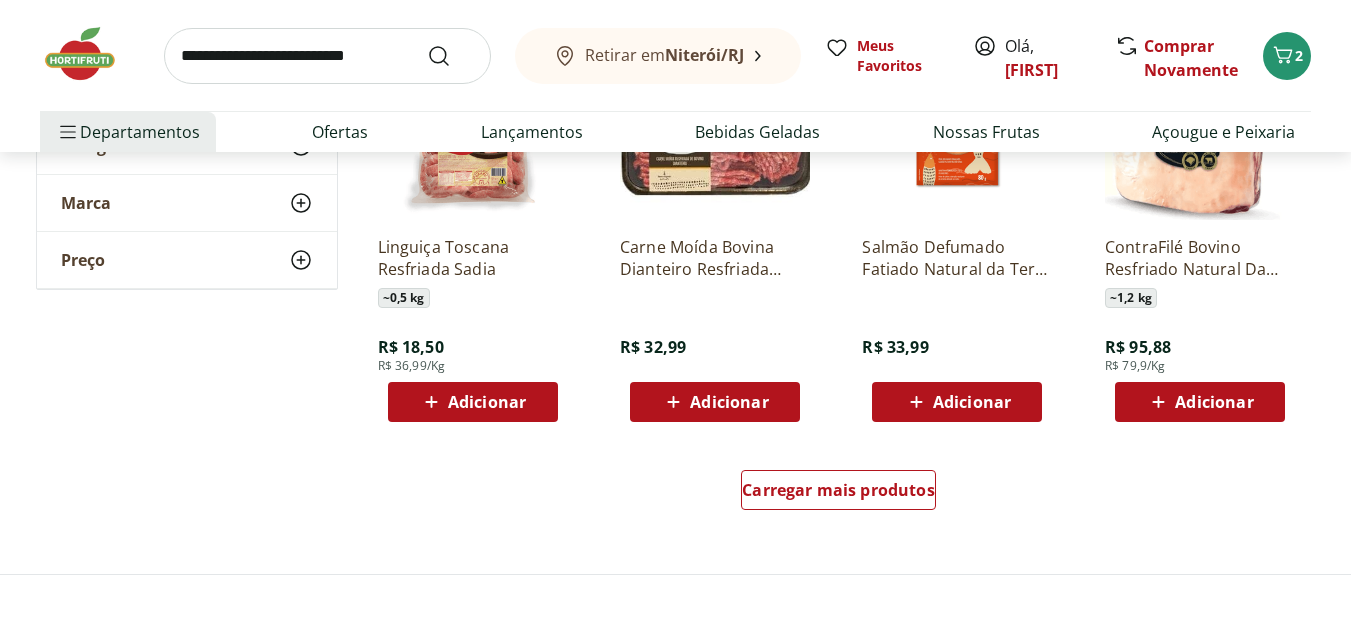 scroll, scrollTop: 1300, scrollLeft: 0, axis: vertical 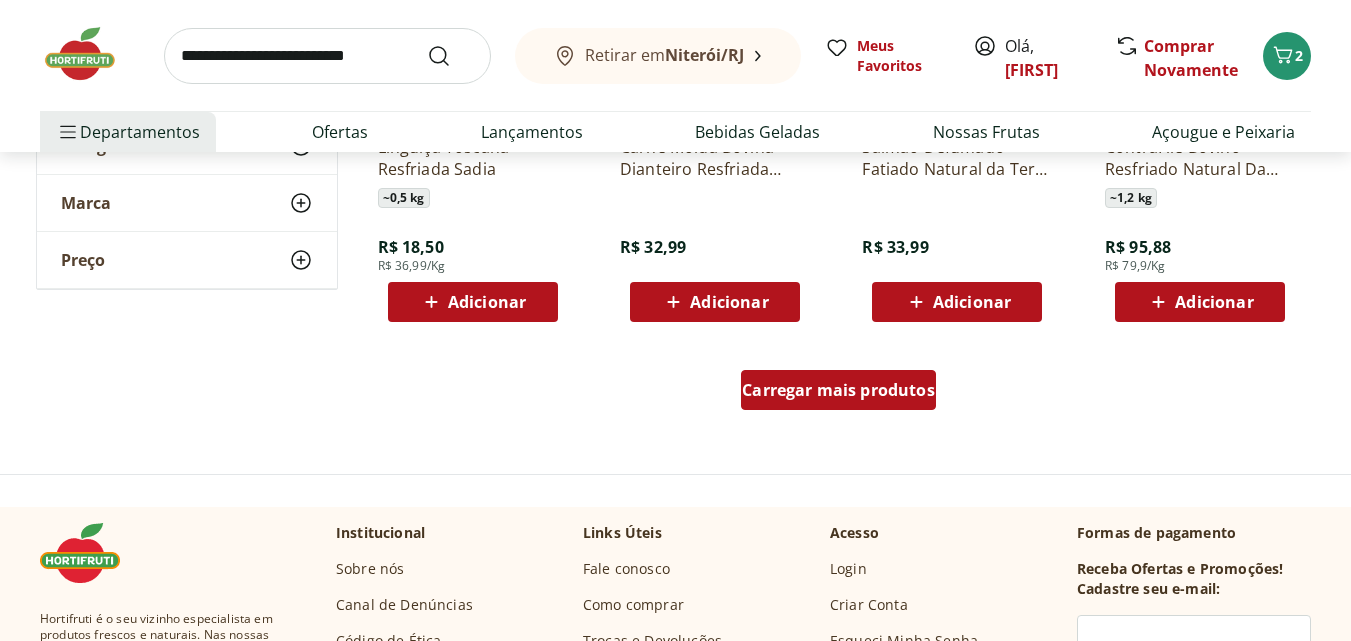 click on "Carregar mais produtos" at bounding box center (838, 390) 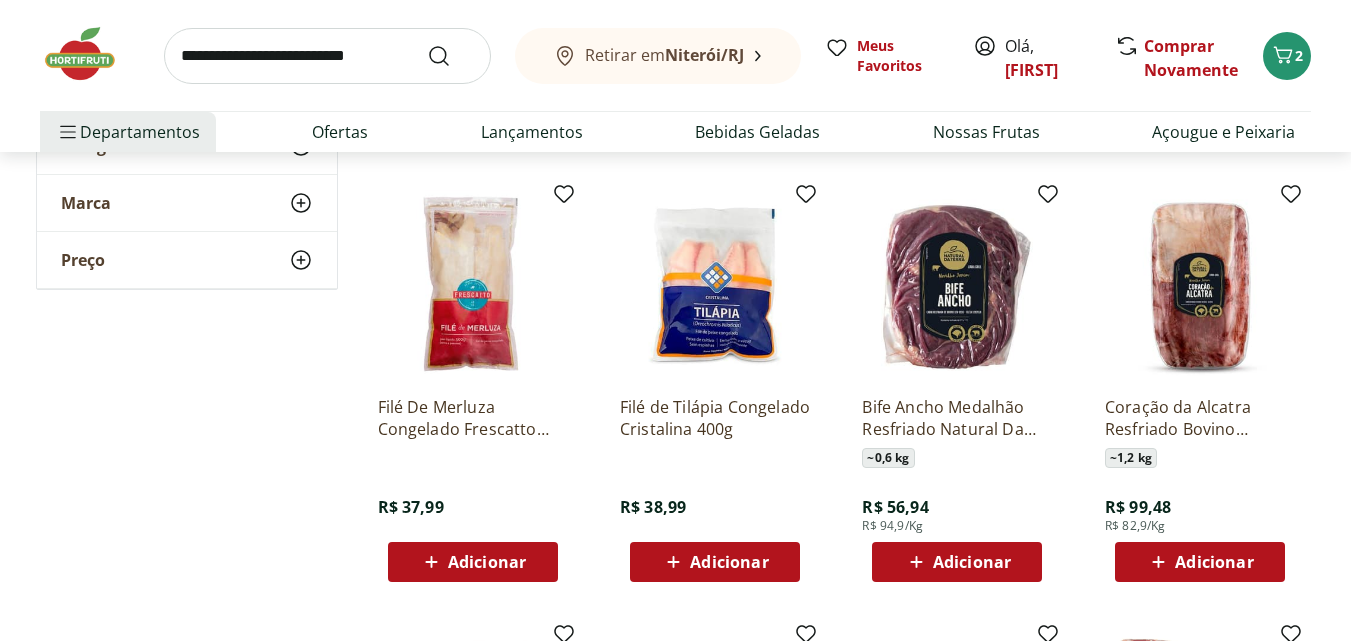 scroll, scrollTop: 0, scrollLeft: 0, axis: both 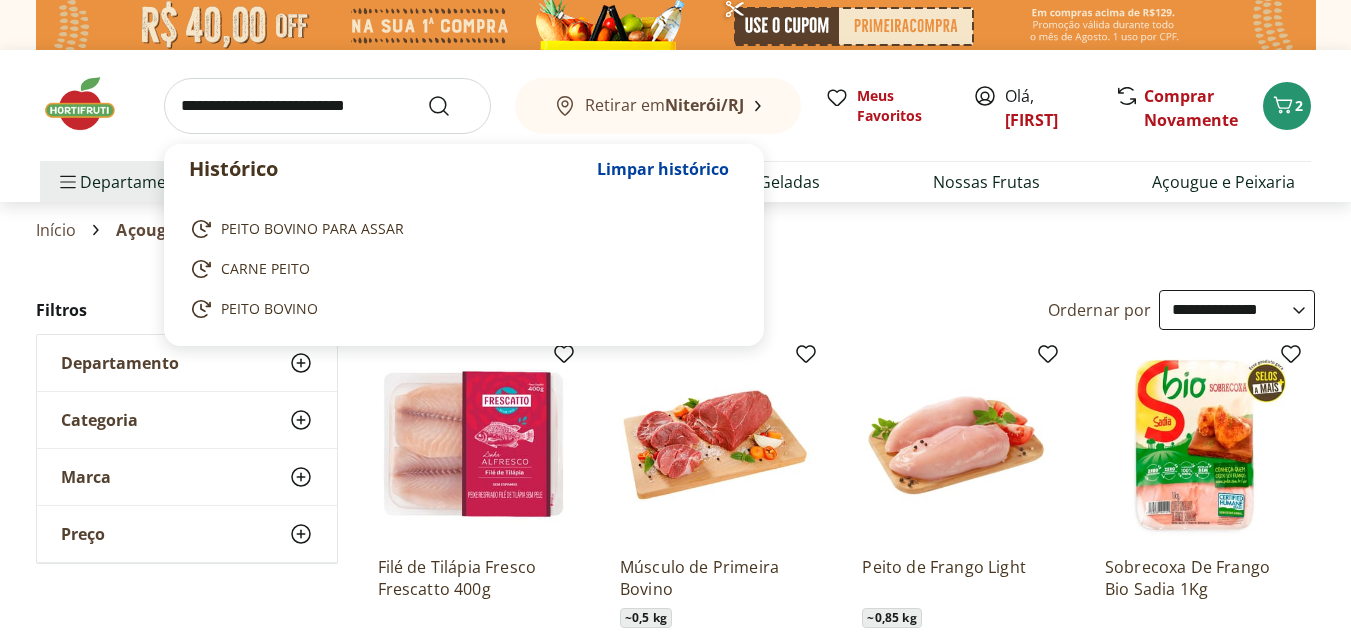 drag, startPoint x: 354, startPoint y: 115, endPoint x: 382, endPoint y: 117, distance: 28.071337 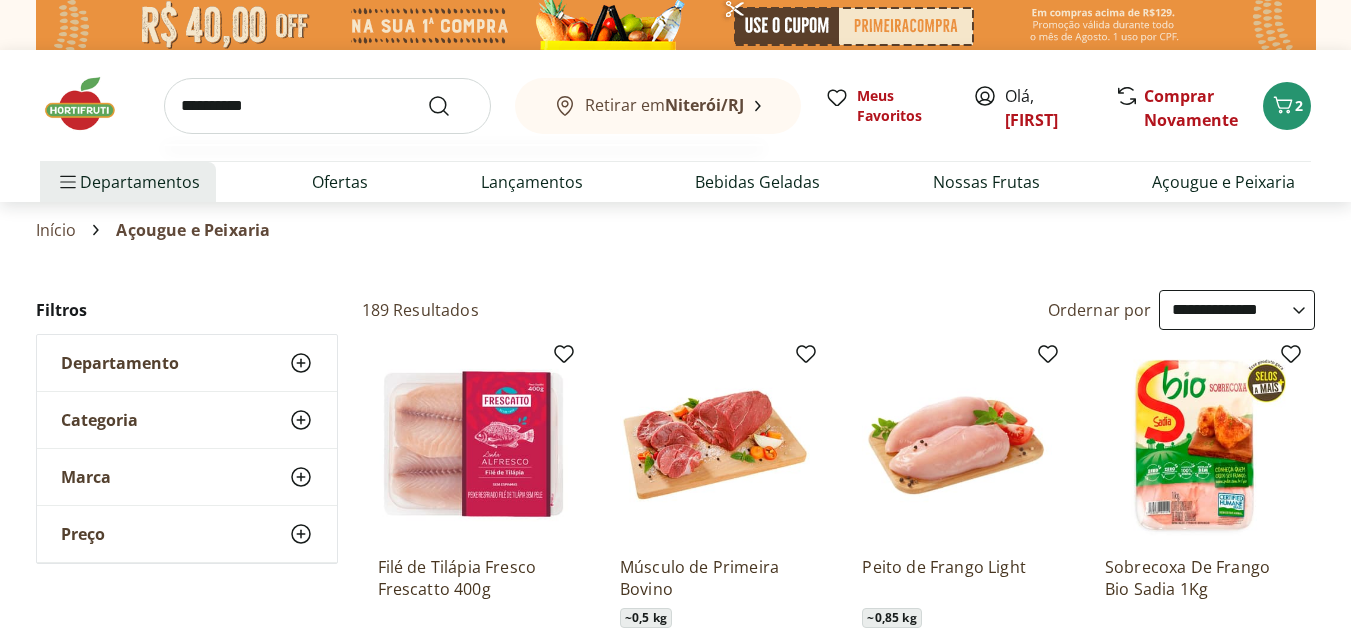 type on "**********" 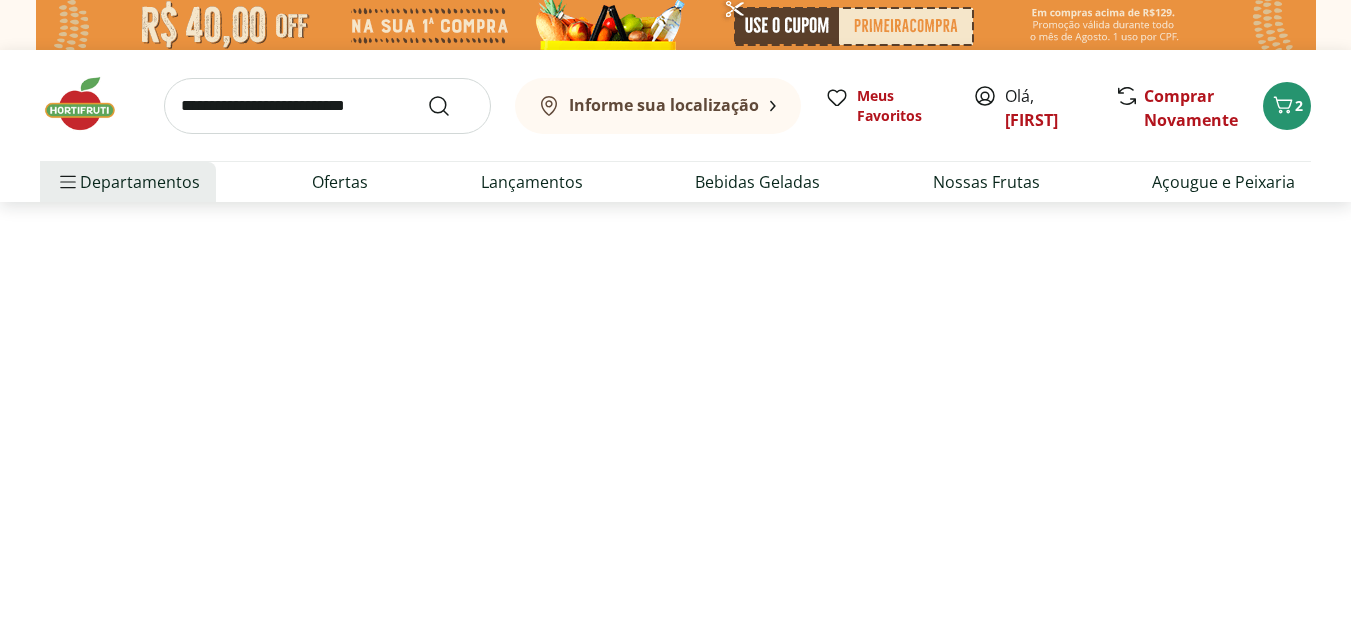 select on "**********" 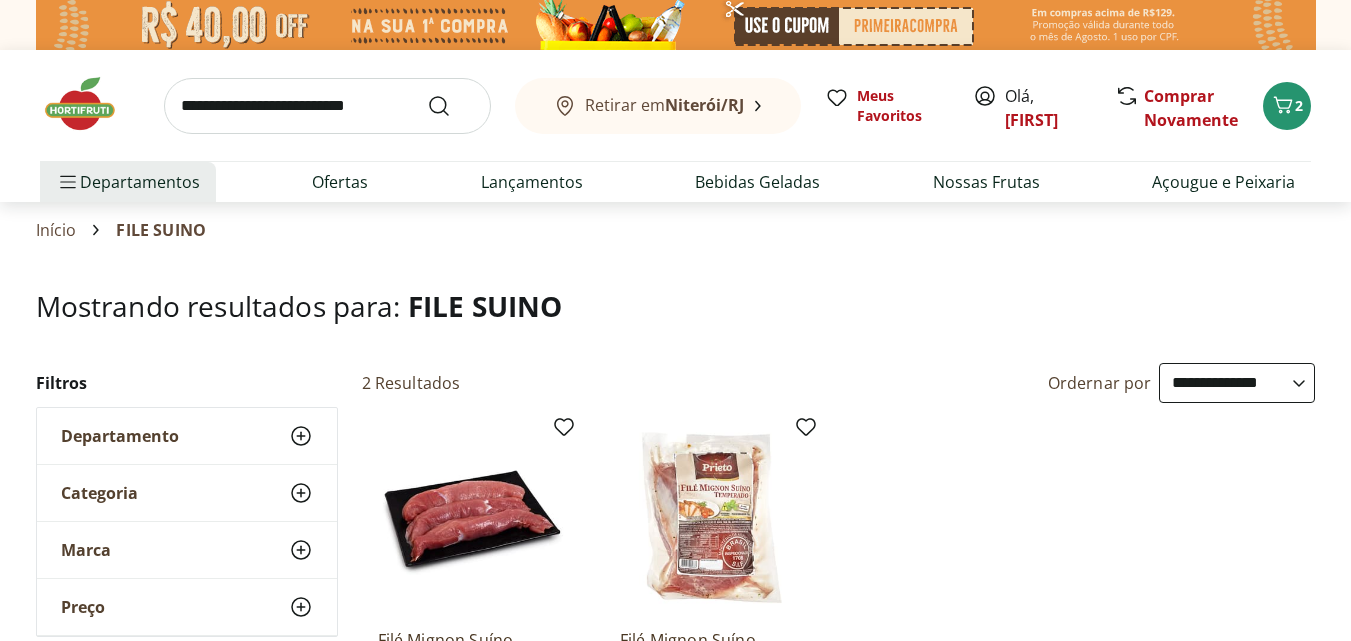 scroll, scrollTop: 200, scrollLeft: 0, axis: vertical 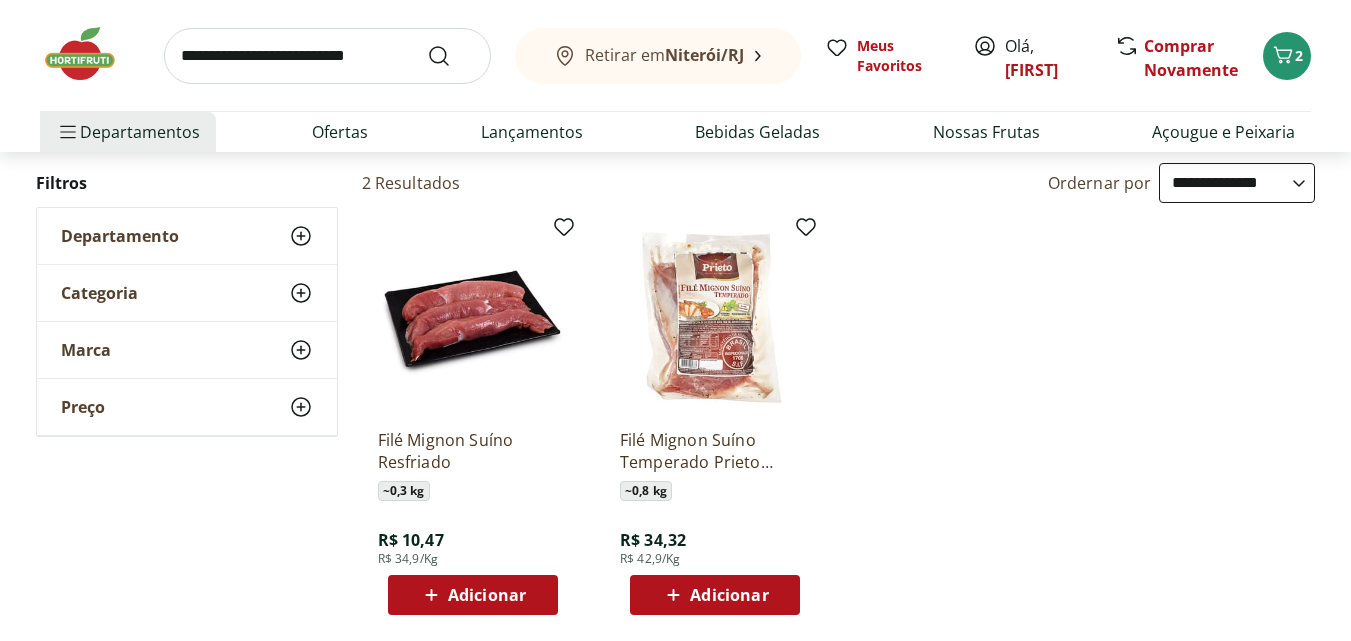 click on "Adicionar" at bounding box center [472, 595] 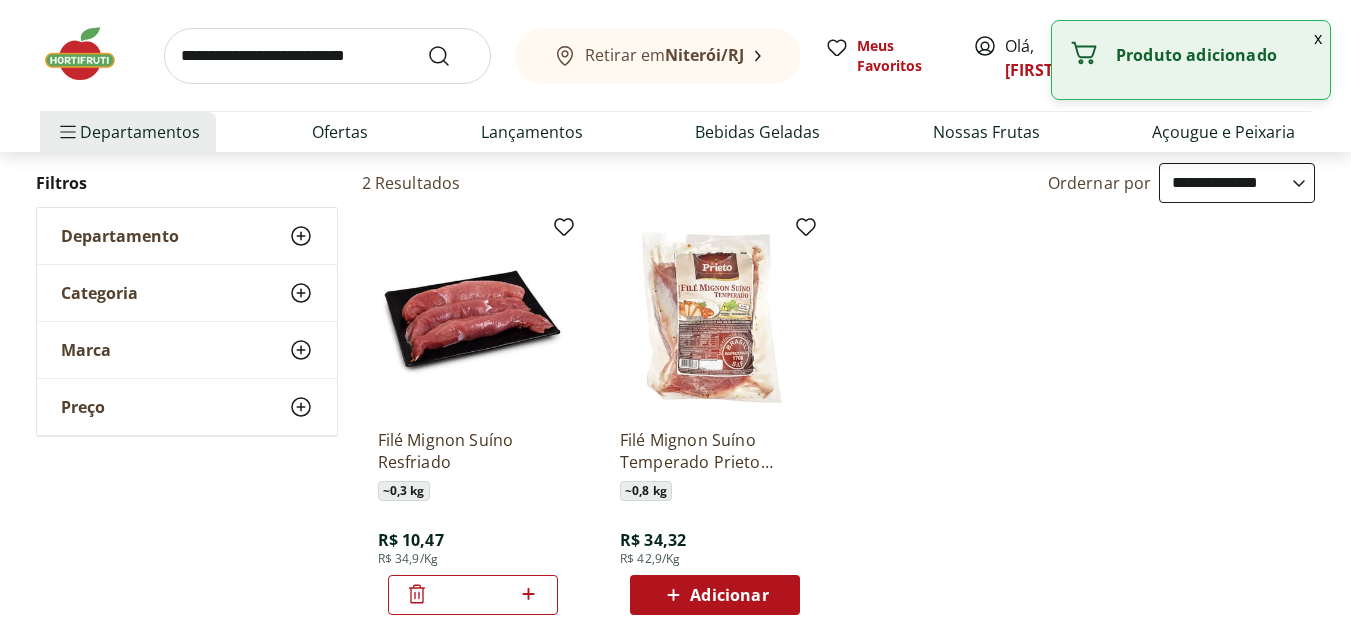click 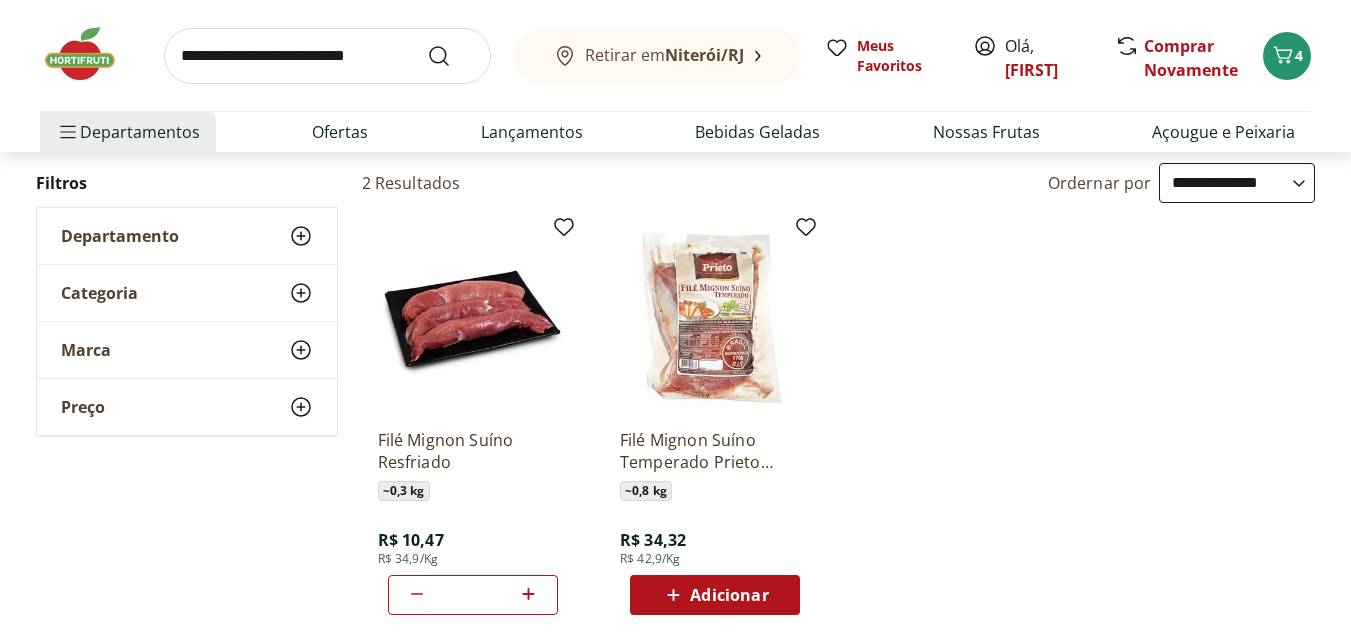 click at bounding box center [327, 56] 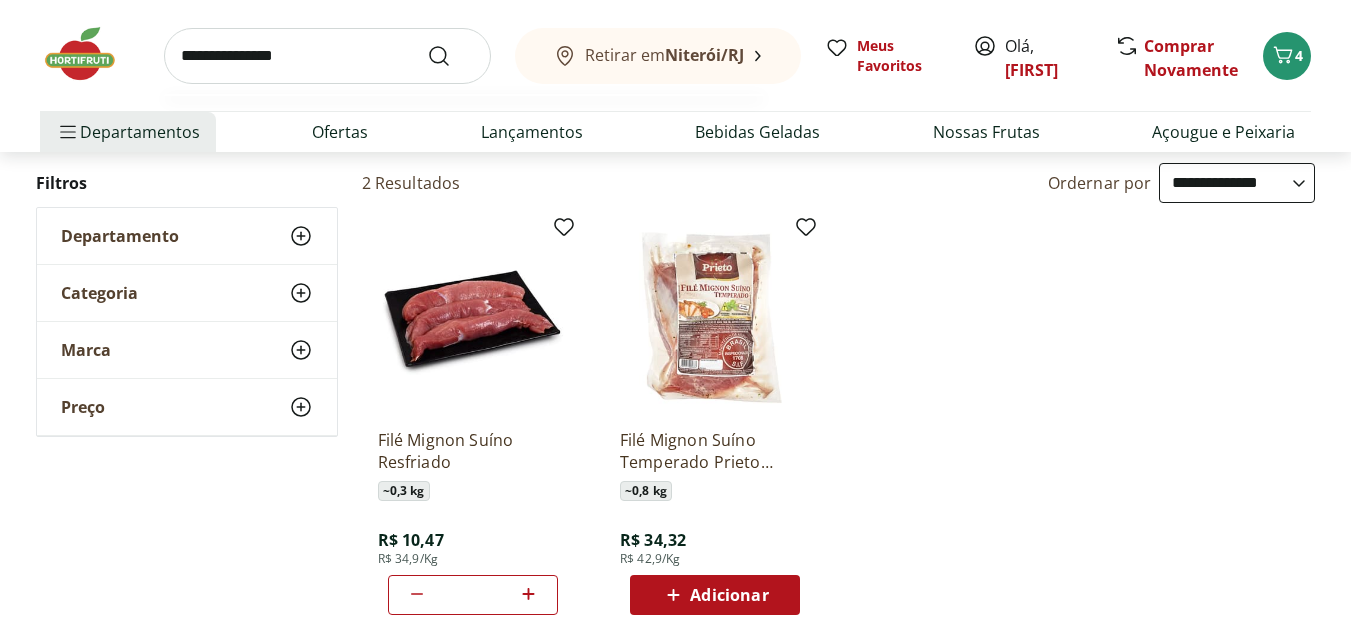 type on "**********" 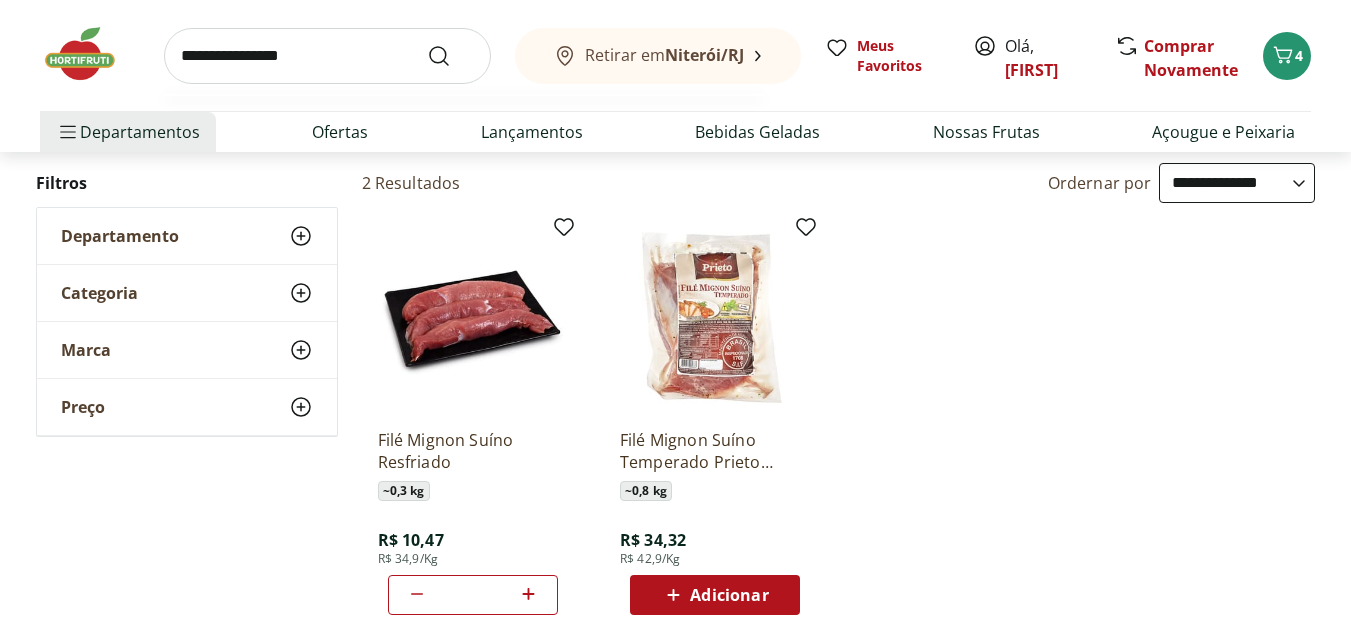 click at bounding box center [451, 56] 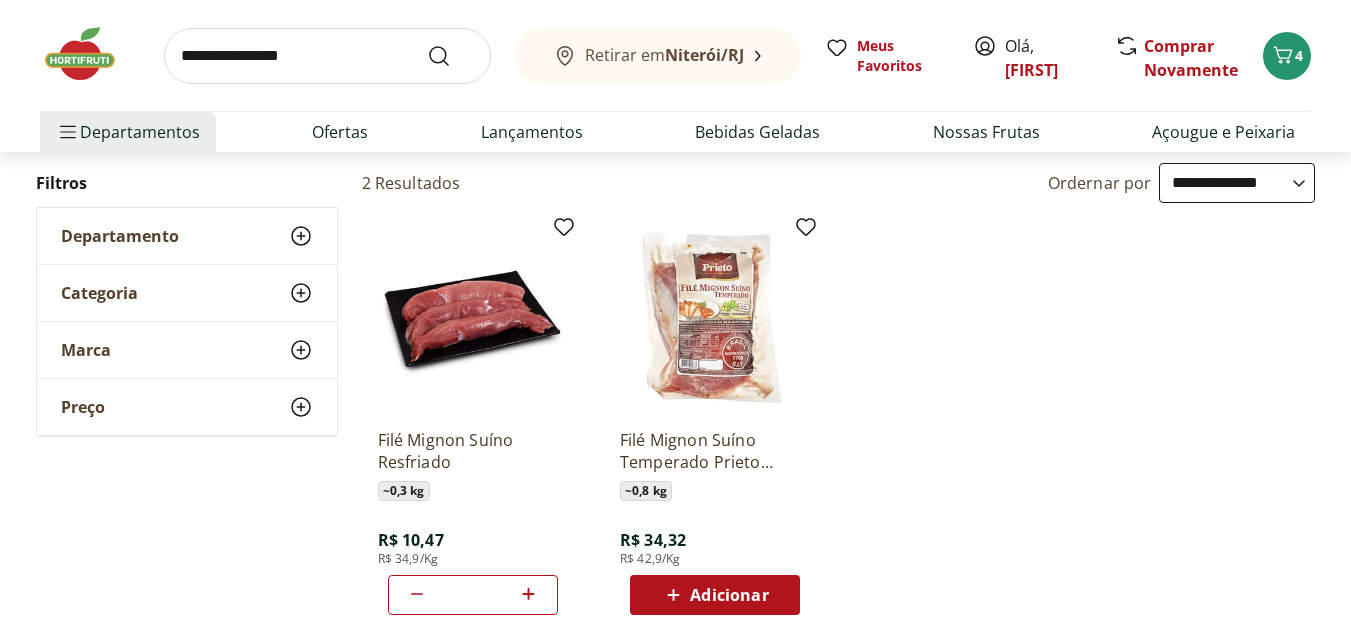 scroll, scrollTop: 0, scrollLeft: 0, axis: both 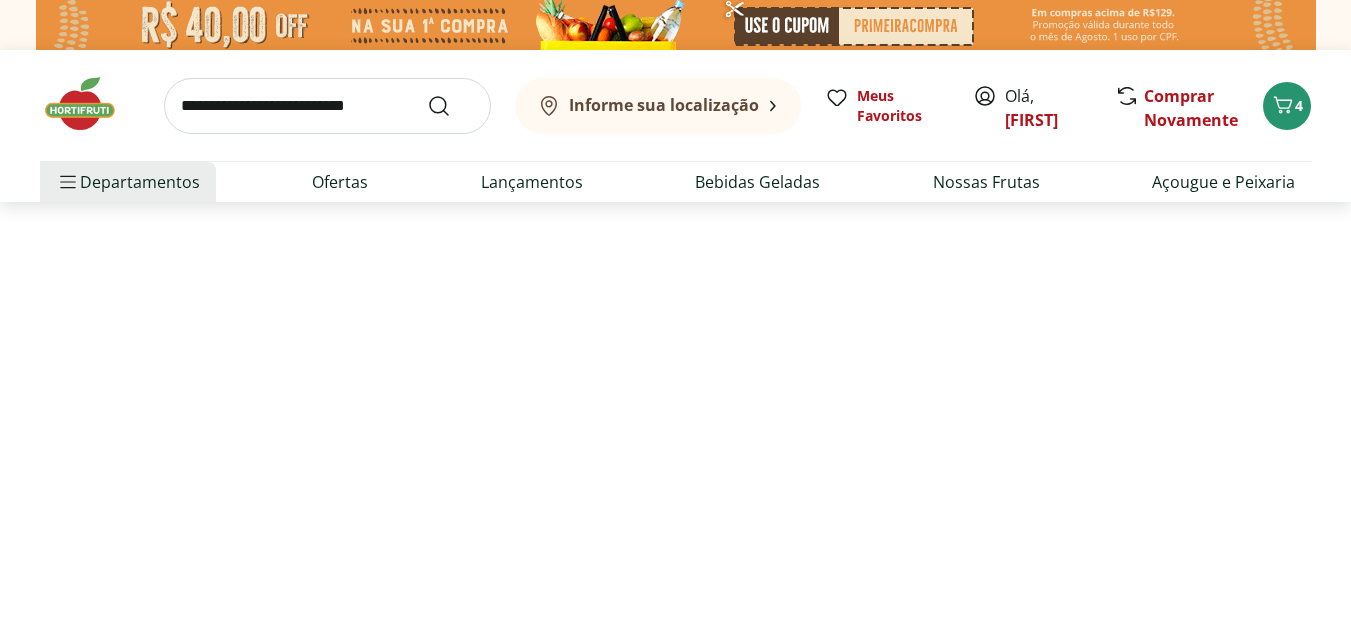 select on "**********" 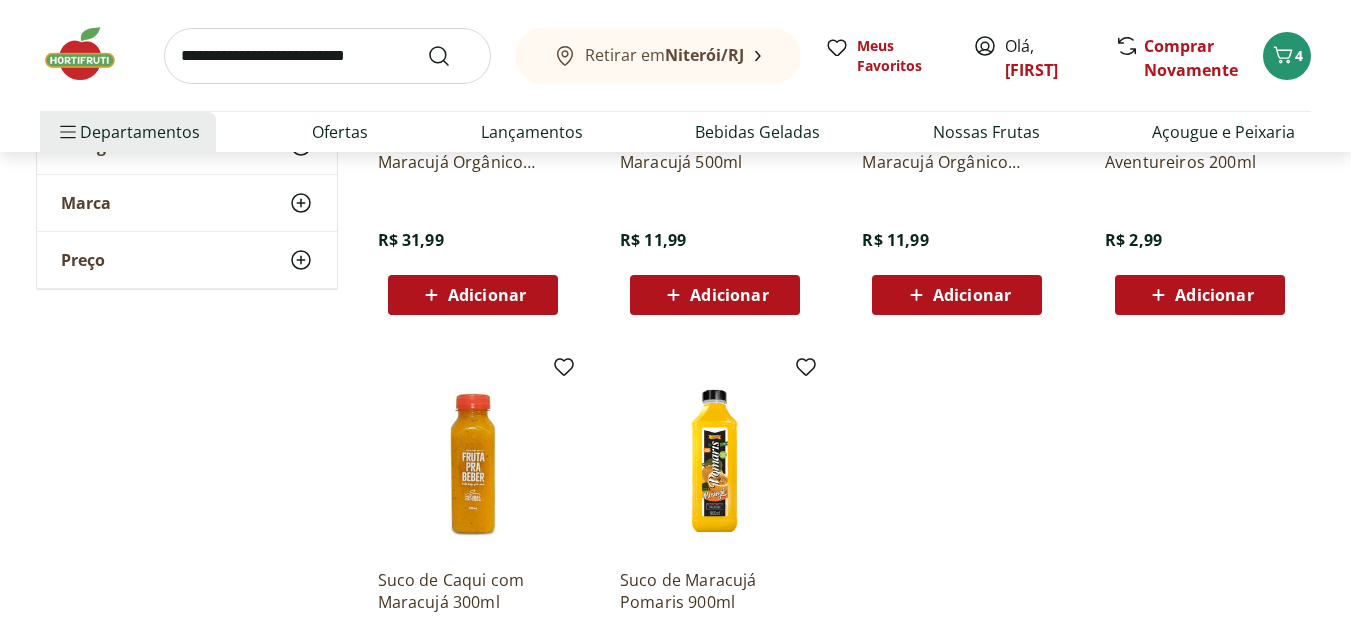 scroll, scrollTop: 200, scrollLeft: 0, axis: vertical 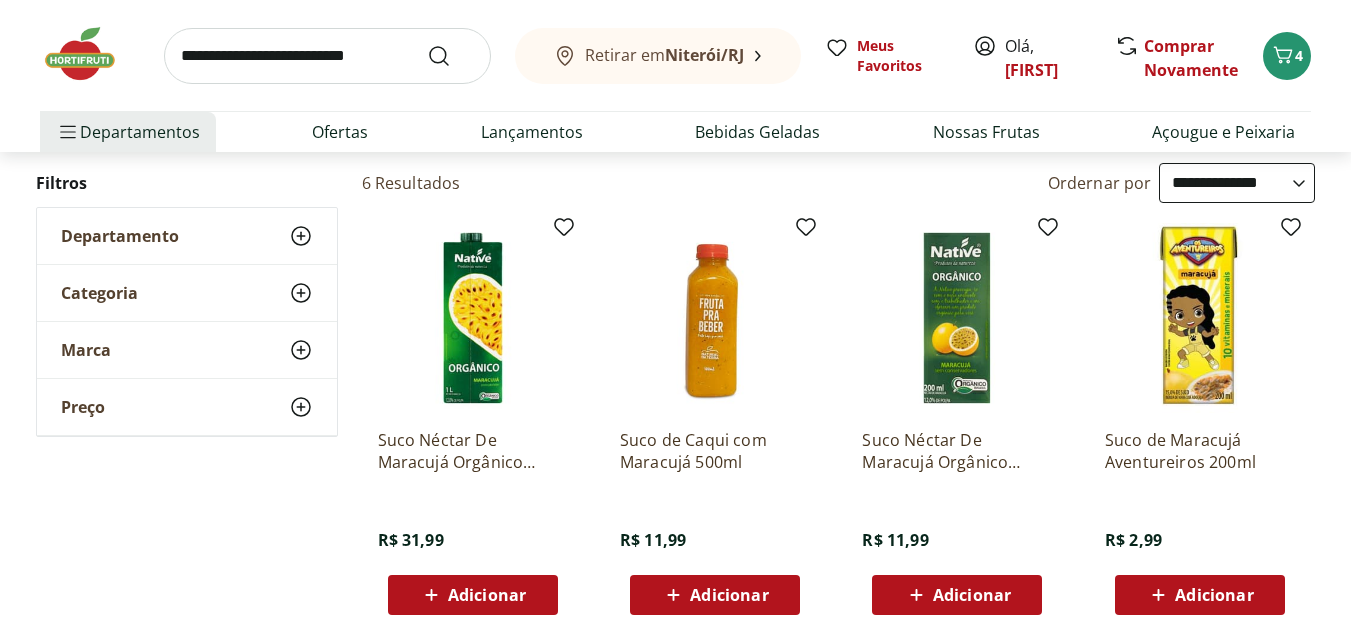 click at bounding box center (327, 56) 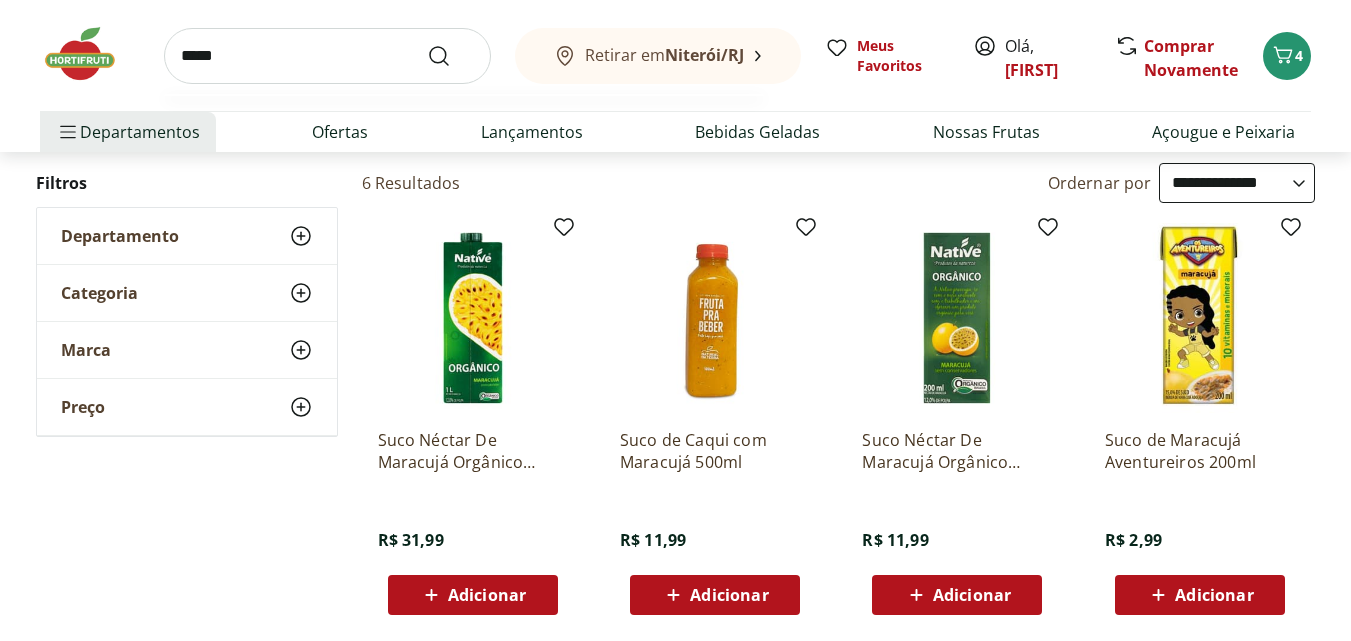 type on "******" 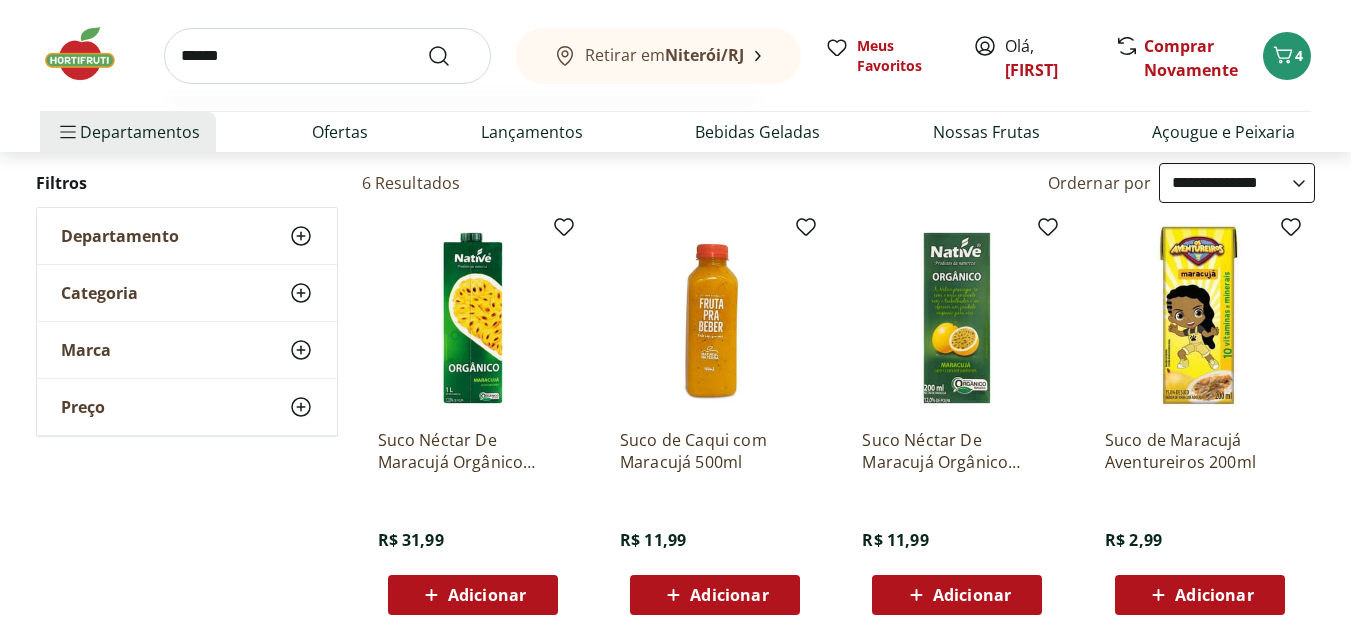 click at bounding box center (451, 56) 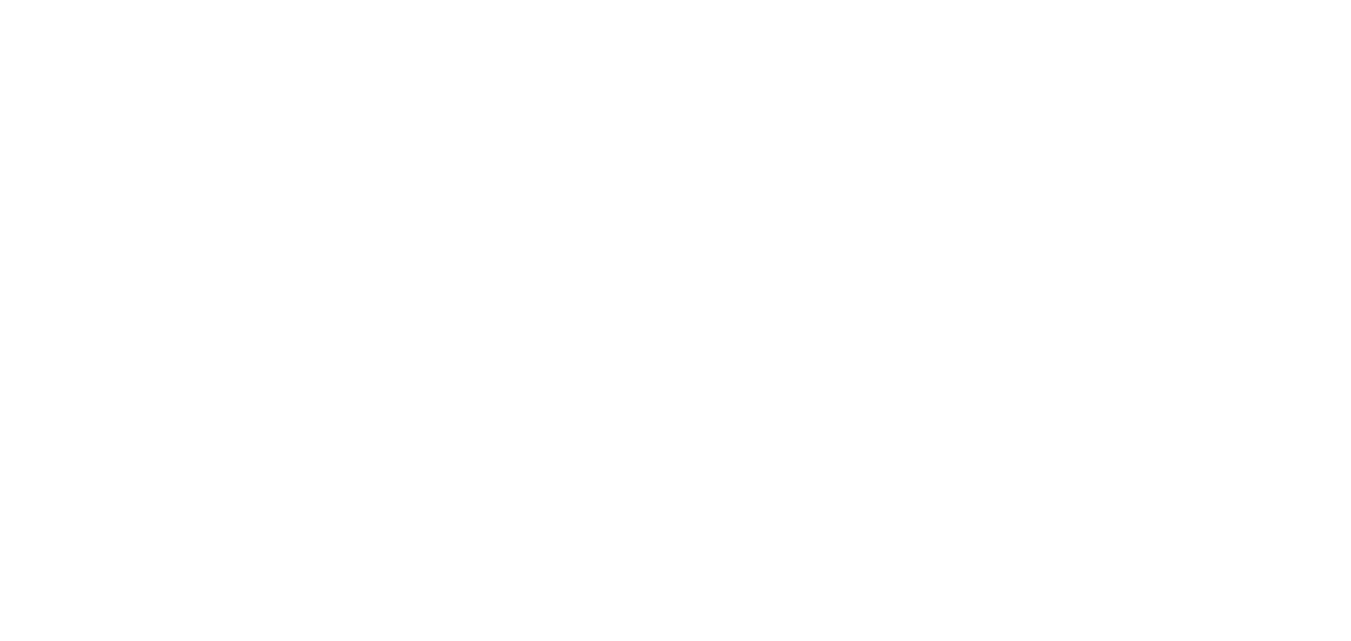 scroll, scrollTop: 0, scrollLeft: 0, axis: both 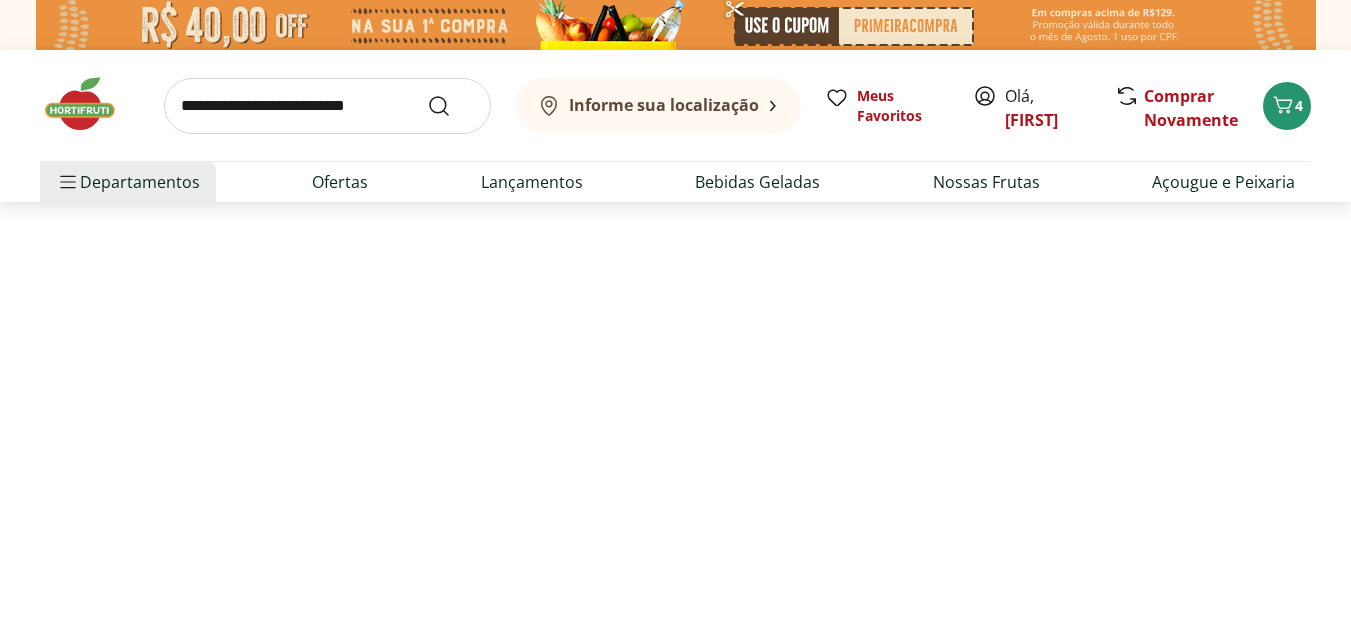 select on "**********" 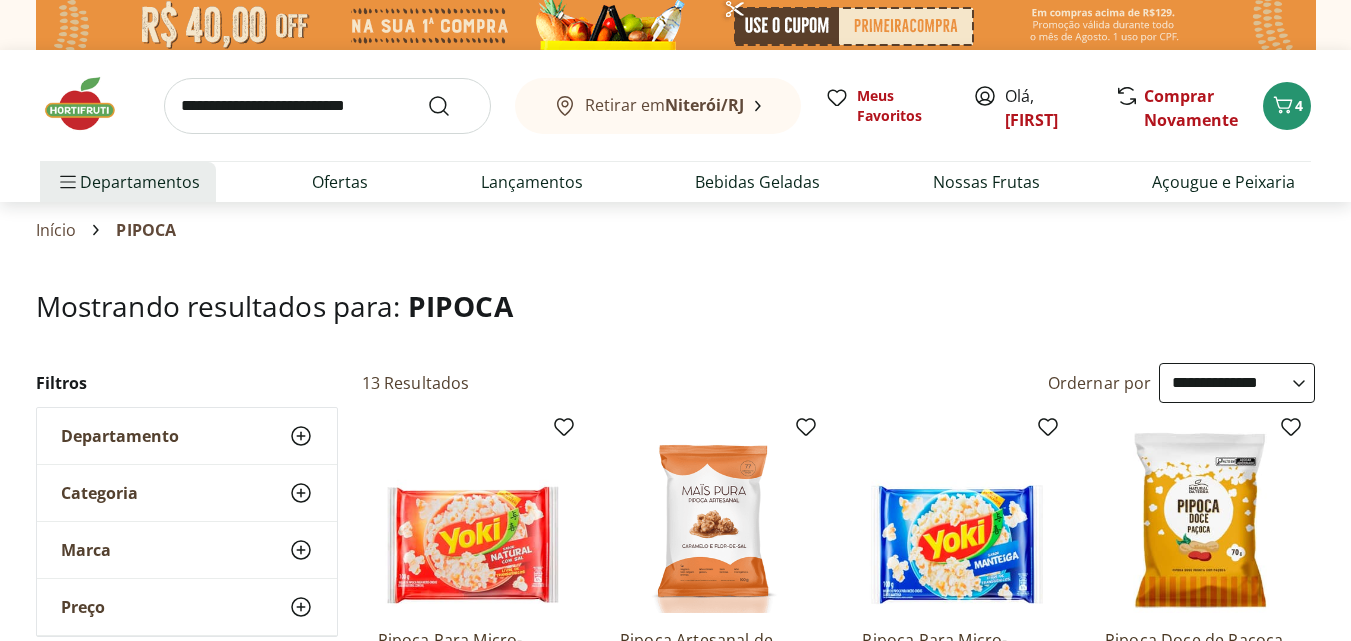 scroll, scrollTop: 200, scrollLeft: 0, axis: vertical 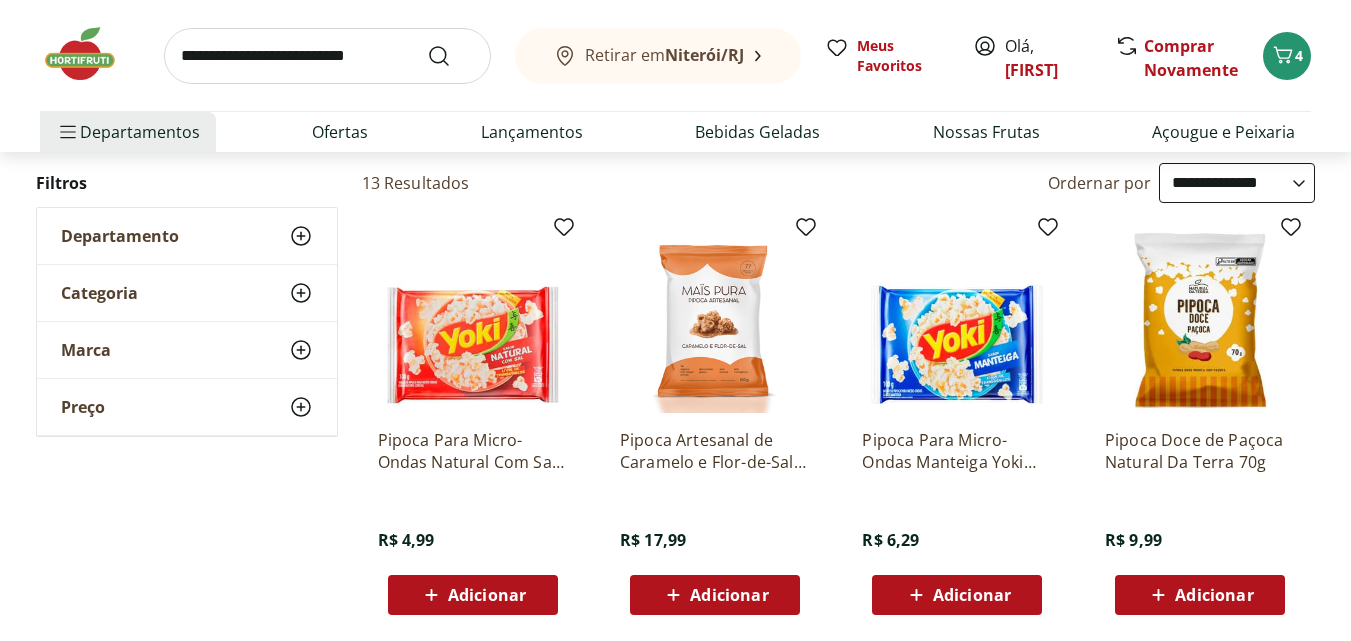 click on "Adicionar" at bounding box center [473, 595] 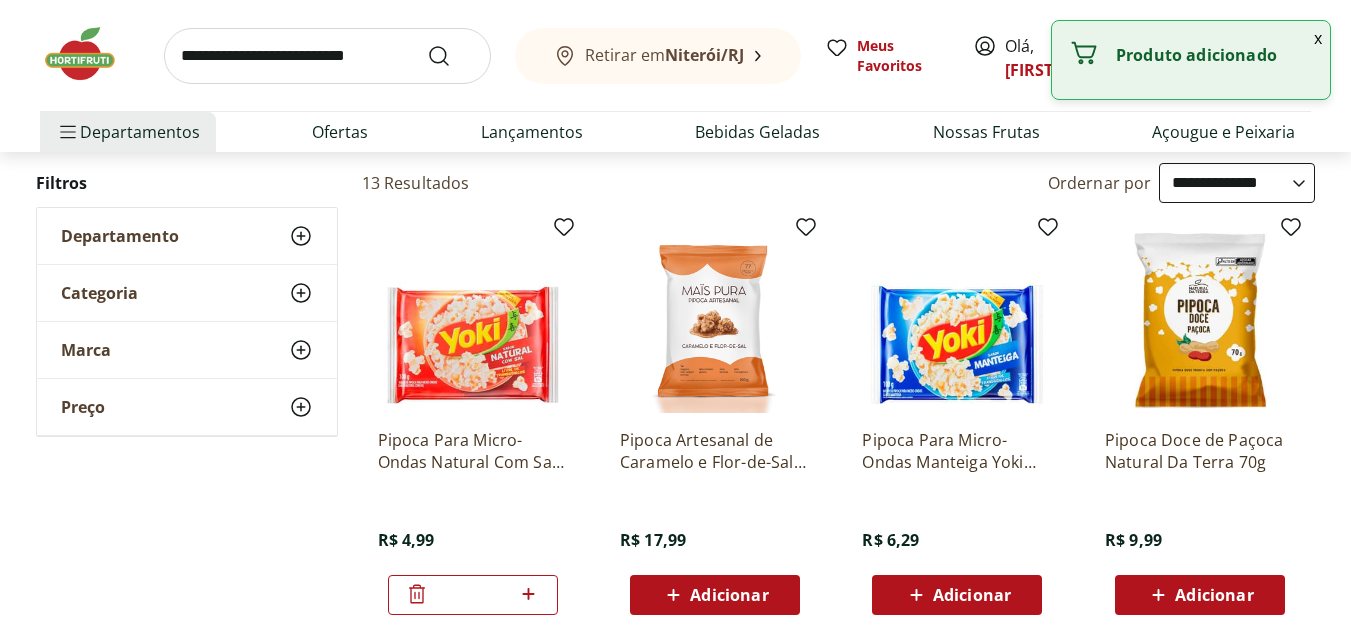 click 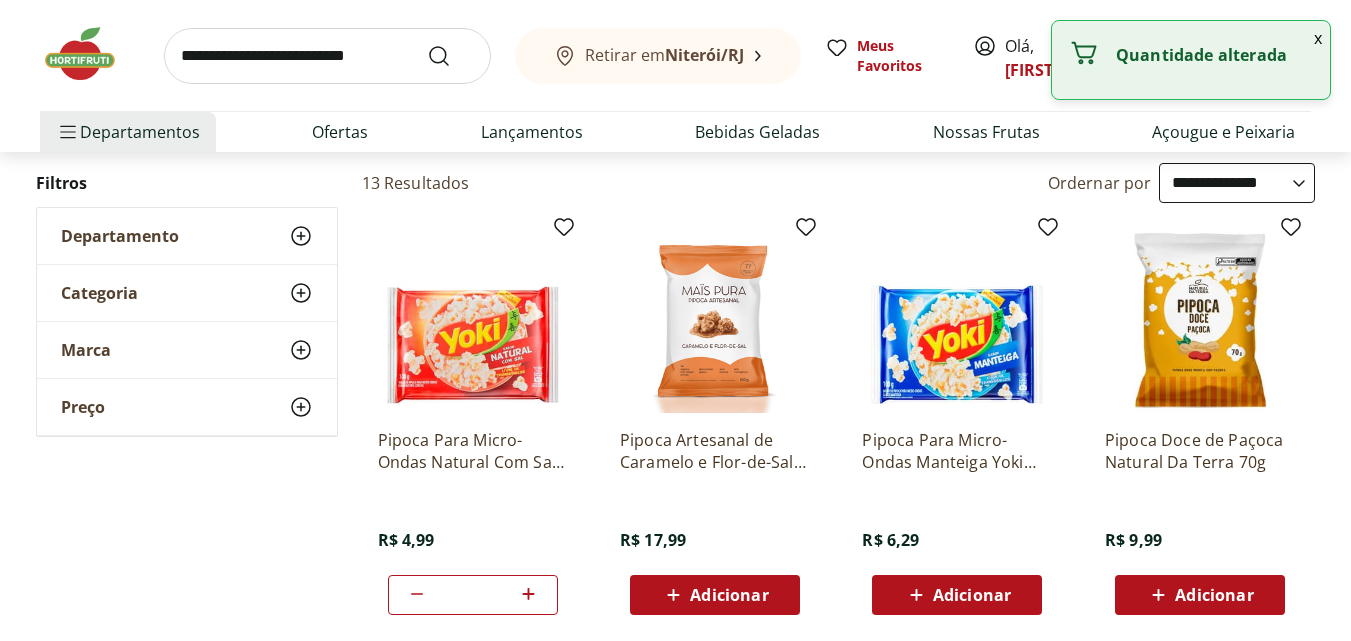 click 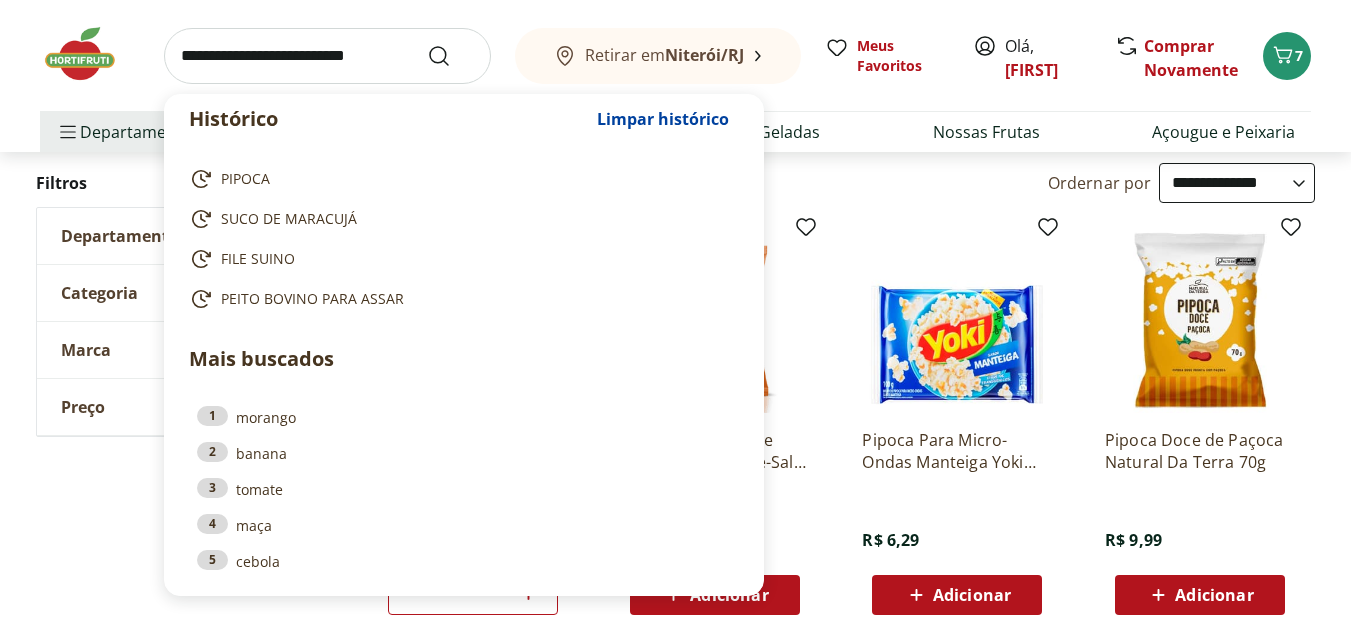 click at bounding box center (327, 56) 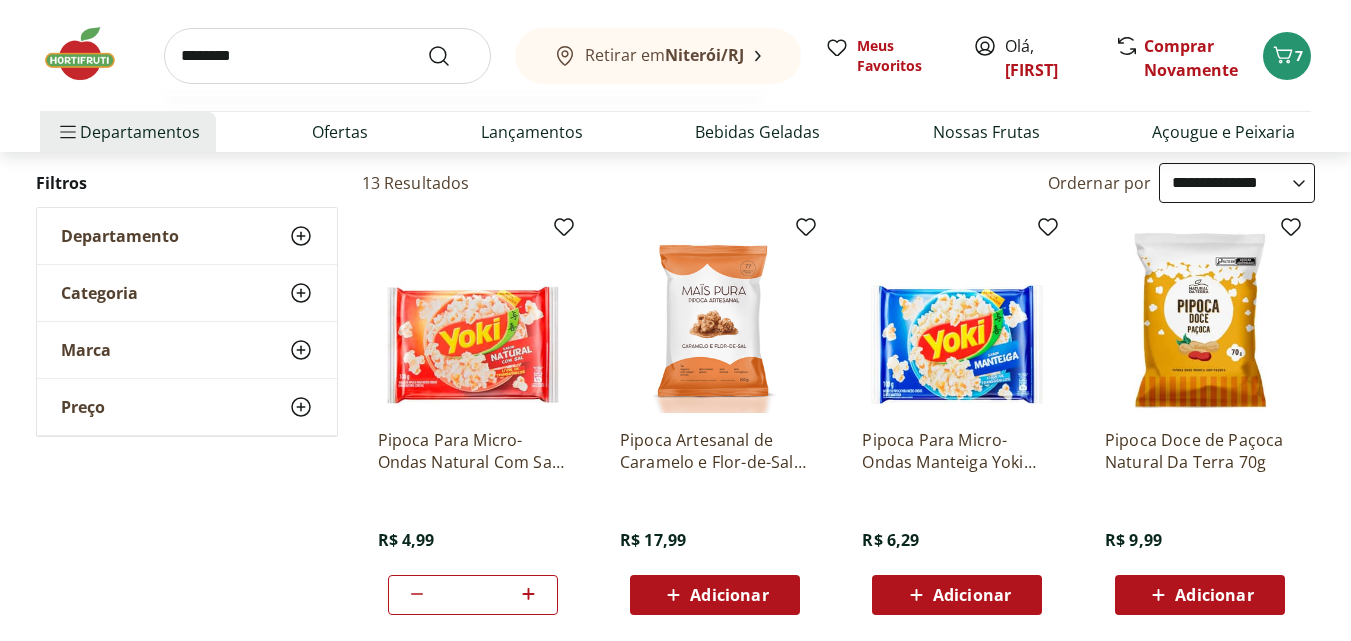 type on "*********" 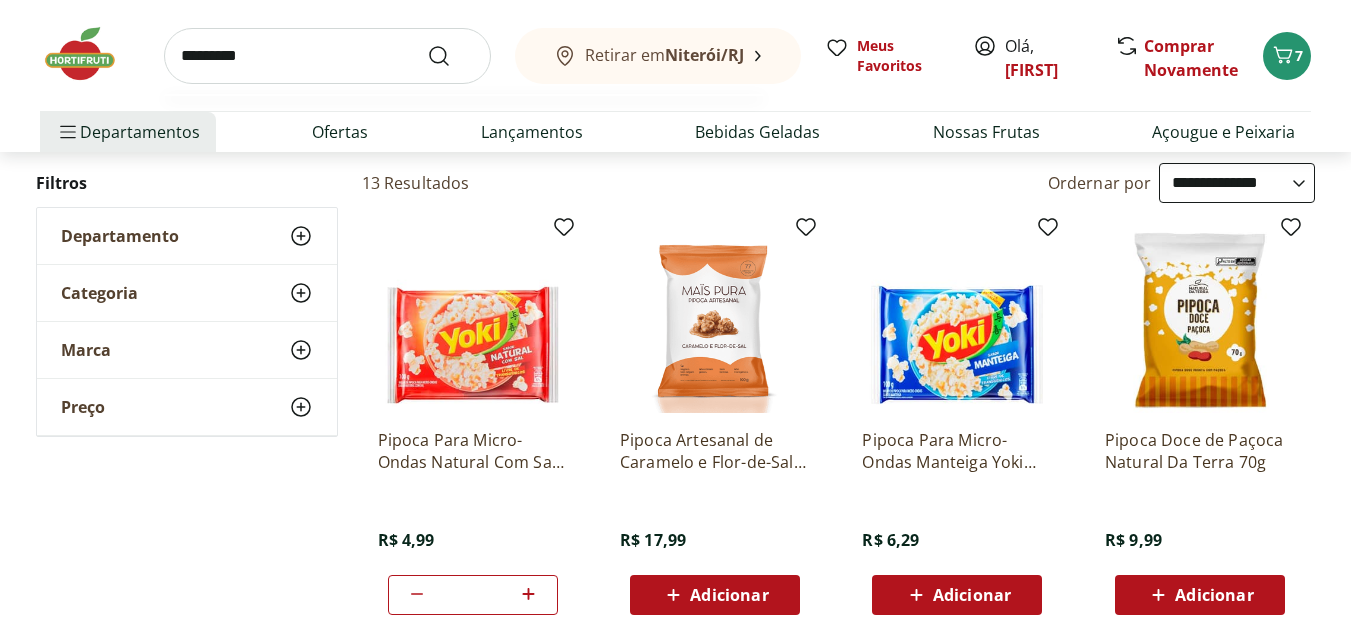 click at bounding box center (451, 56) 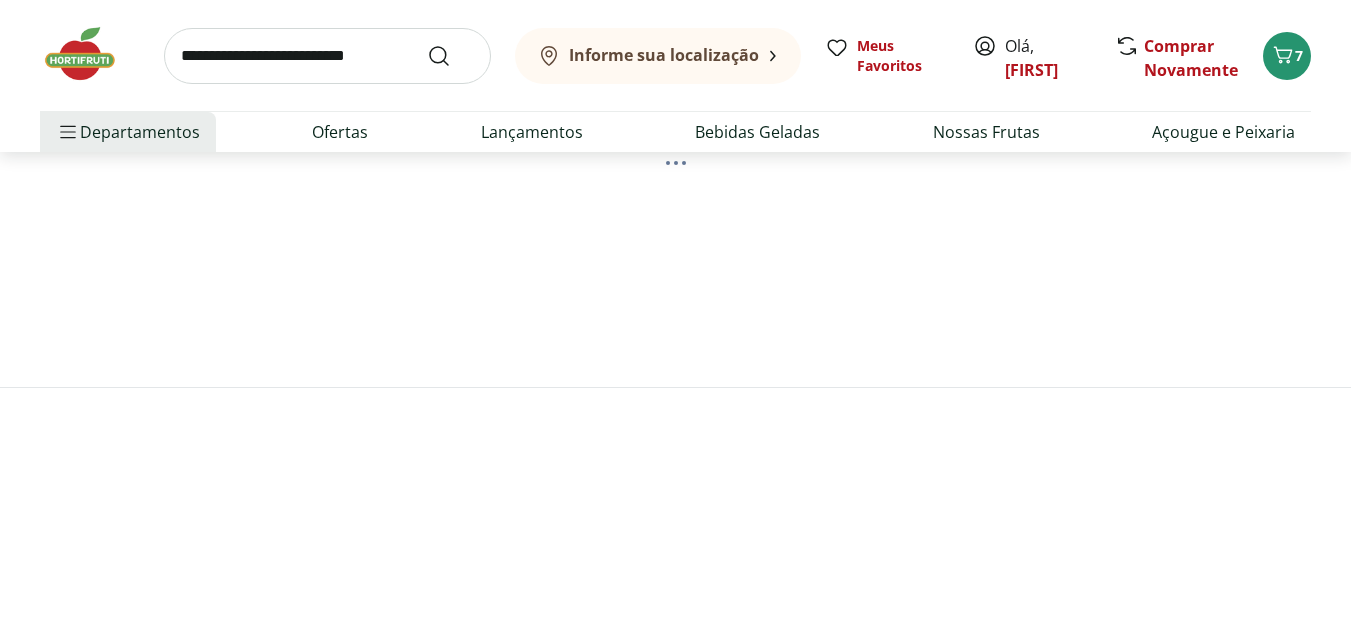 scroll, scrollTop: 0, scrollLeft: 0, axis: both 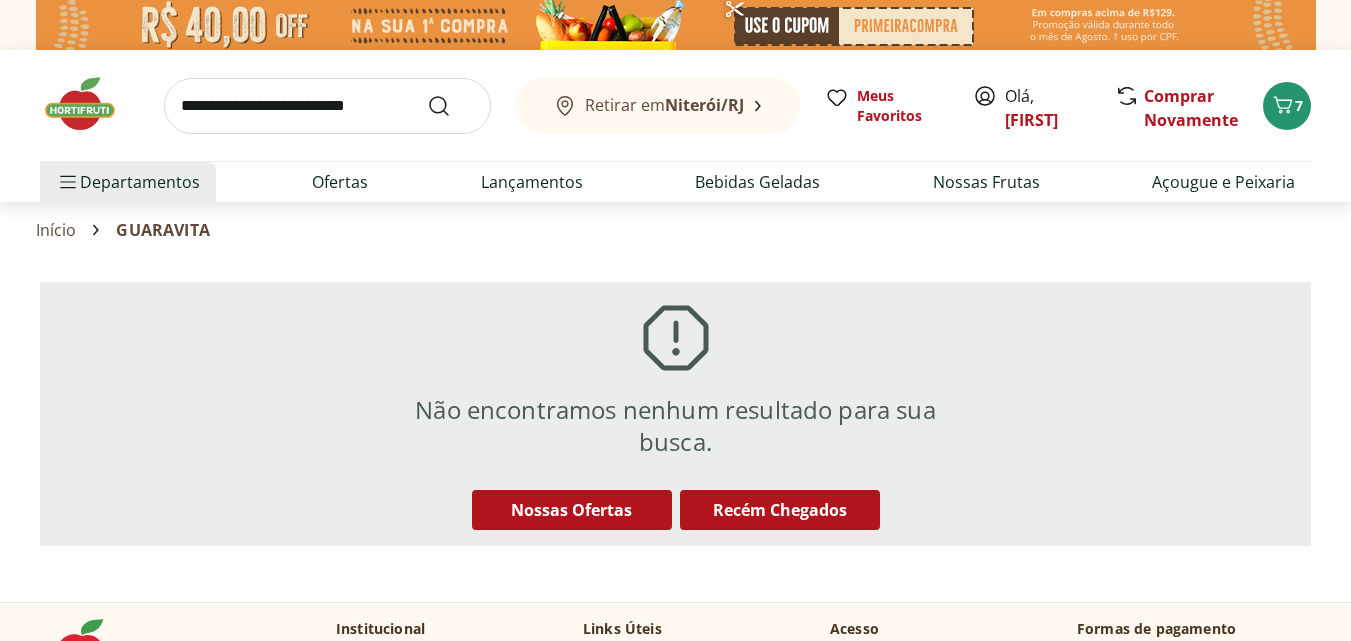click at bounding box center (327, 106) 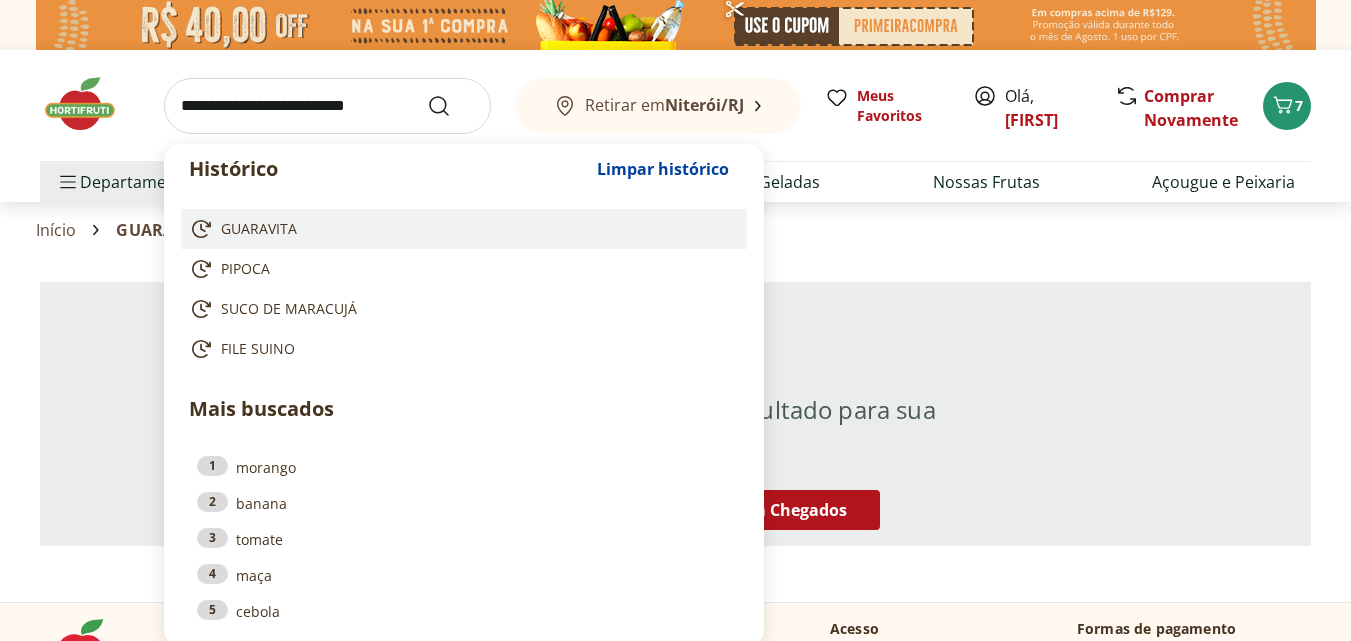 click on "GUARAVITA" at bounding box center [259, 229] 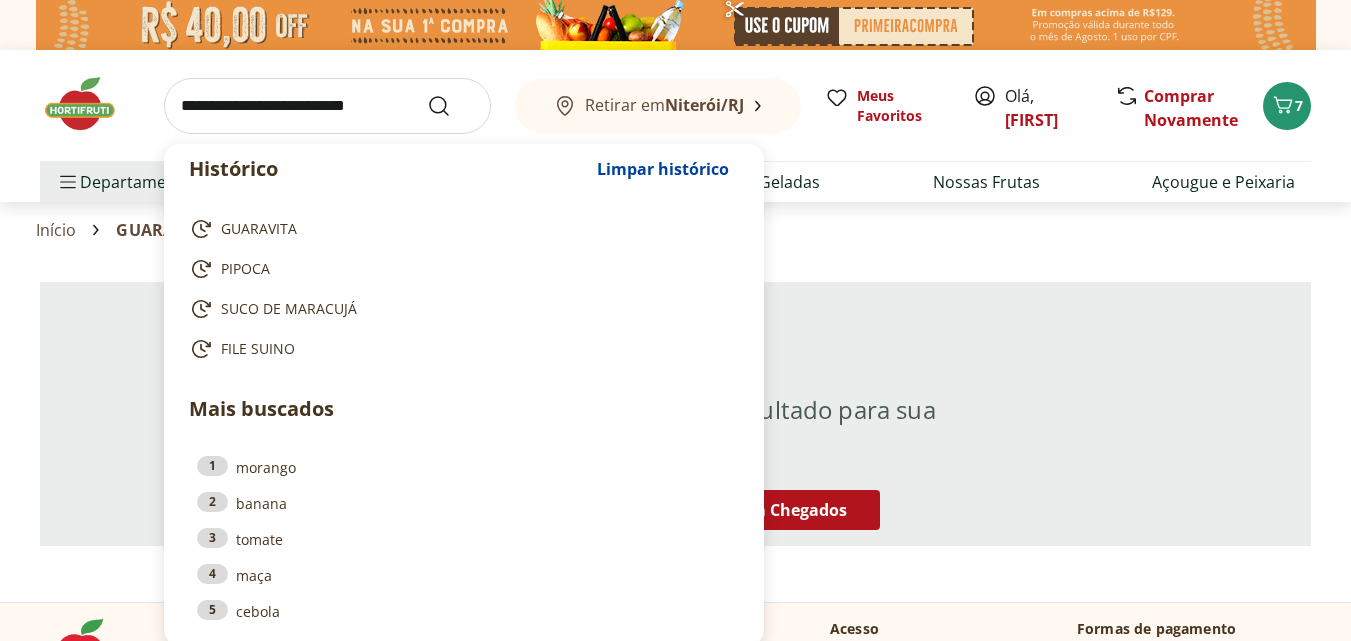 type on "*********" 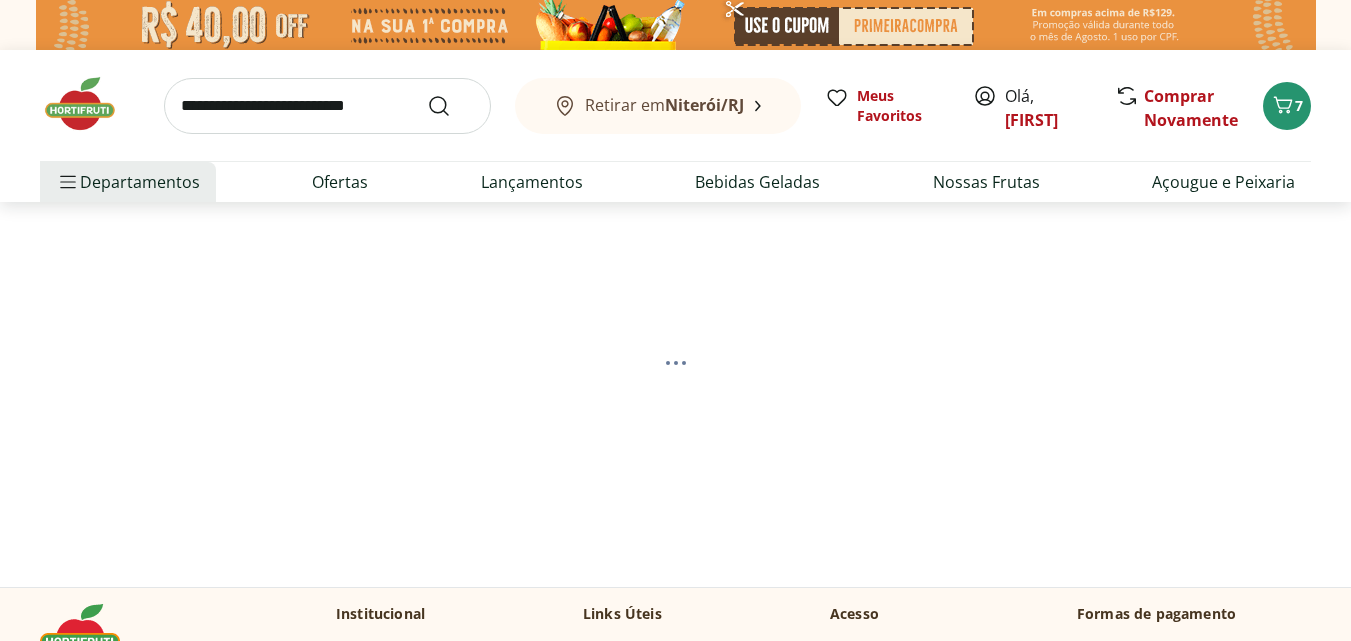 scroll, scrollTop: 0, scrollLeft: 0, axis: both 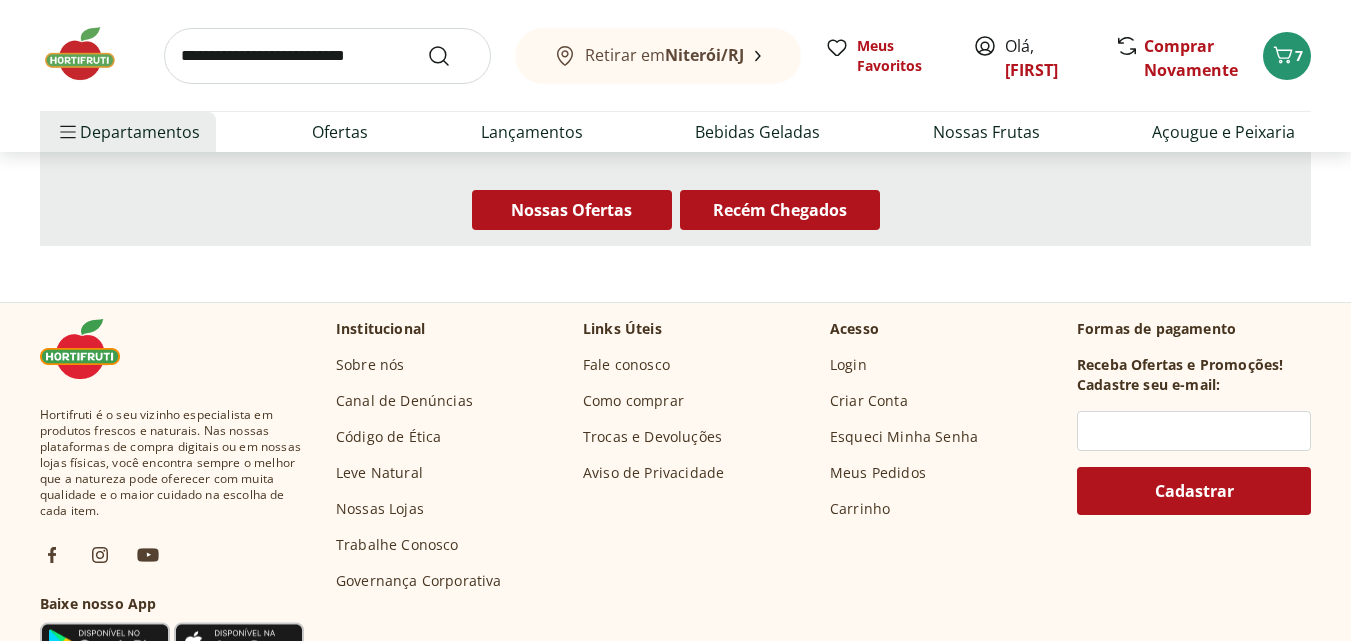 click at bounding box center [327, 56] 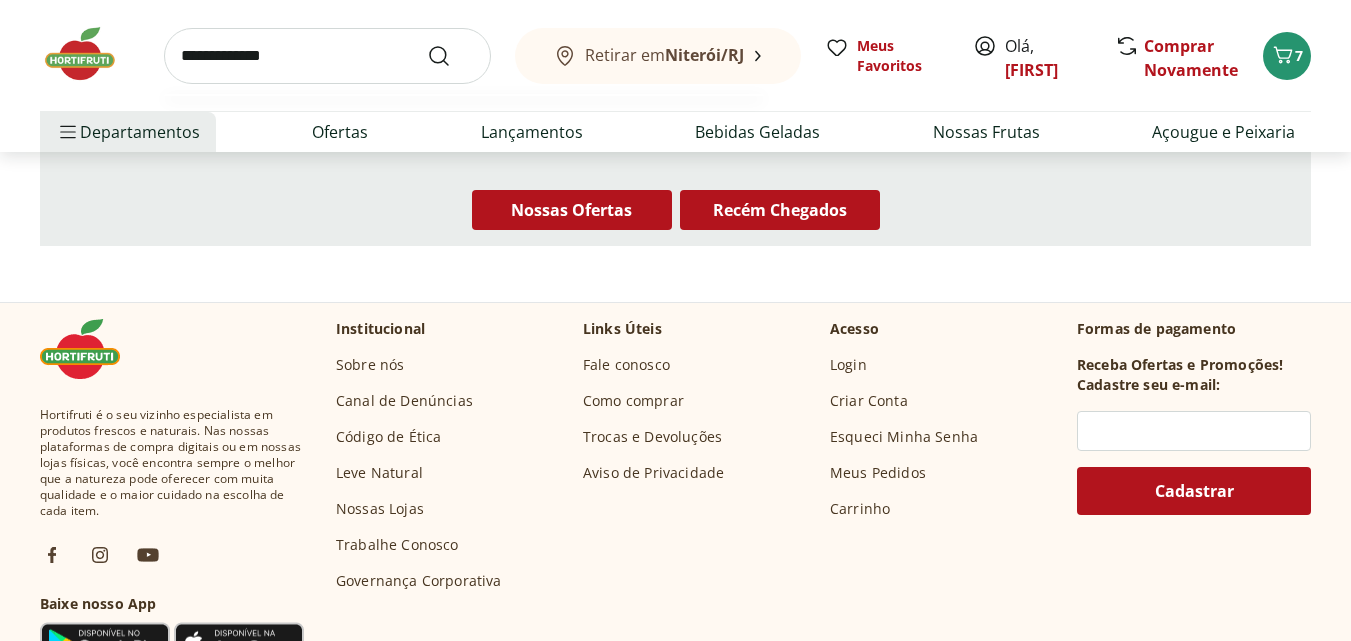 type on "**********" 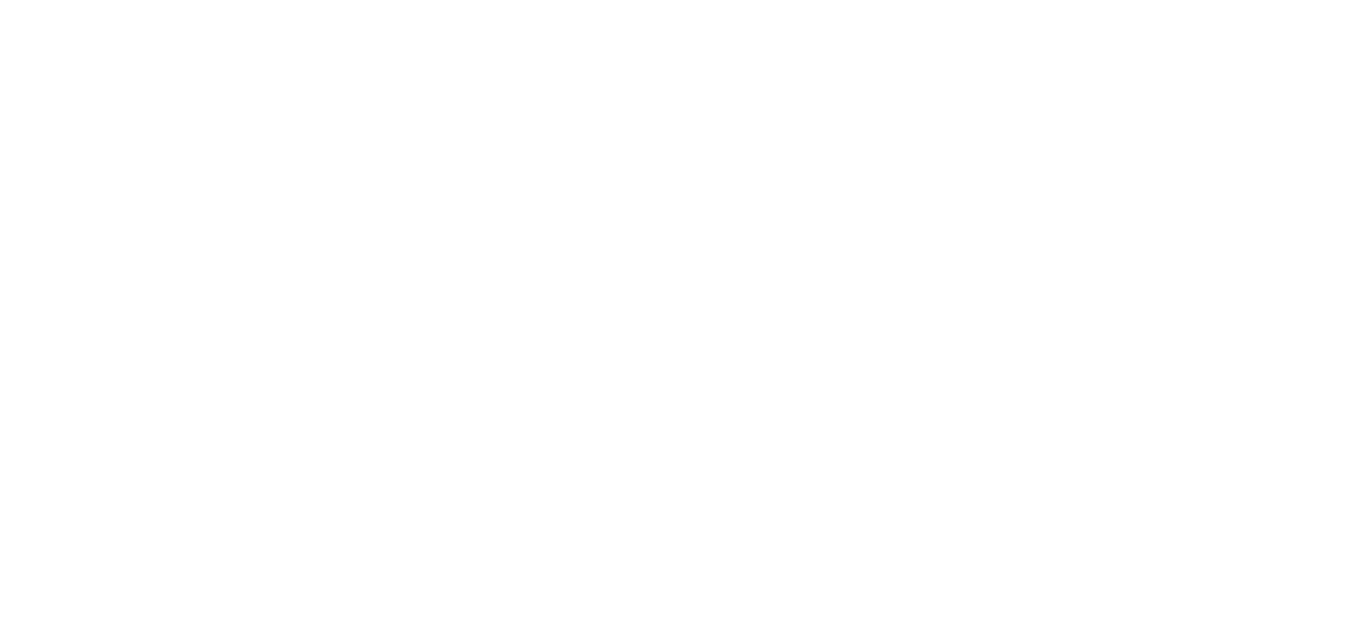 scroll, scrollTop: 0, scrollLeft: 0, axis: both 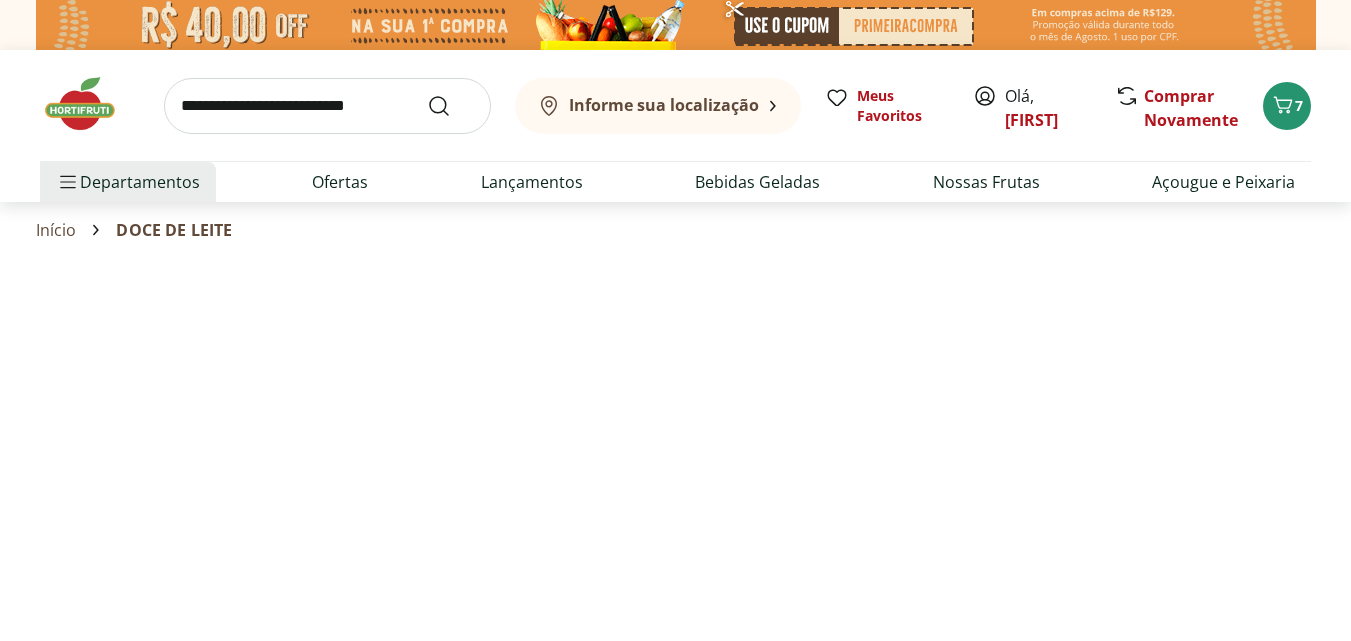 select on "**********" 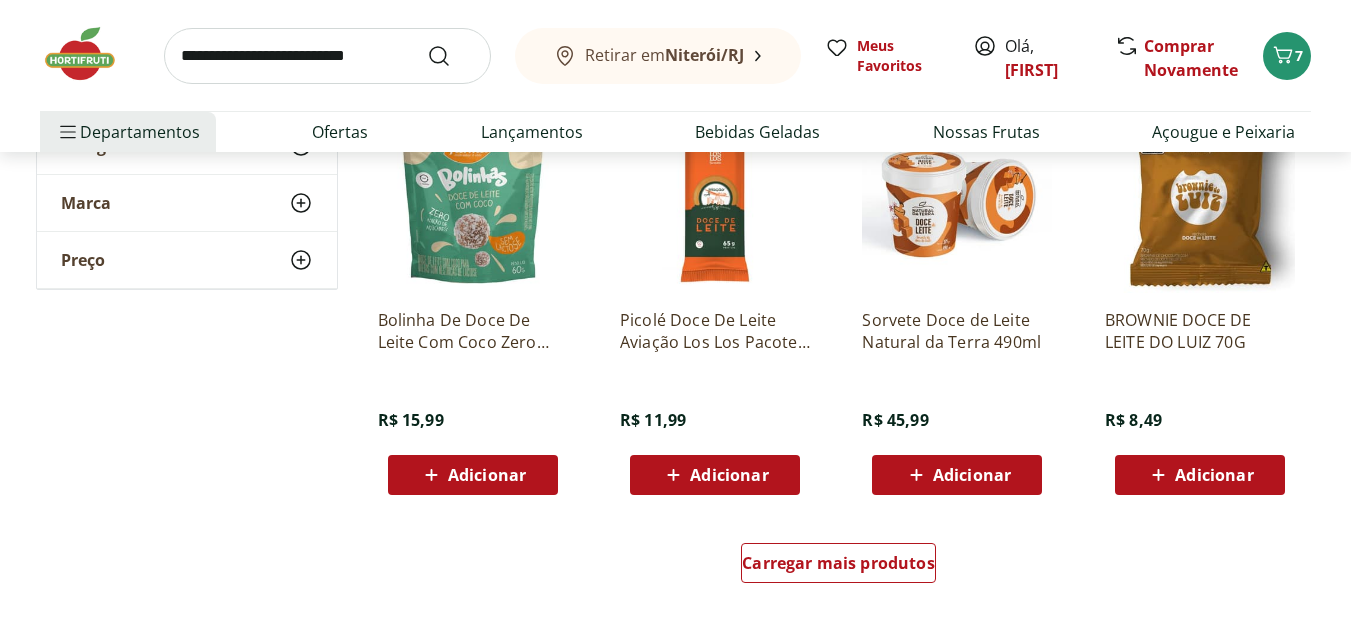 scroll, scrollTop: 1300, scrollLeft: 0, axis: vertical 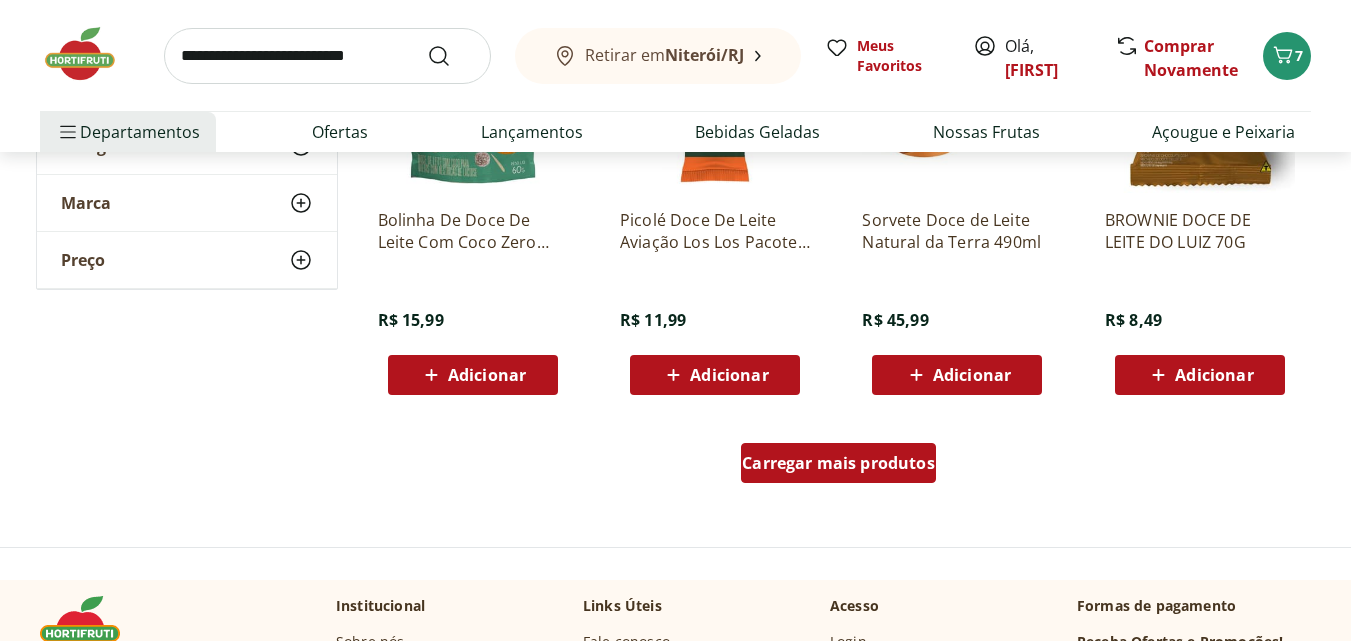click on "Carregar mais produtos" at bounding box center (838, 463) 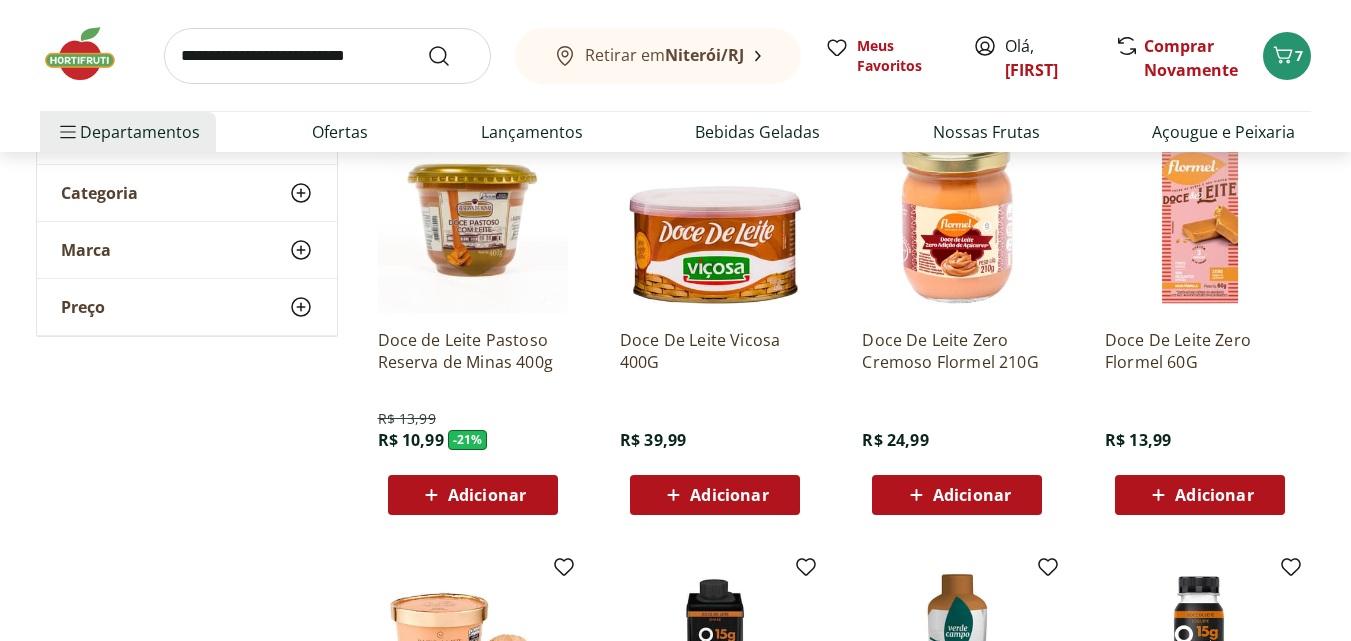 scroll, scrollTop: 100, scrollLeft: 0, axis: vertical 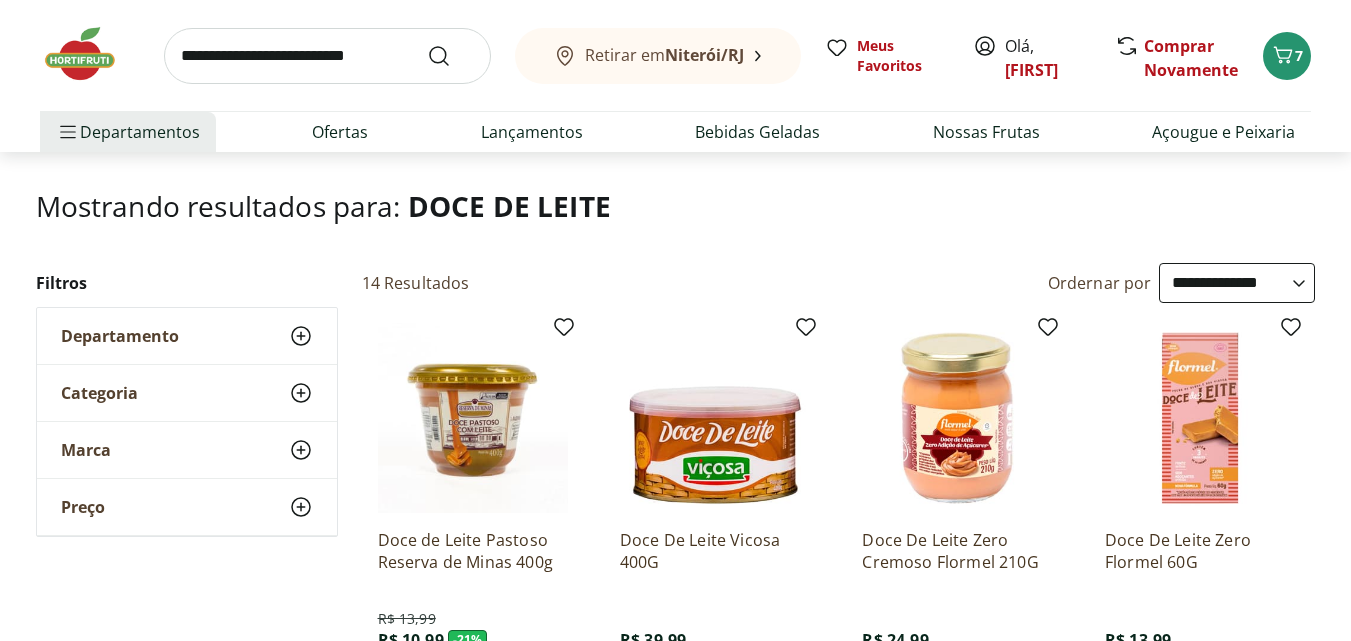 click at bounding box center [473, 418] 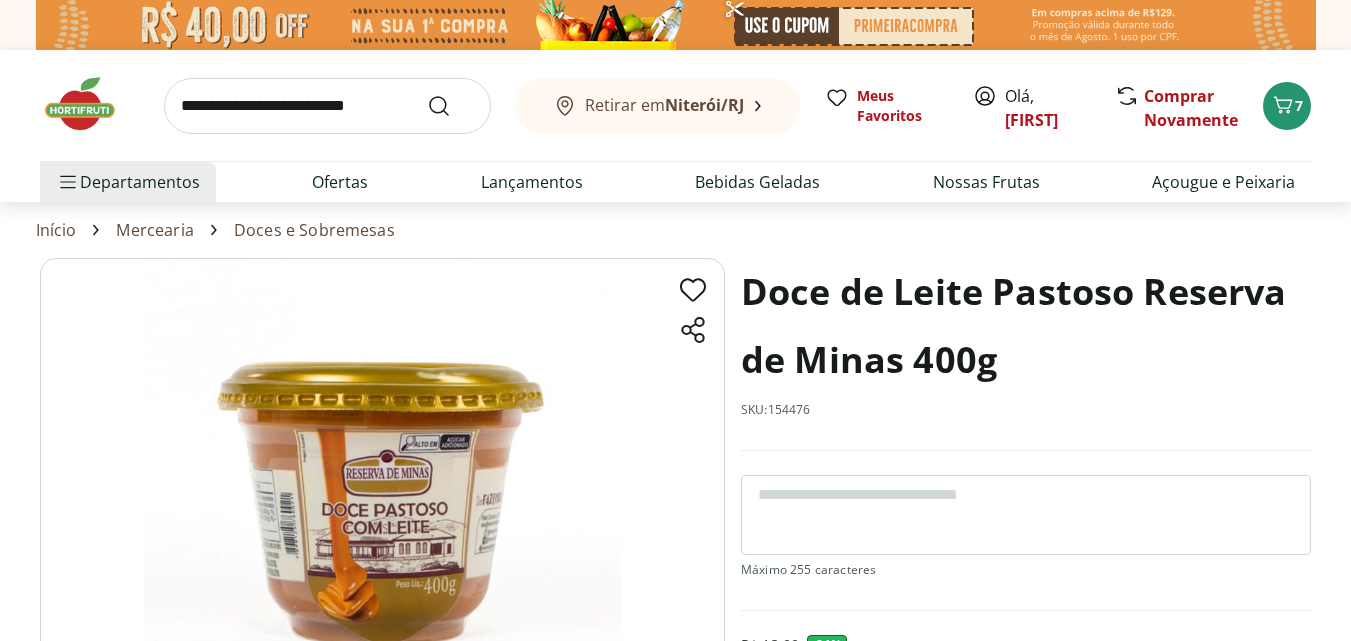 scroll, scrollTop: 200, scrollLeft: 0, axis: vertical 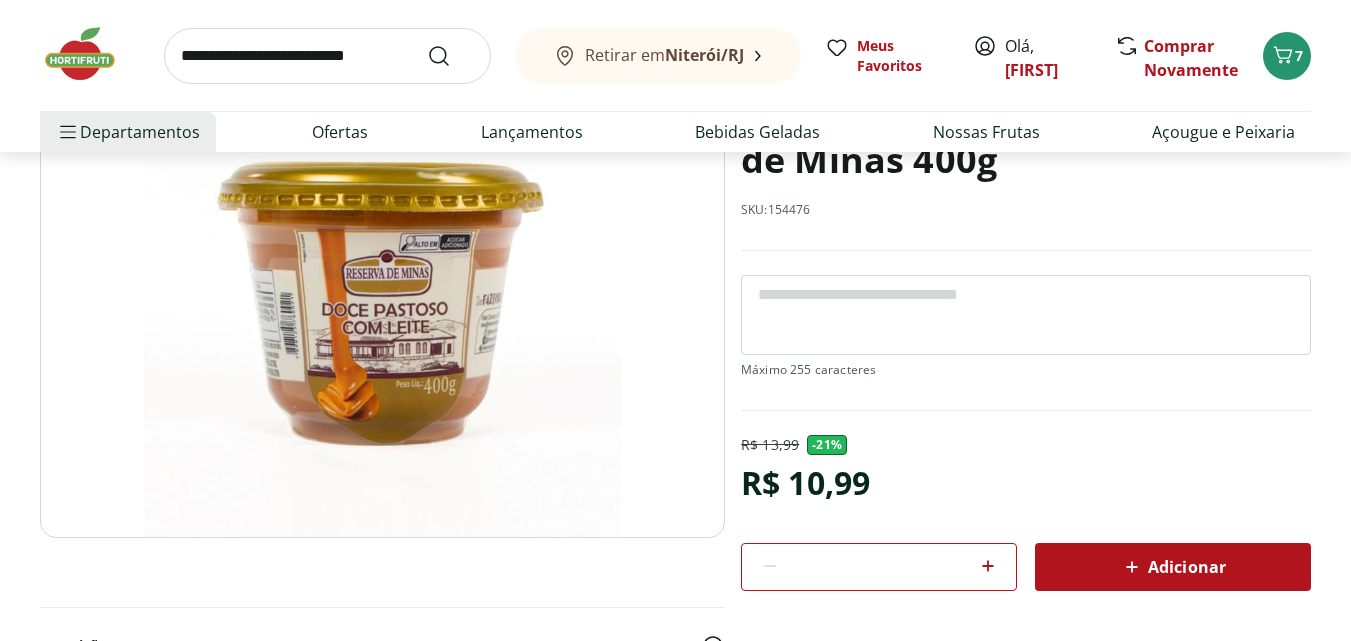 click on "Adicionar" at bounding box center (1173, 567) 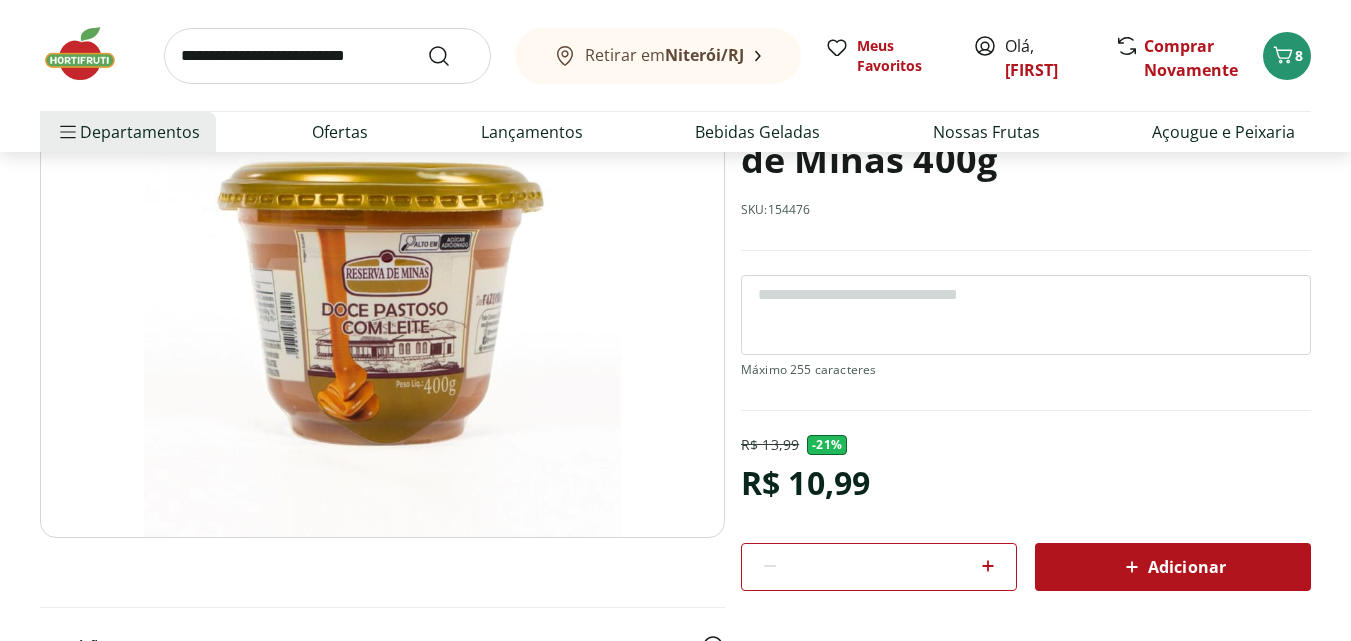 click at bounding box center (327, 56) 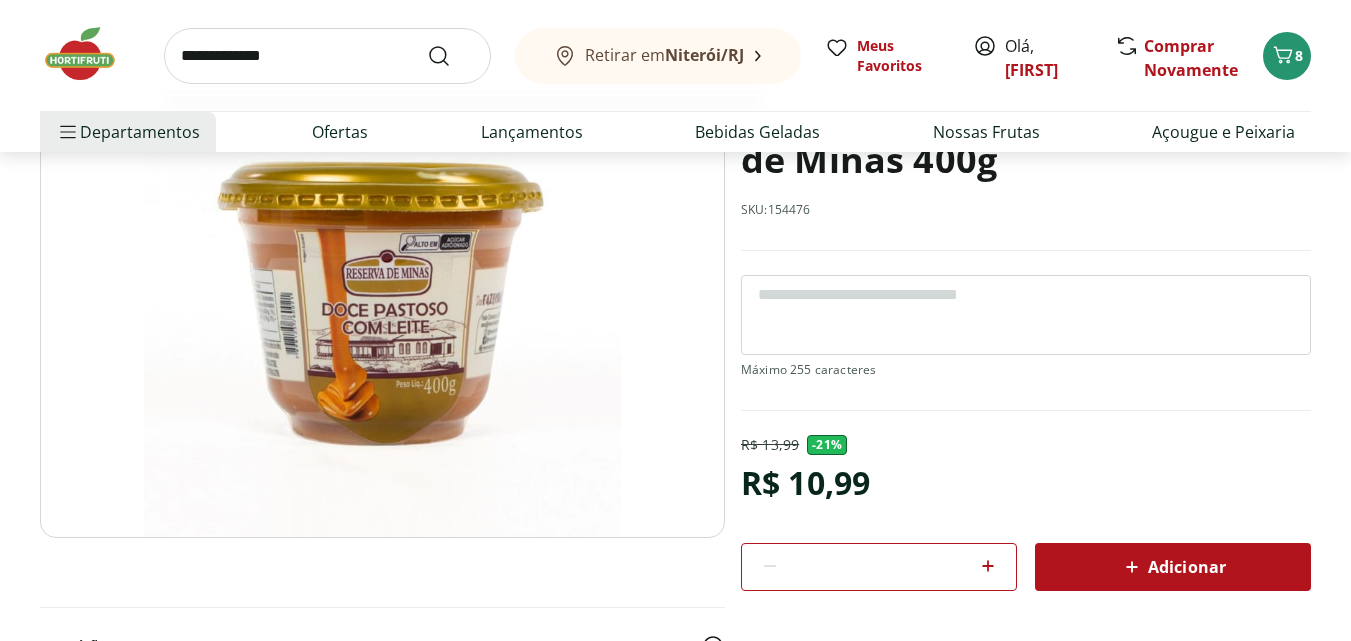 type on "**********" 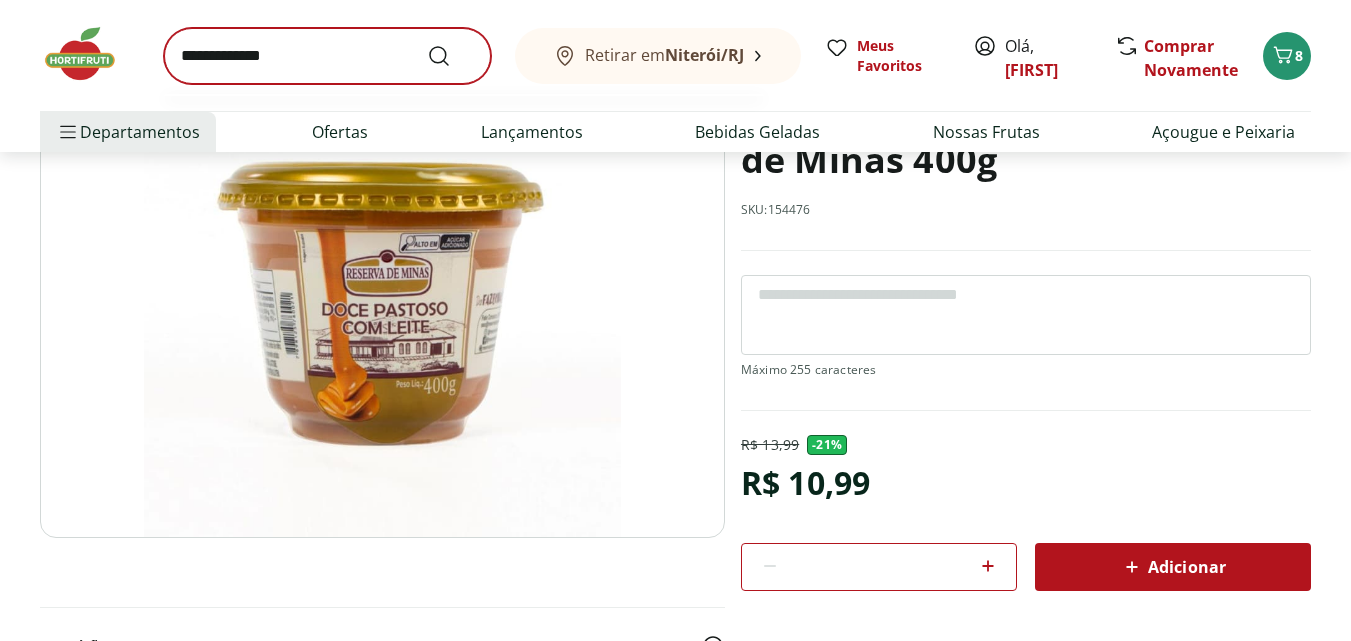 scroll, scrollTop: 0, scrollLeft: 0, axis: both 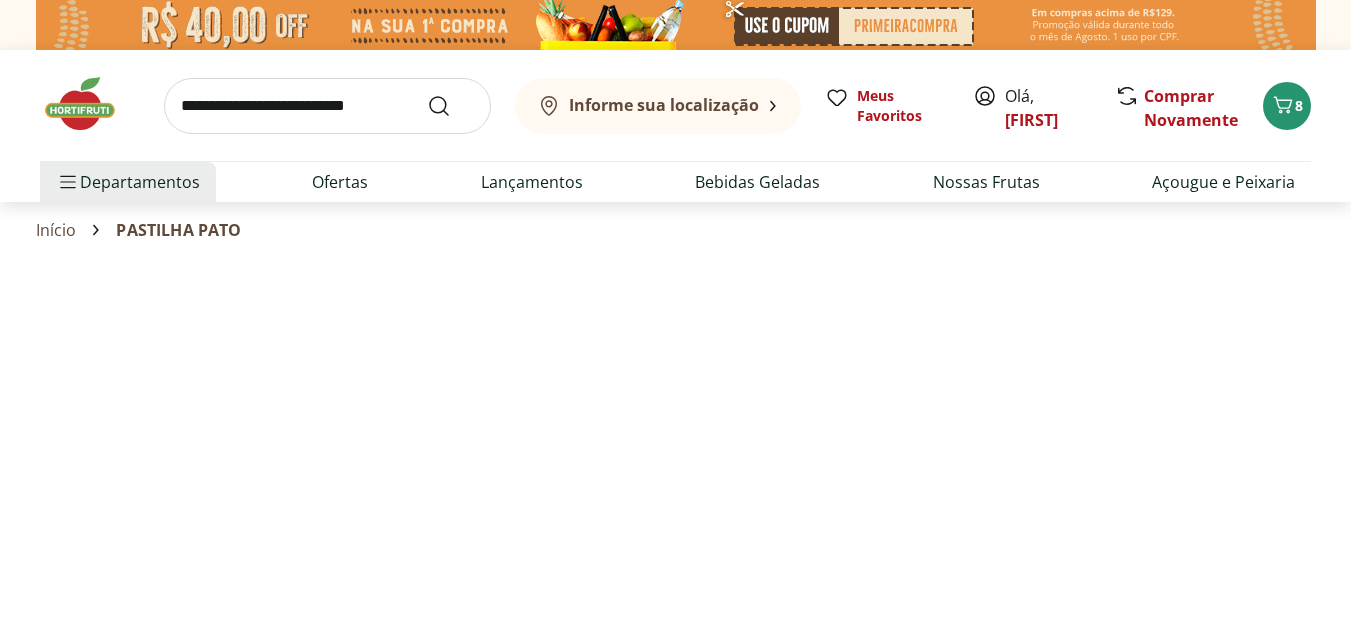 select on "**********" 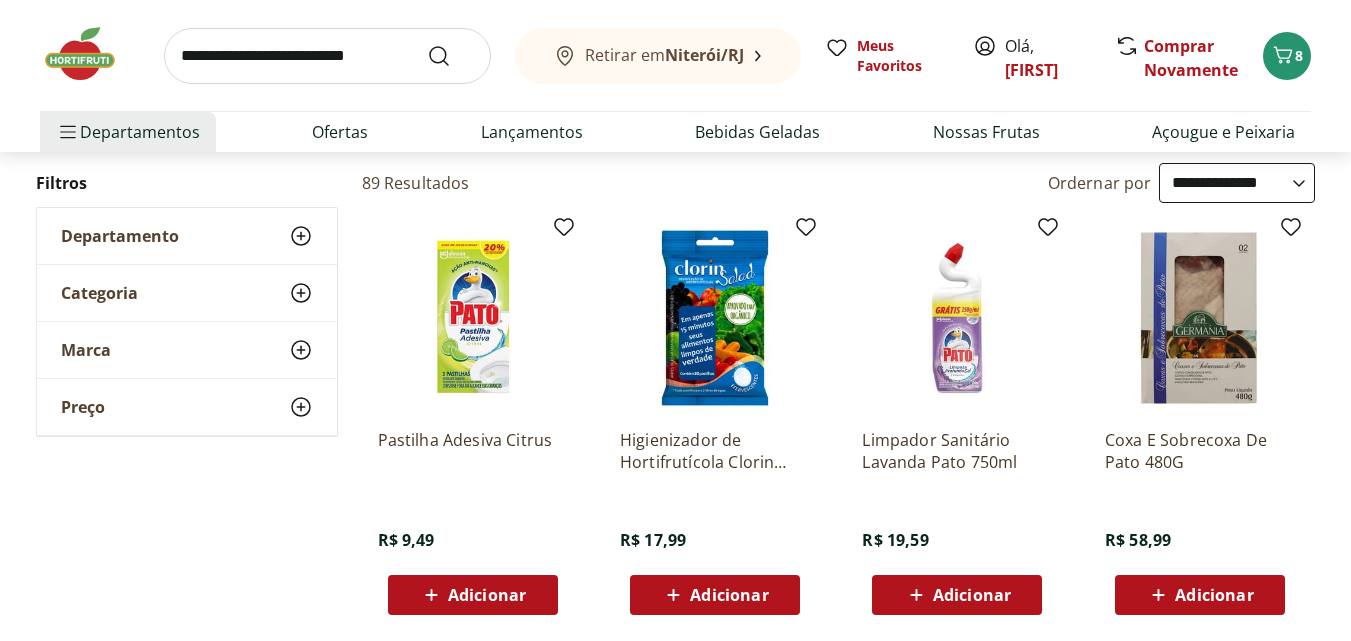 scroll, scrollTop: 300, scrollLeft: 0, axis: vertical 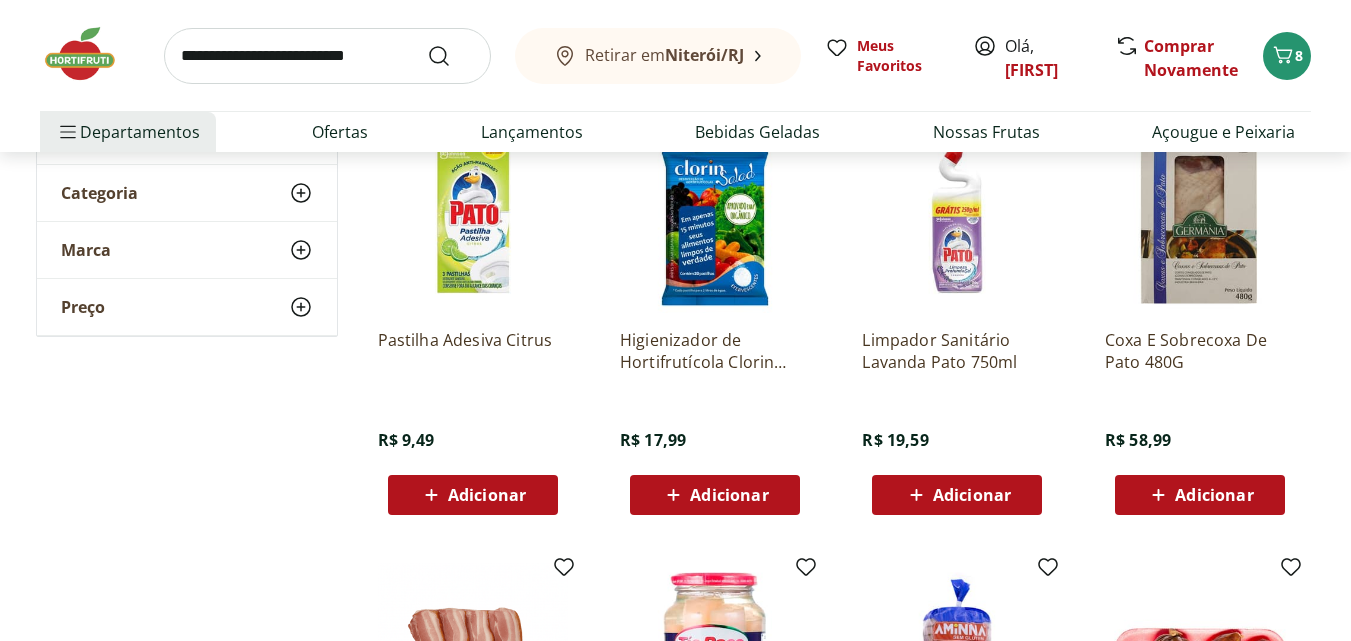 click on "Adicionar" at bounding box center [487, 495] 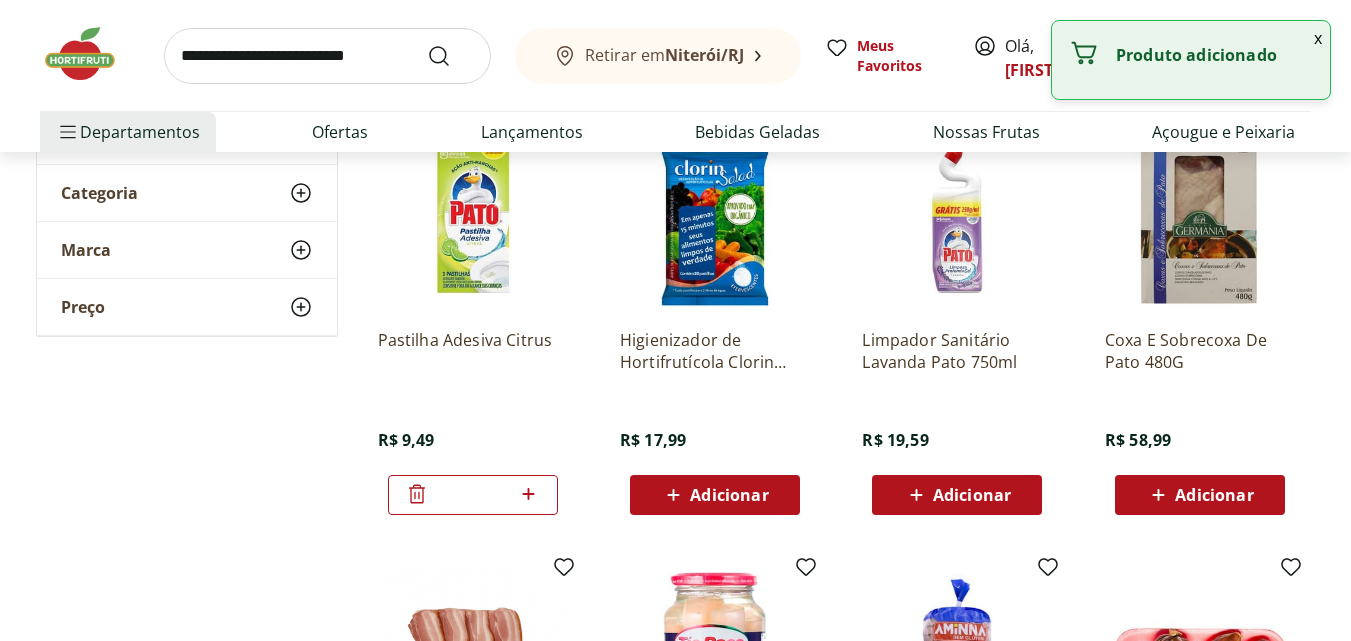 click 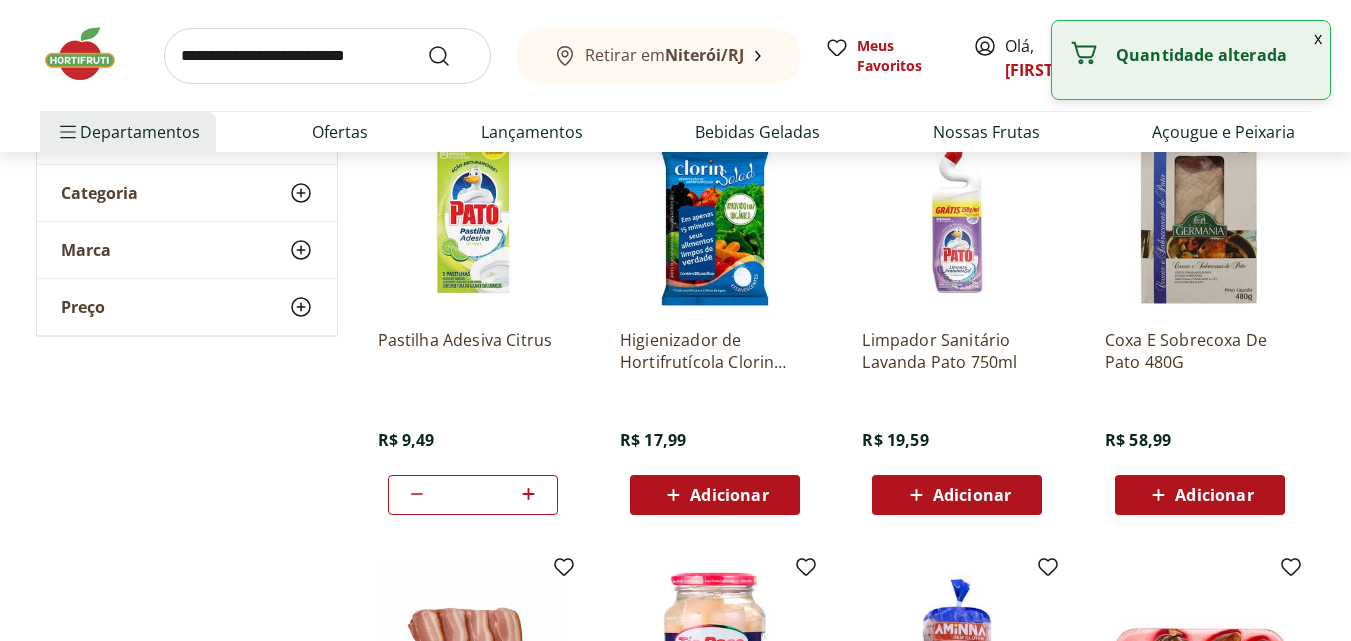 click 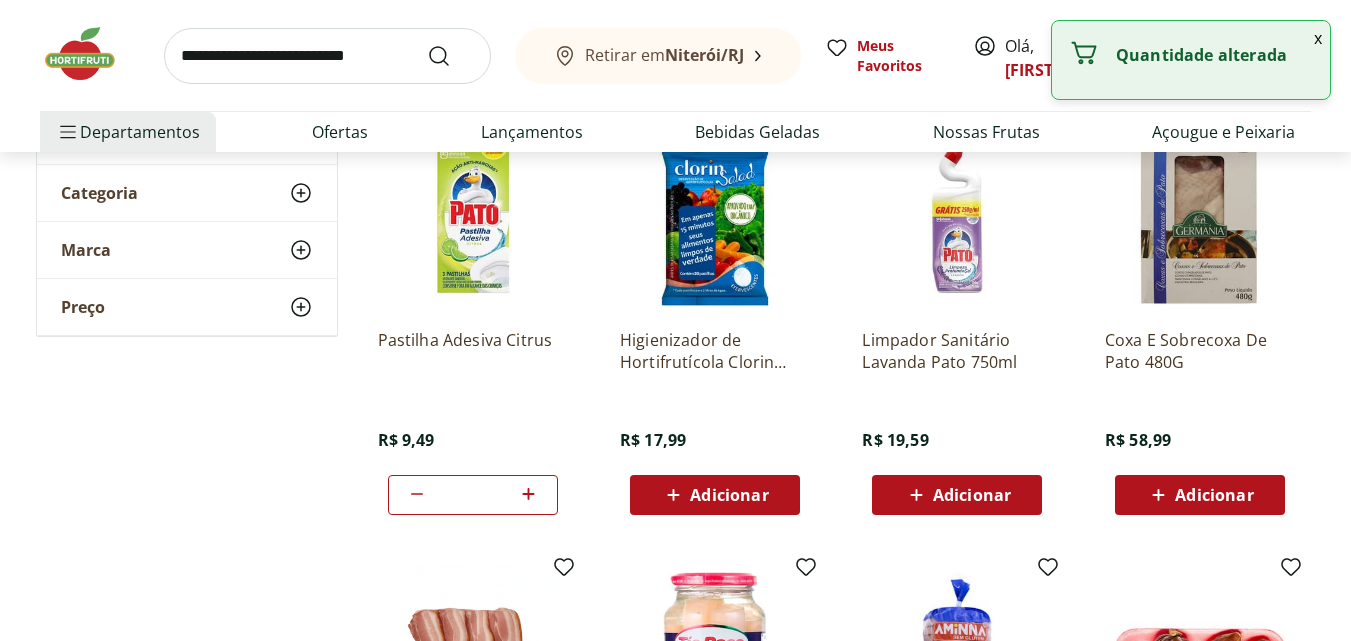 click 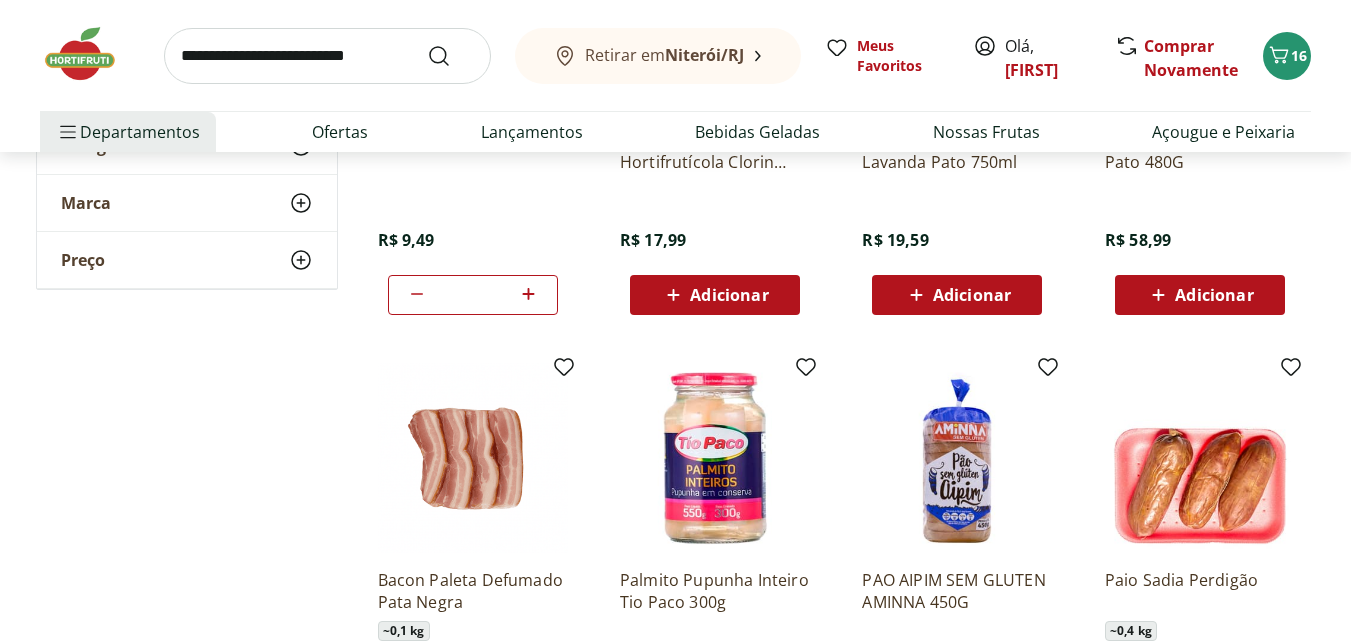 click 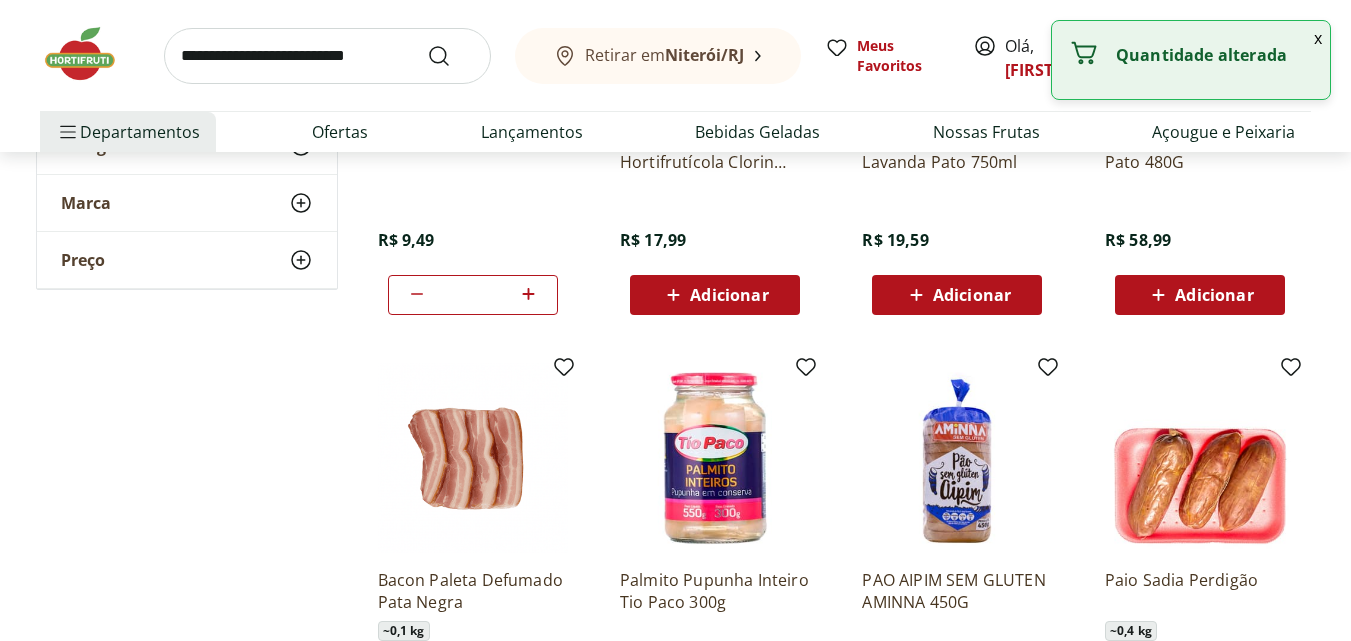 click 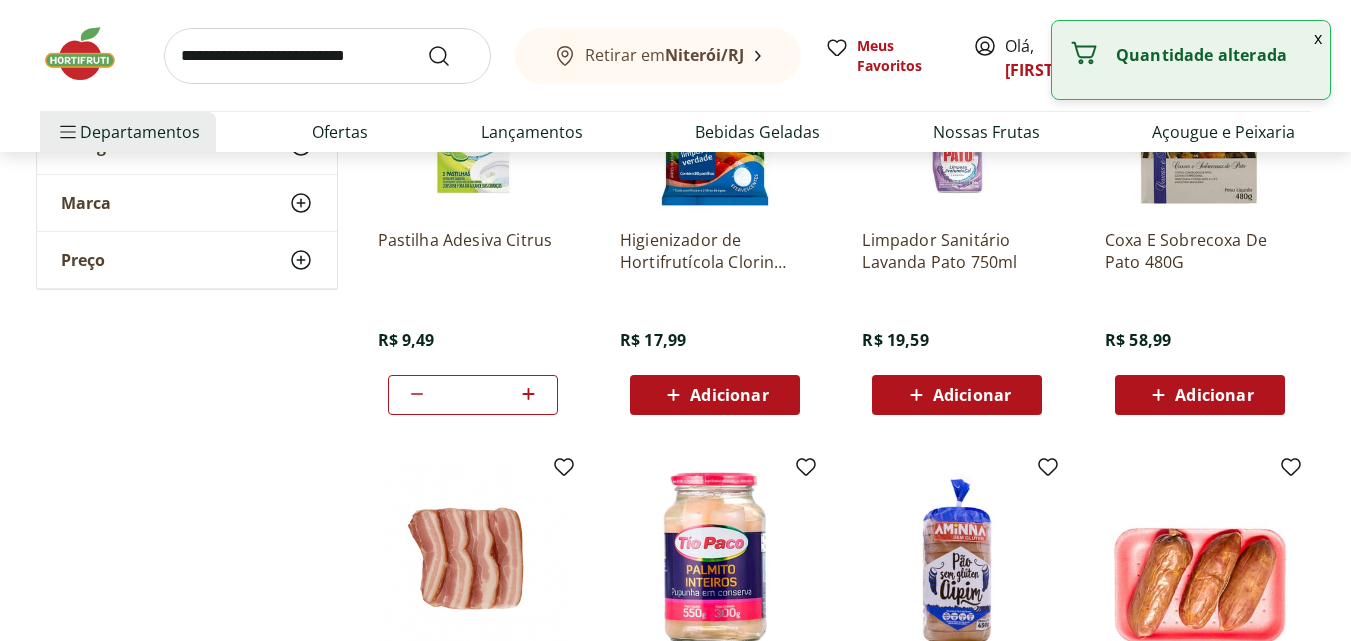 scroll, scrollTop: 200, scrollLeft: 0, axis: vertical 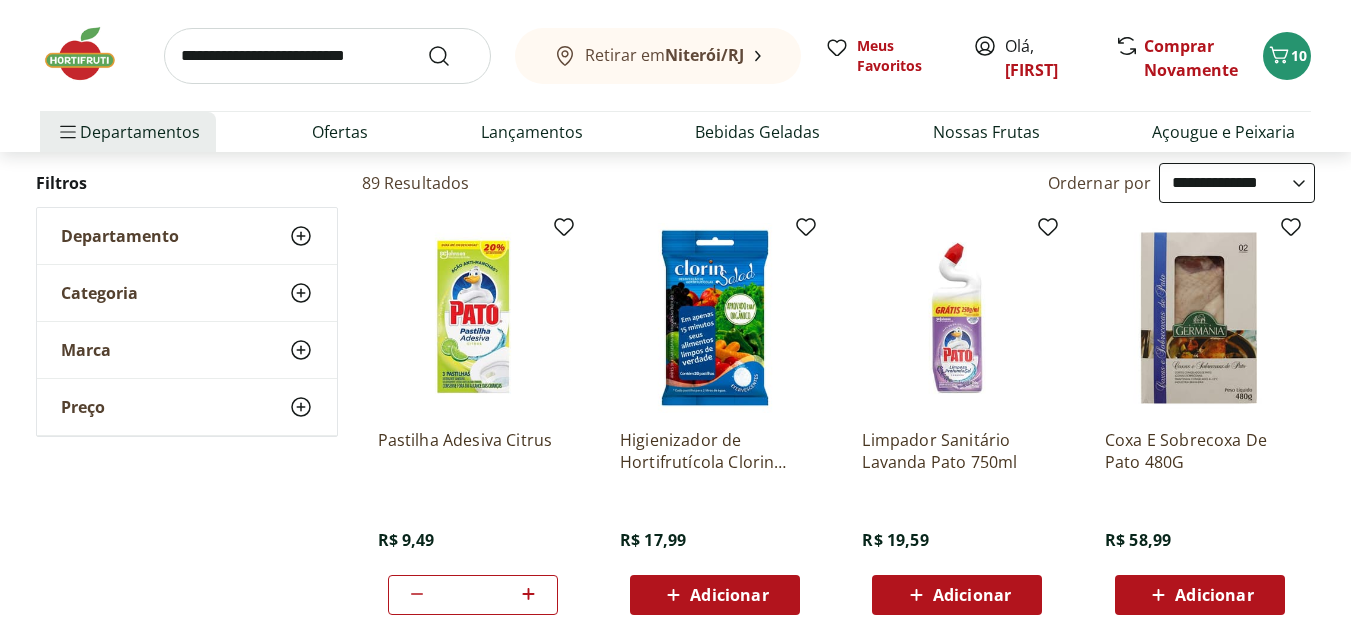 click at bounding box center [327, 56] 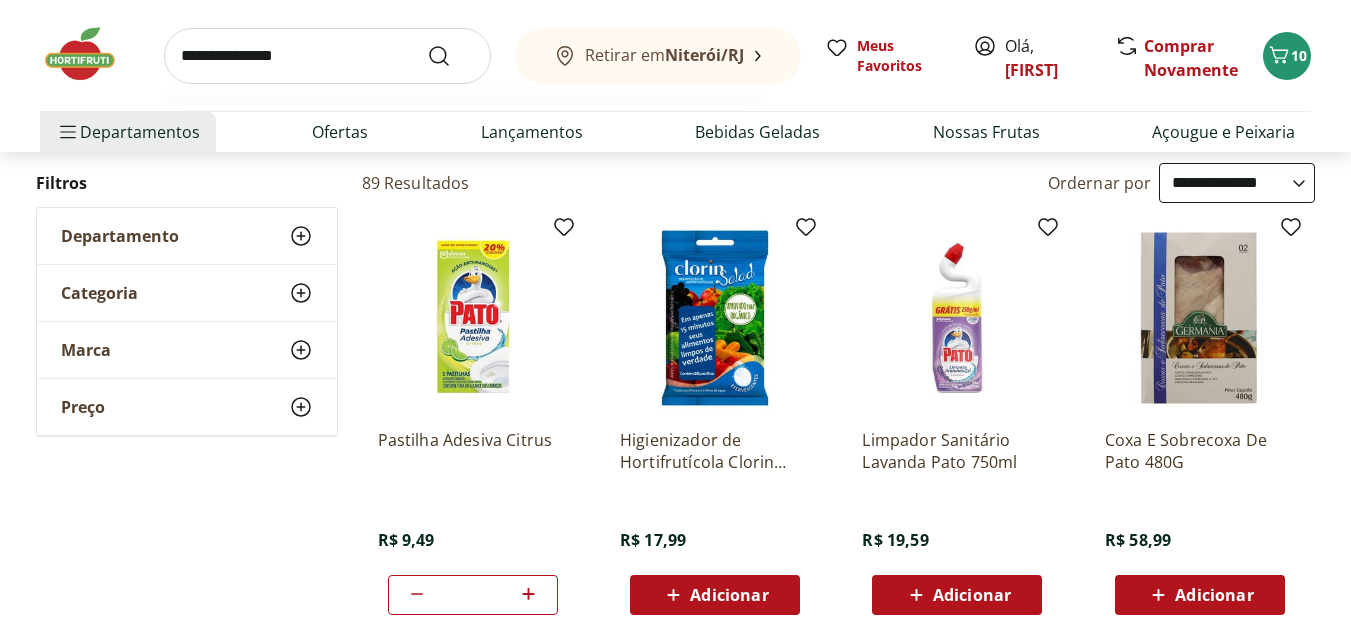 type on "**********" 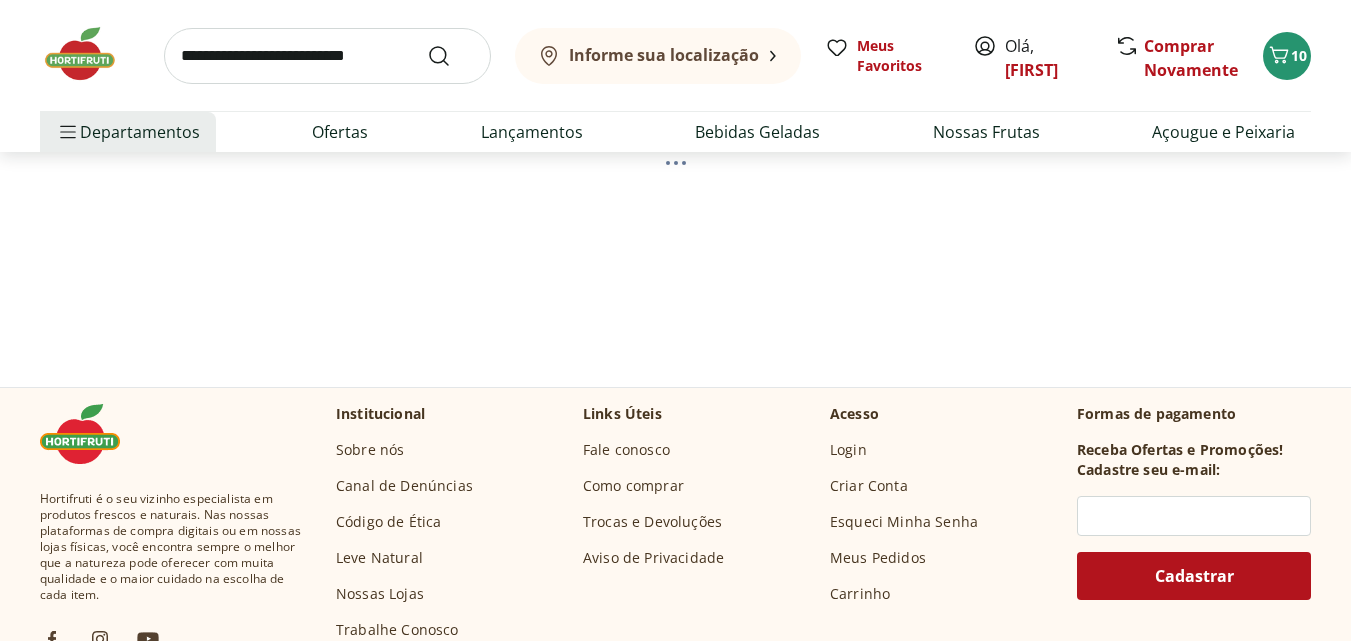 scroll, scrollTop: 0, scrollLeft: 0, axis: both 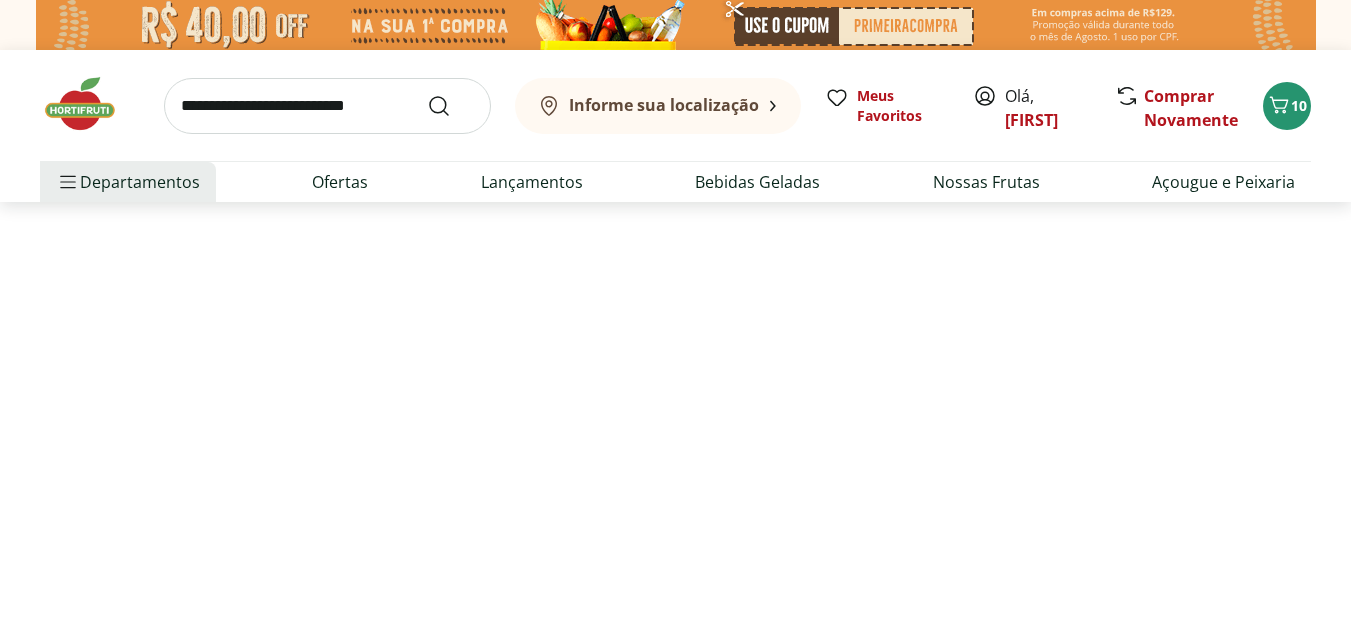 select on "**********" 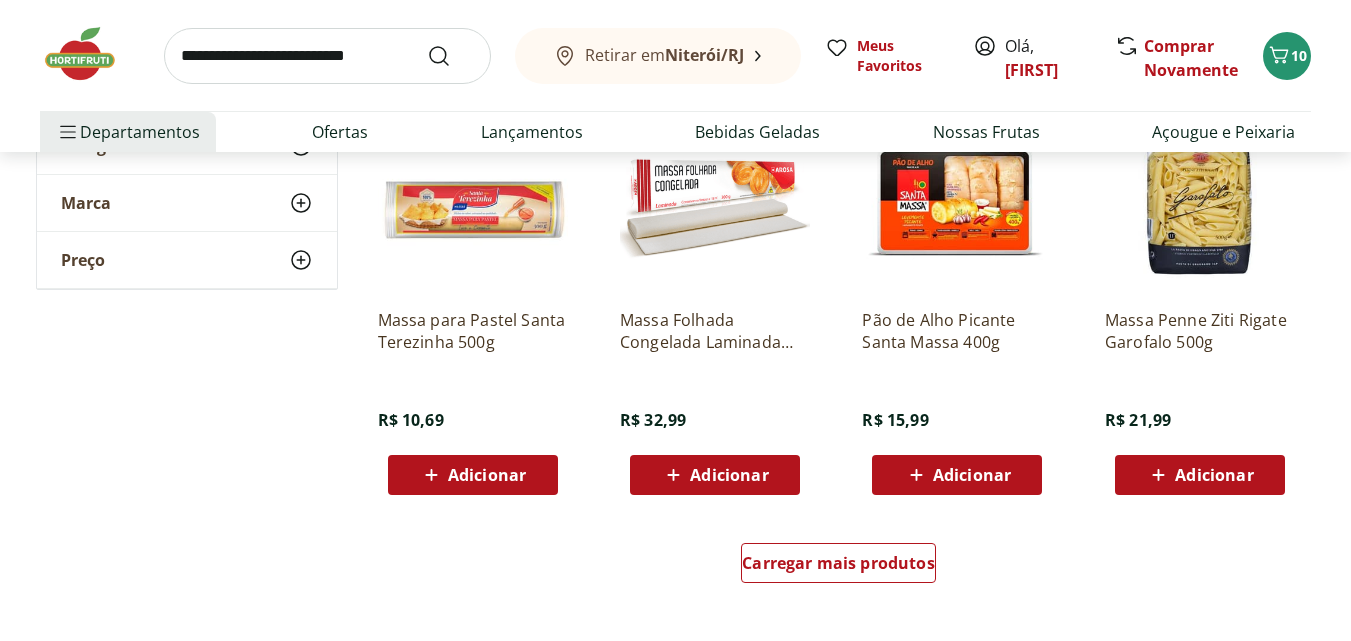 scroll, scrollTop: 1300, scrollLeft: 0, axis: vertical 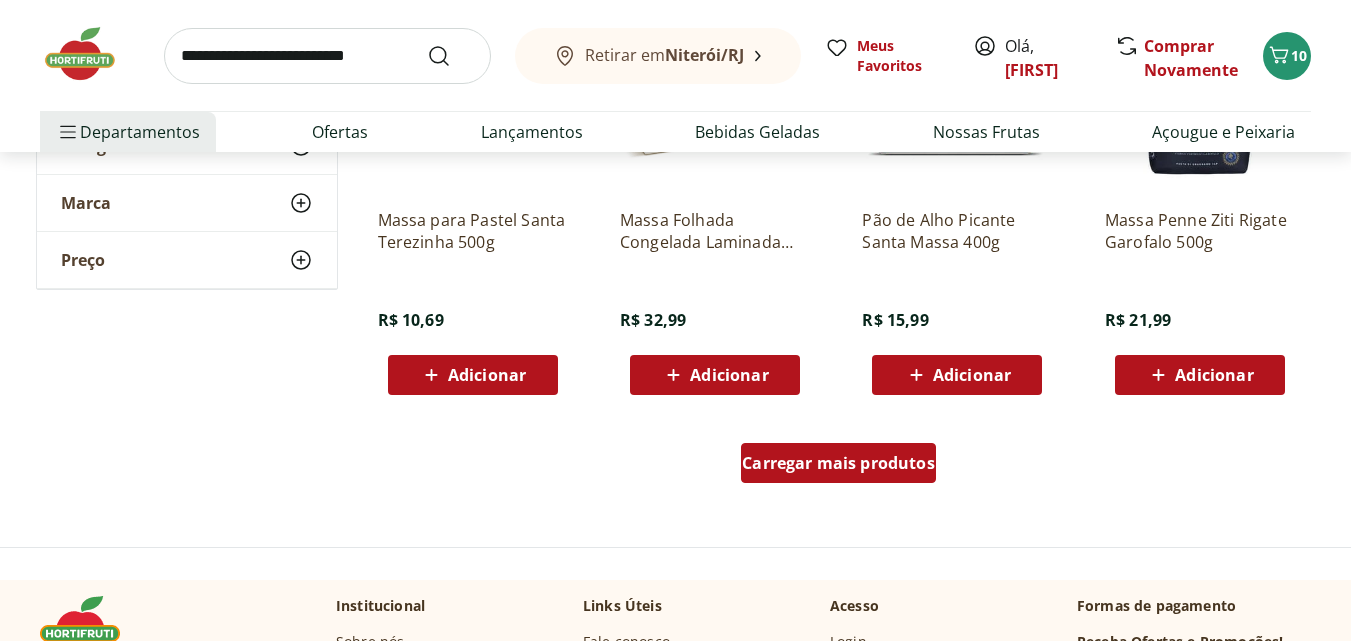 click on "Carregar mais produtos" at bounding box center (838, 463) 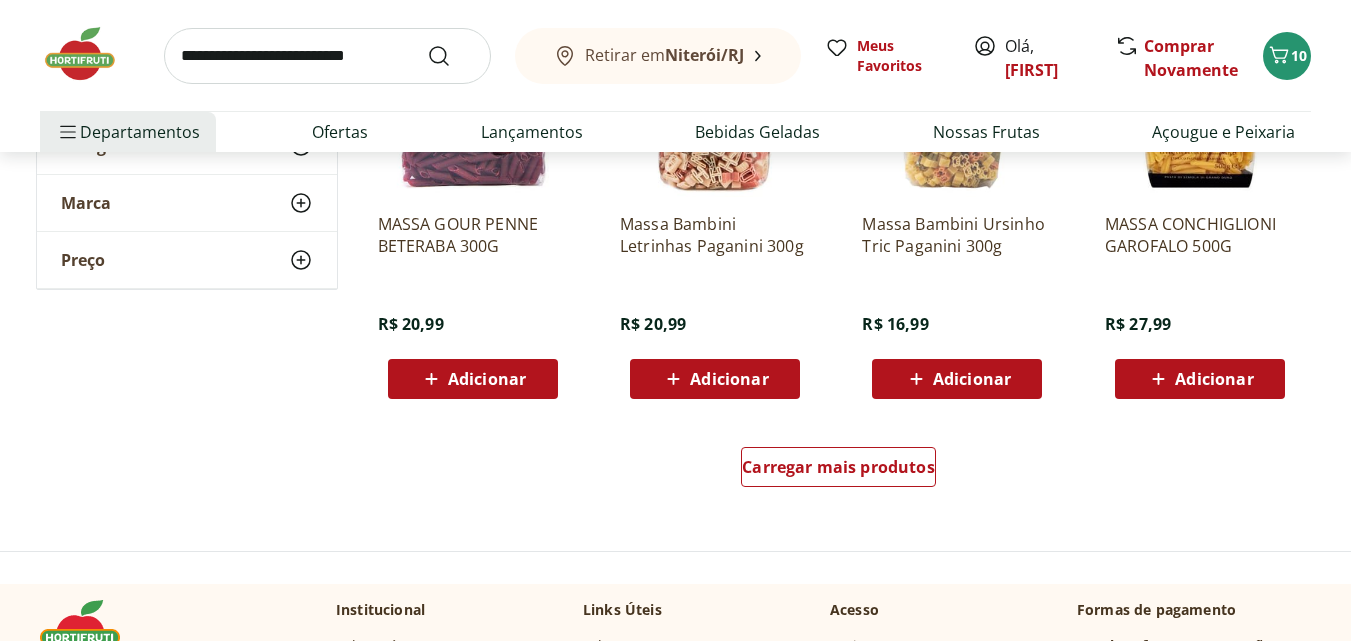 scroll, scrollTop: 2700, scrollLeft: 0, axis: vertical 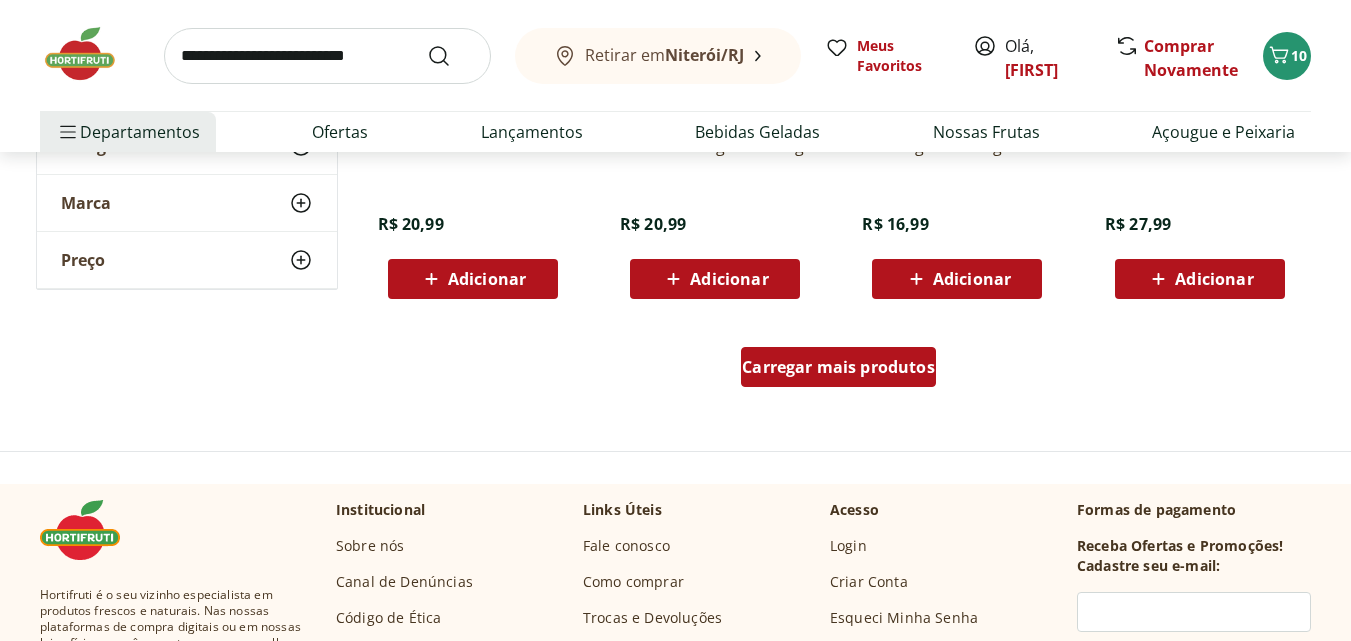 click on "Carregar mais produtos" at bounding box center (838, 367) 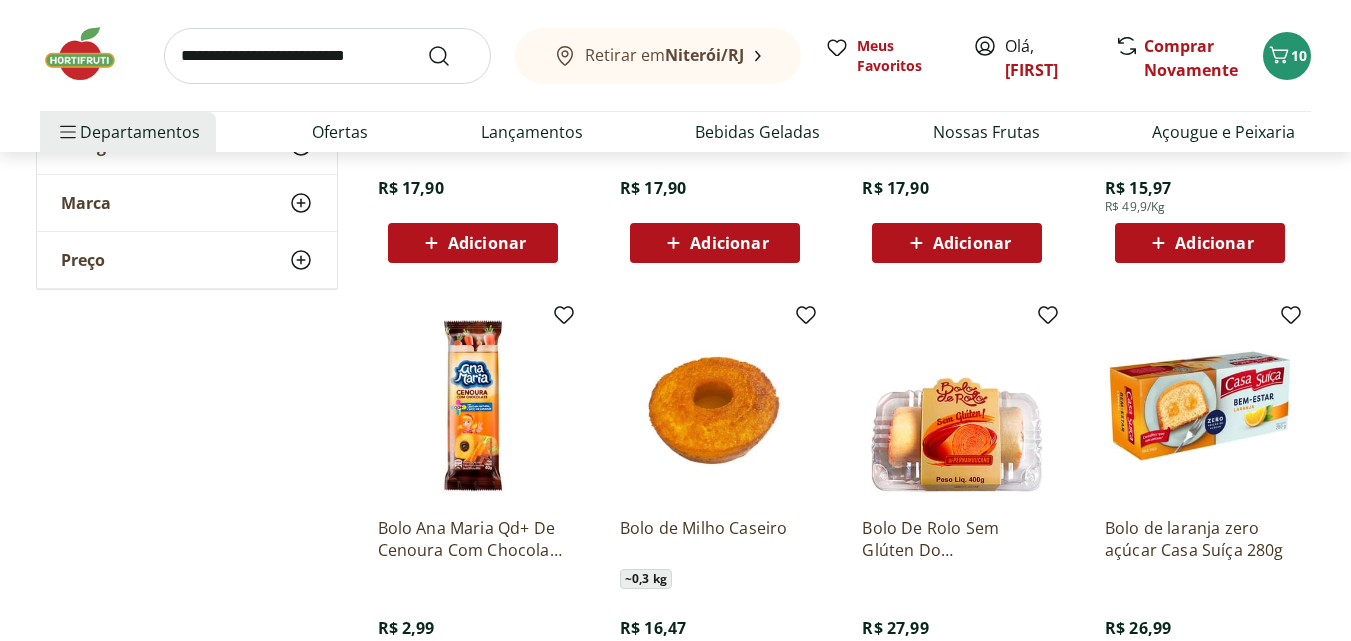 scroll, scrollTop: 3900, scrollLeft: 0, axis: vertical 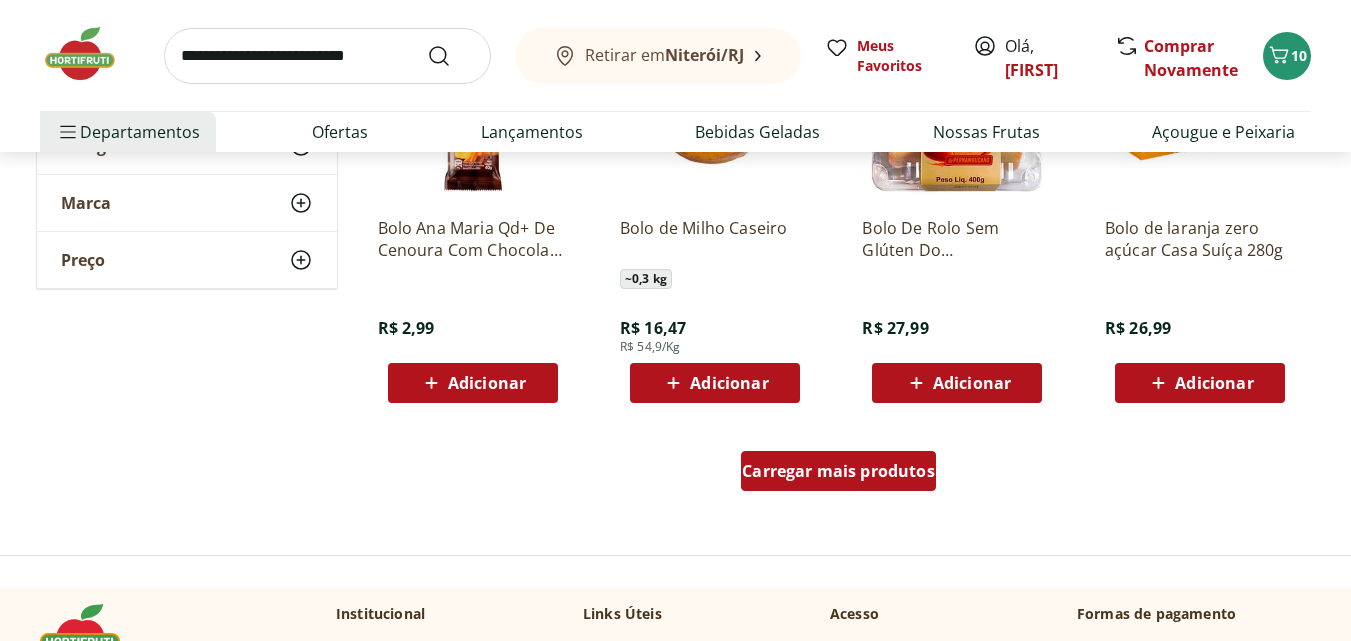 click on "Carregar mais produtos" at bounding box center [838, 471] 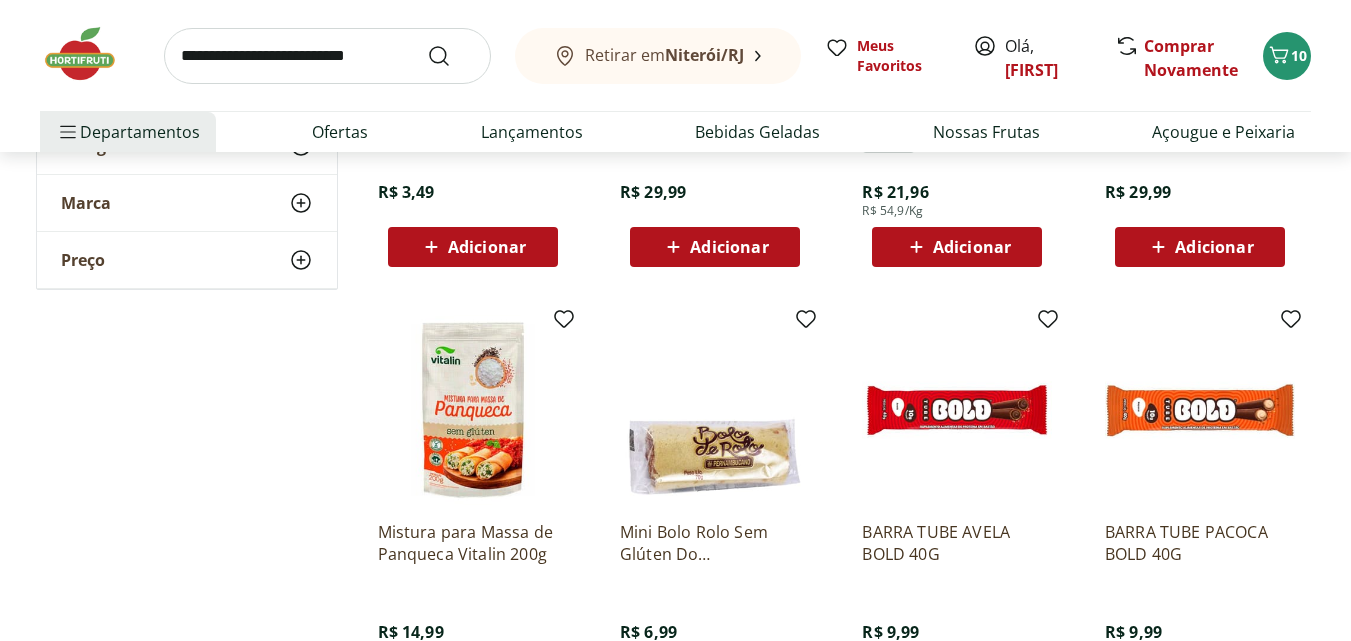 scroll, scrollTop: 5200, scrollLeft: 0, axis: vertical 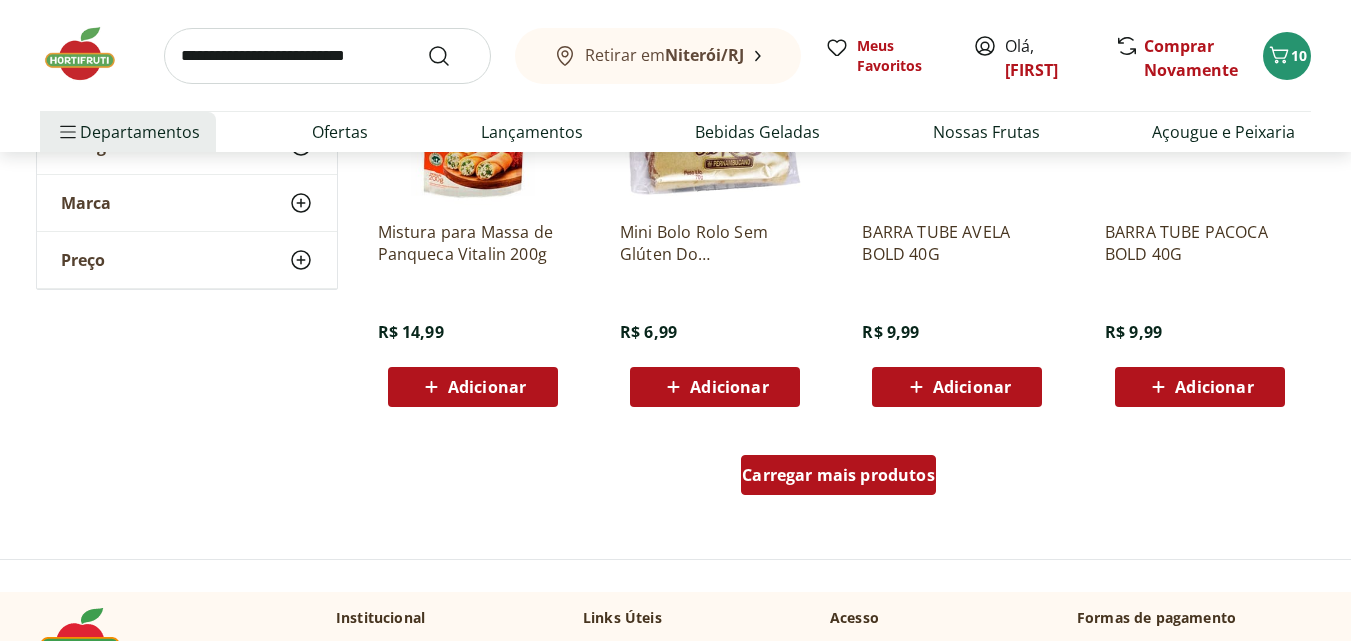 click on "Carregar mais produtos" at bounding box center [838, 475] 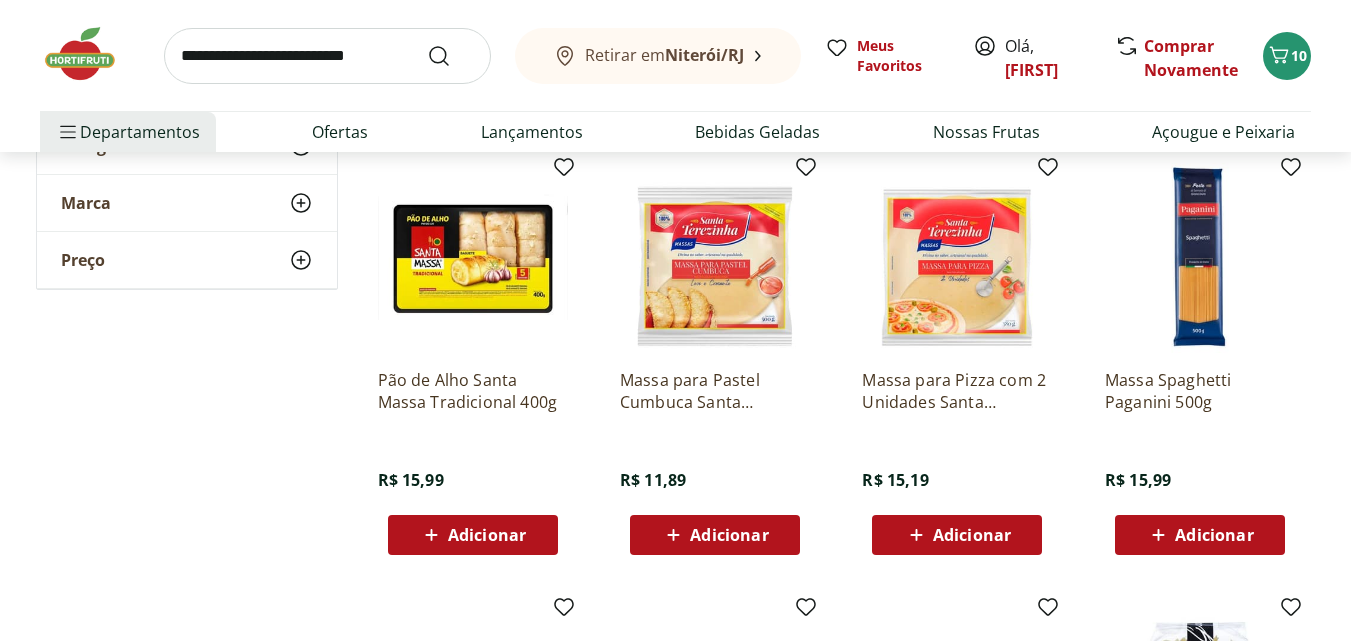 scroll, scrollTop: 0, scrollLeft: 0, axis: both 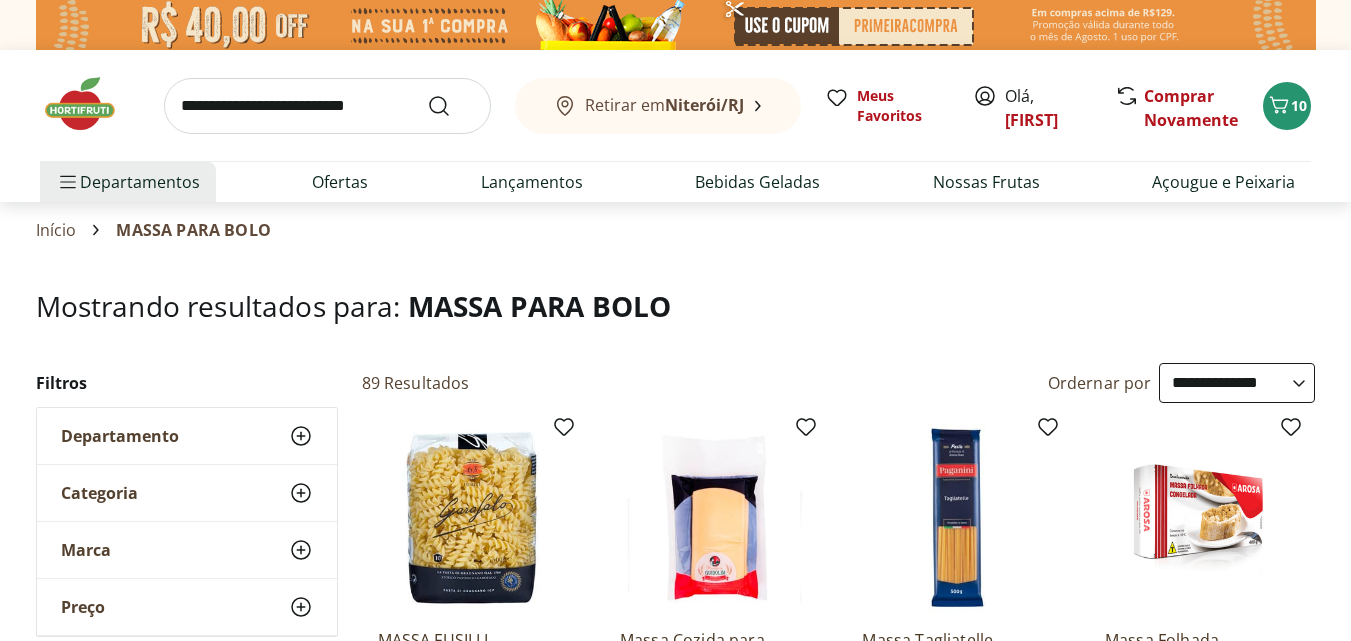 click at bounding box center [327, 106] 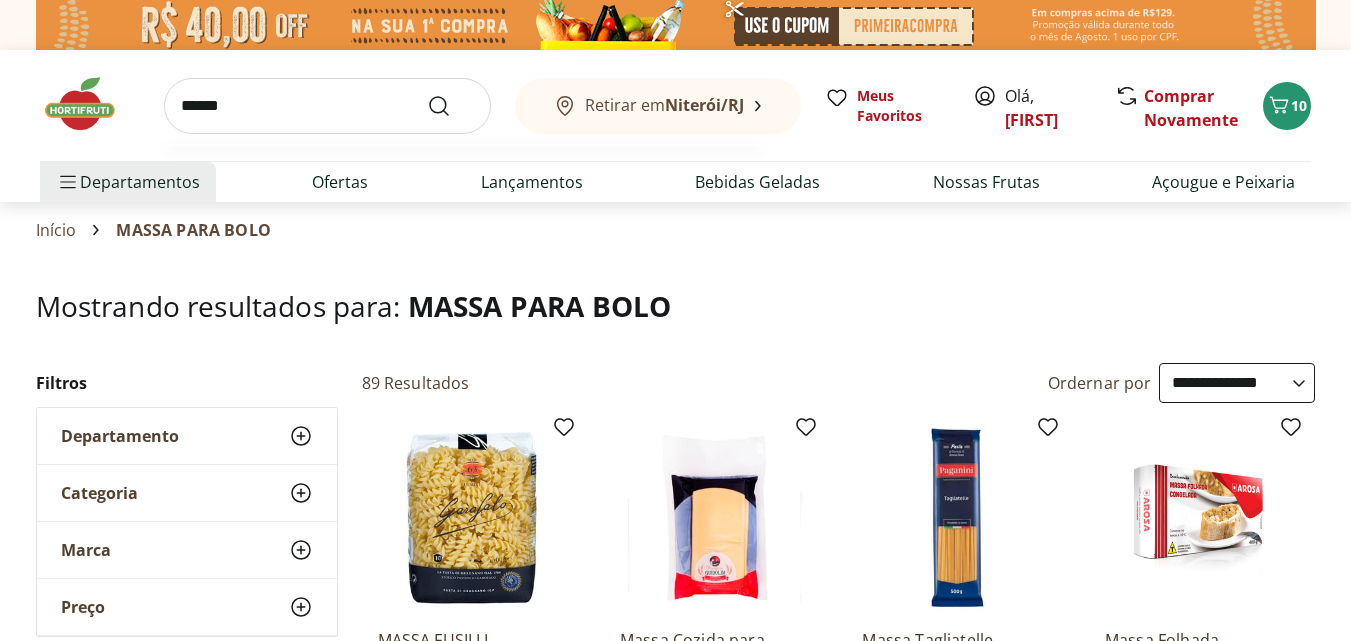 type on "******" 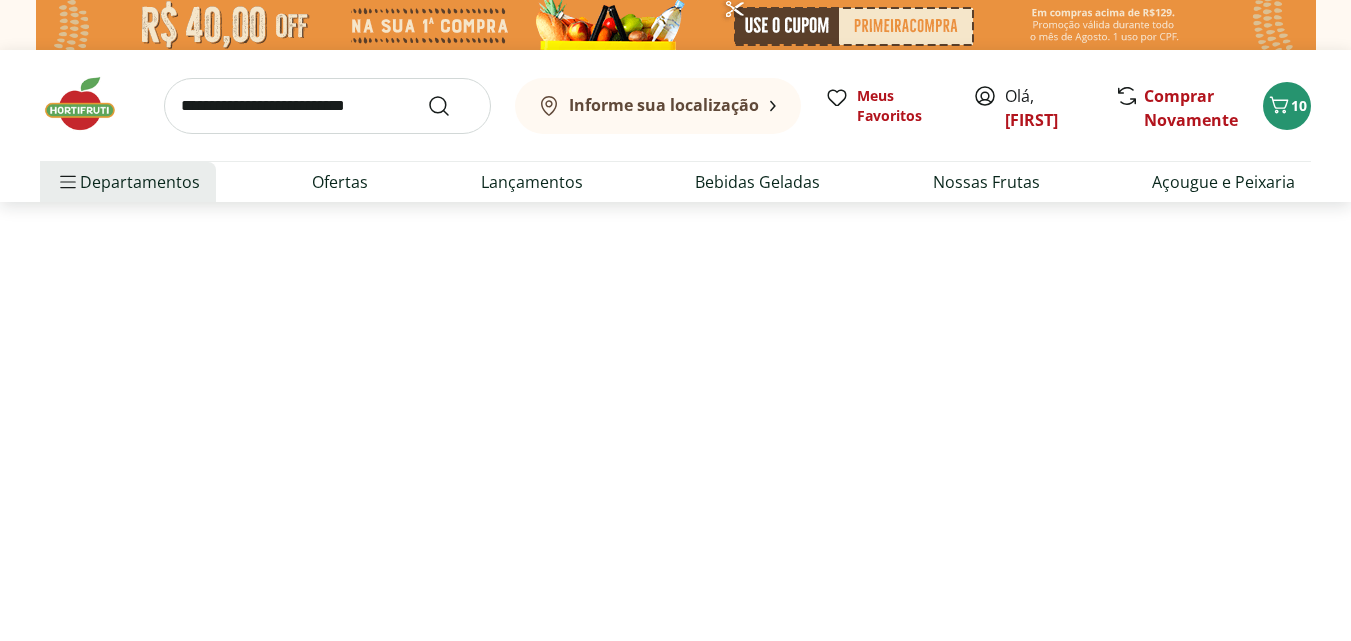 select on "**********" 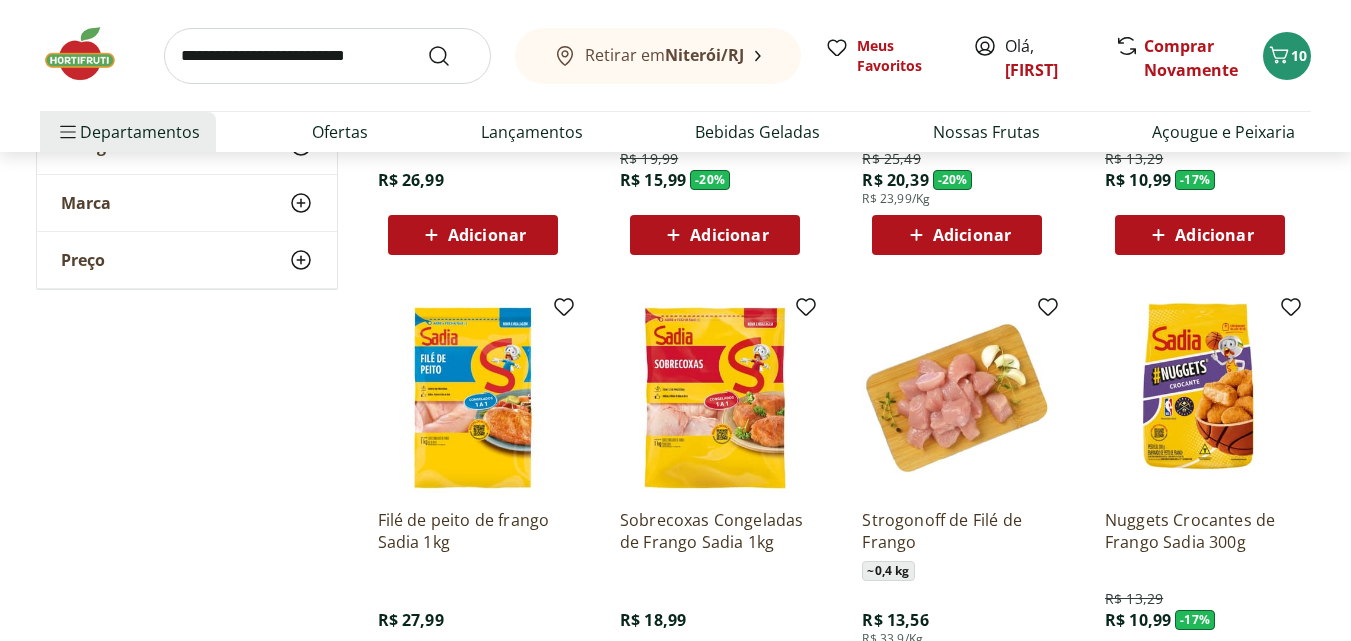 scroll, scrollTop: 1200, scrollLeft: 0, axis: vertical 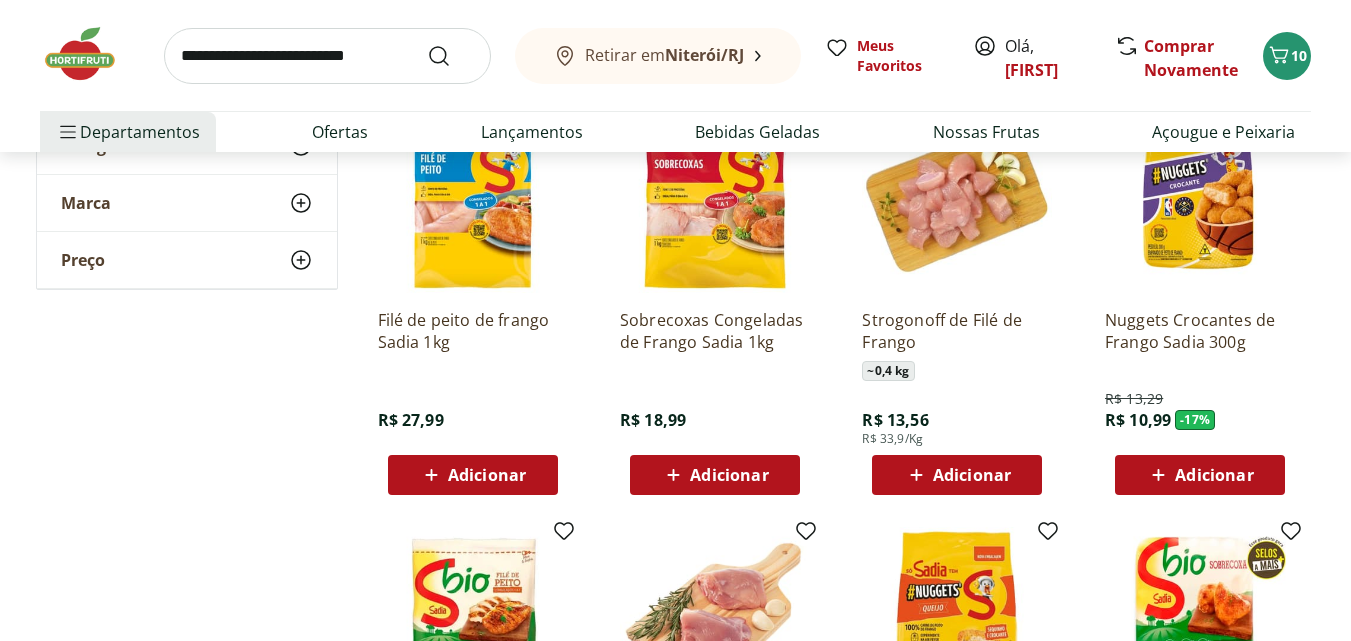 click on "Adicionar" at bounding box center [972, 475] 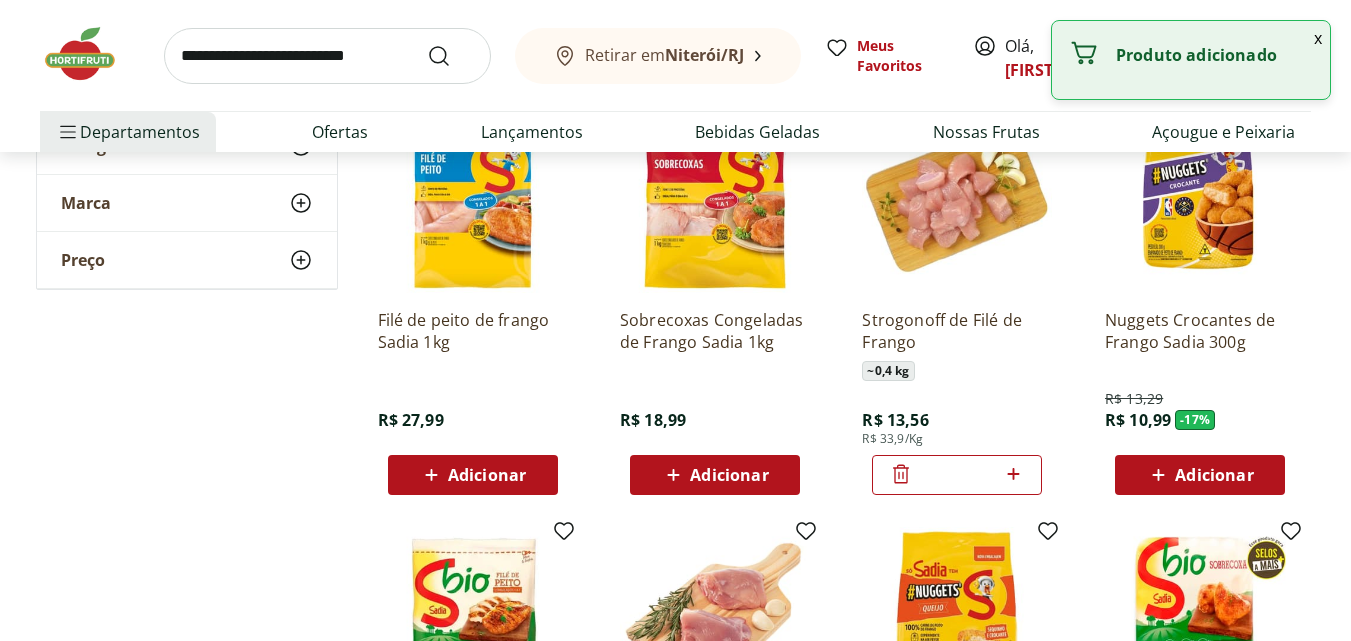 click 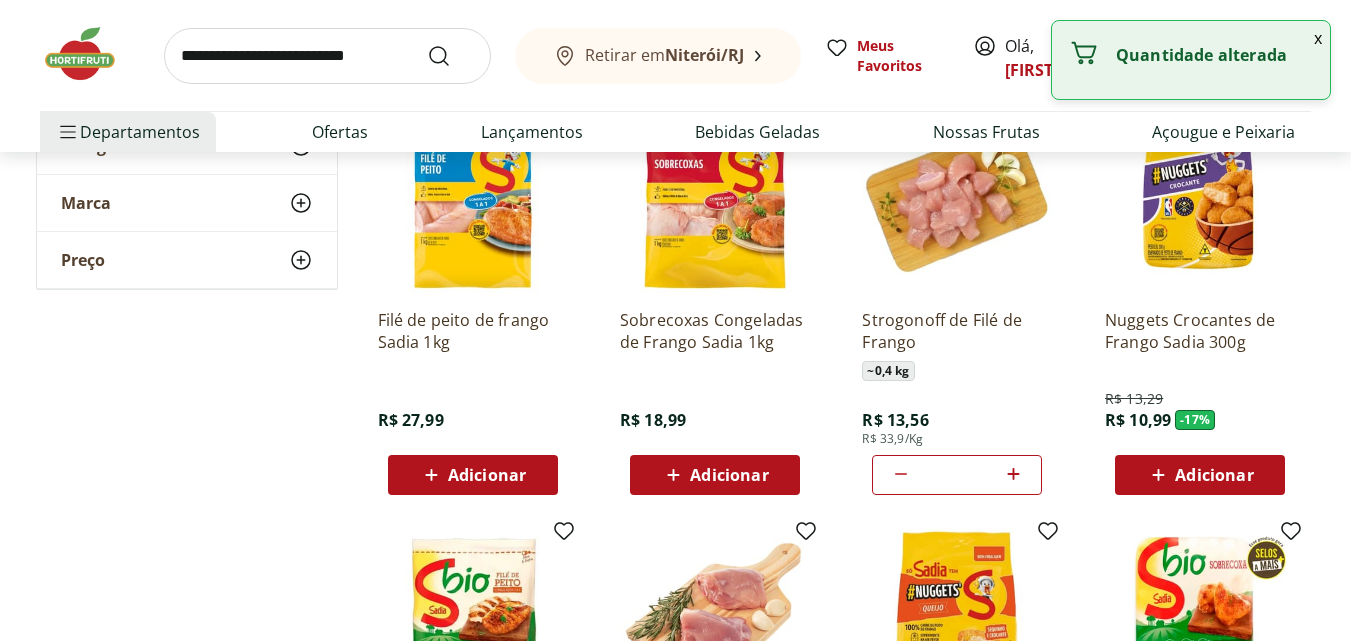 click 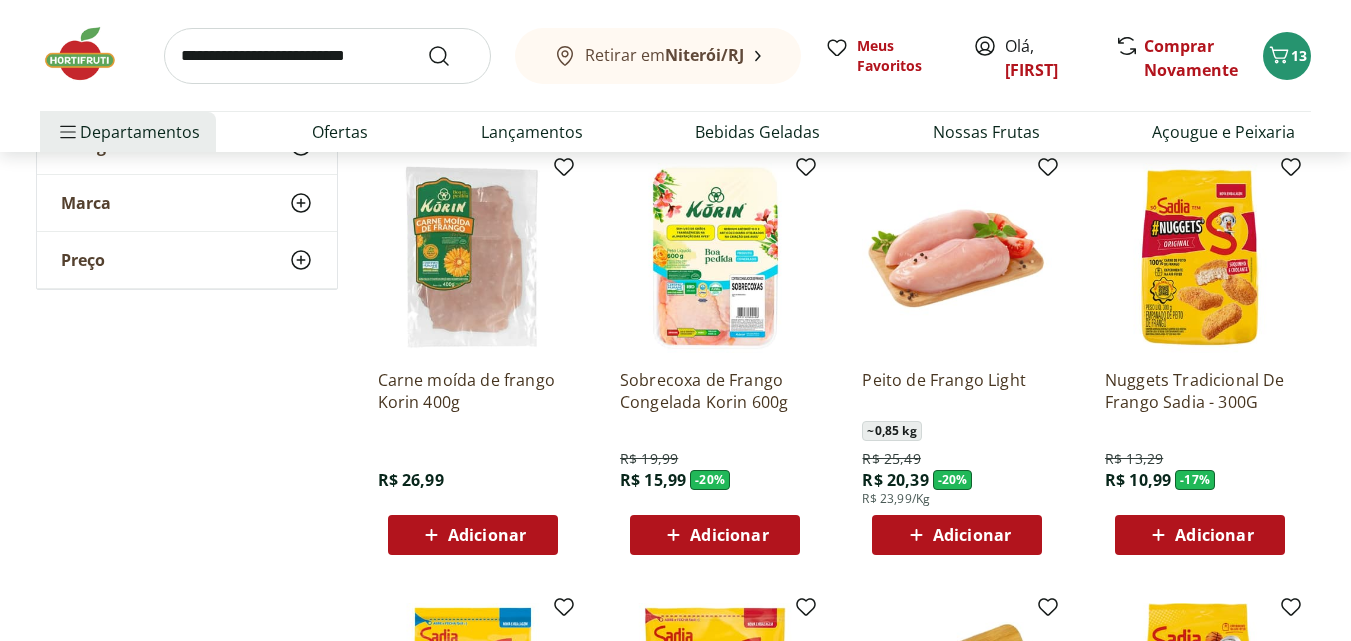 scroll, scrollTop: 300, scrollLeft: 0, axis: vertical 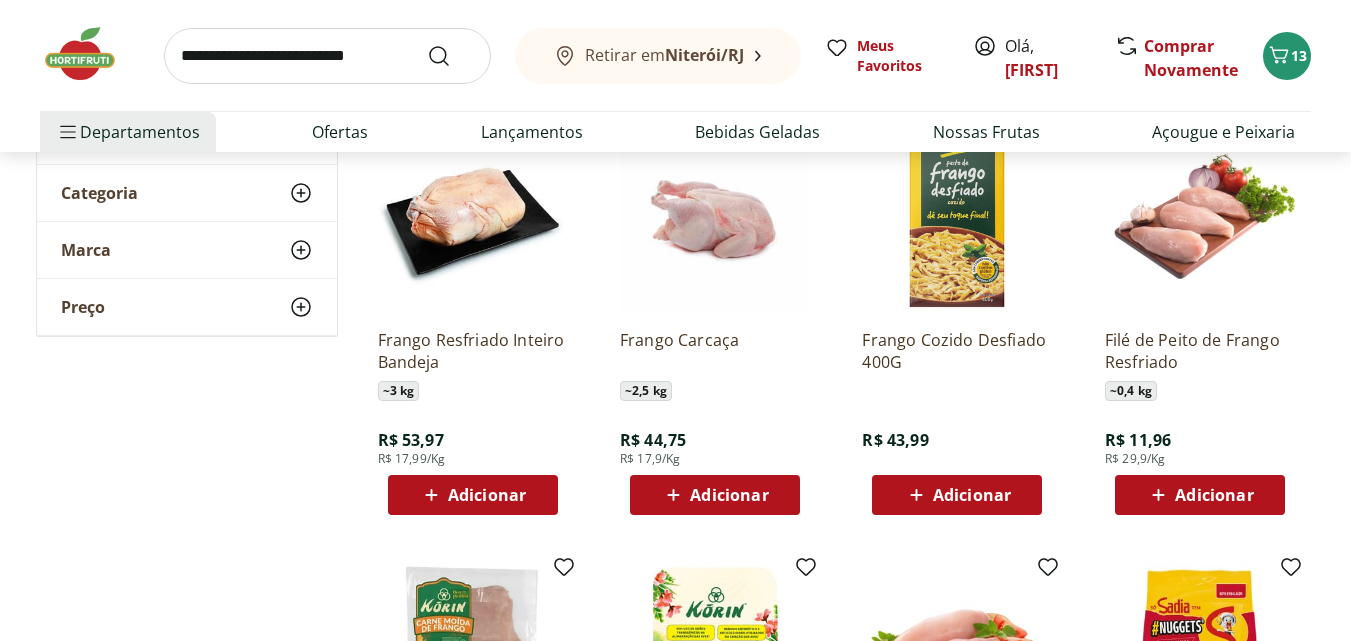 click at bounding box center (327, 56) 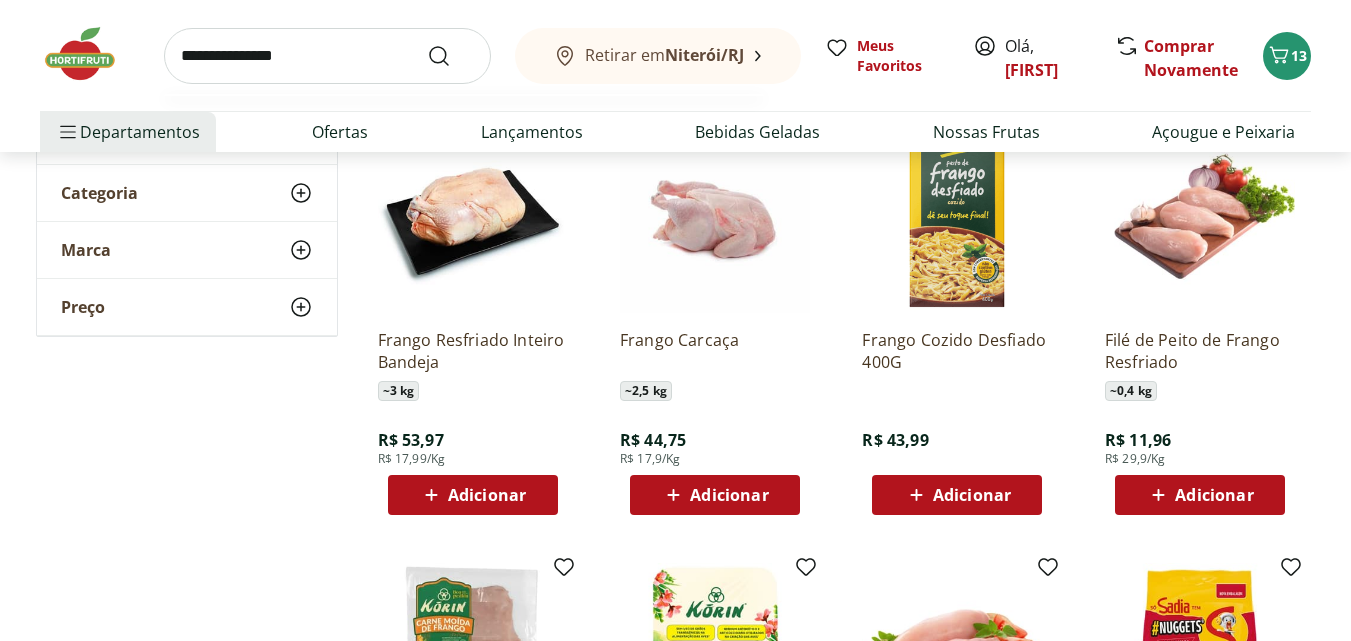 type on "**********" 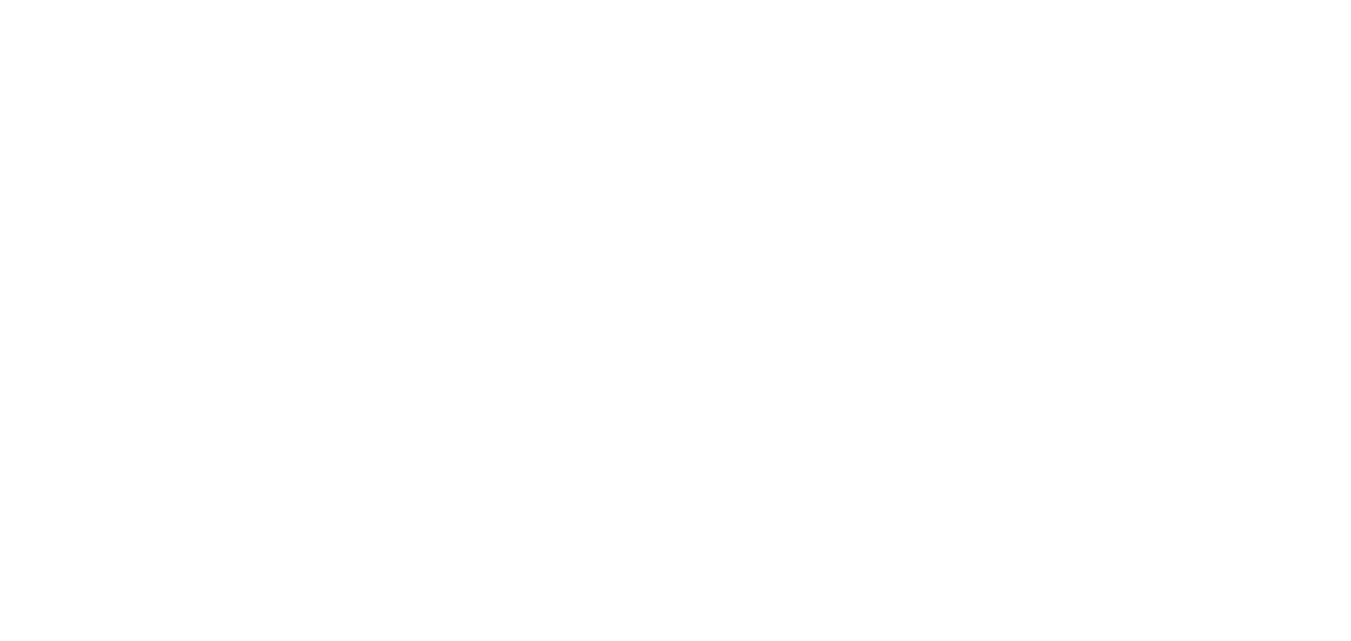 scroll, scrollTop: 0, scrollLeft: 0, axis: both 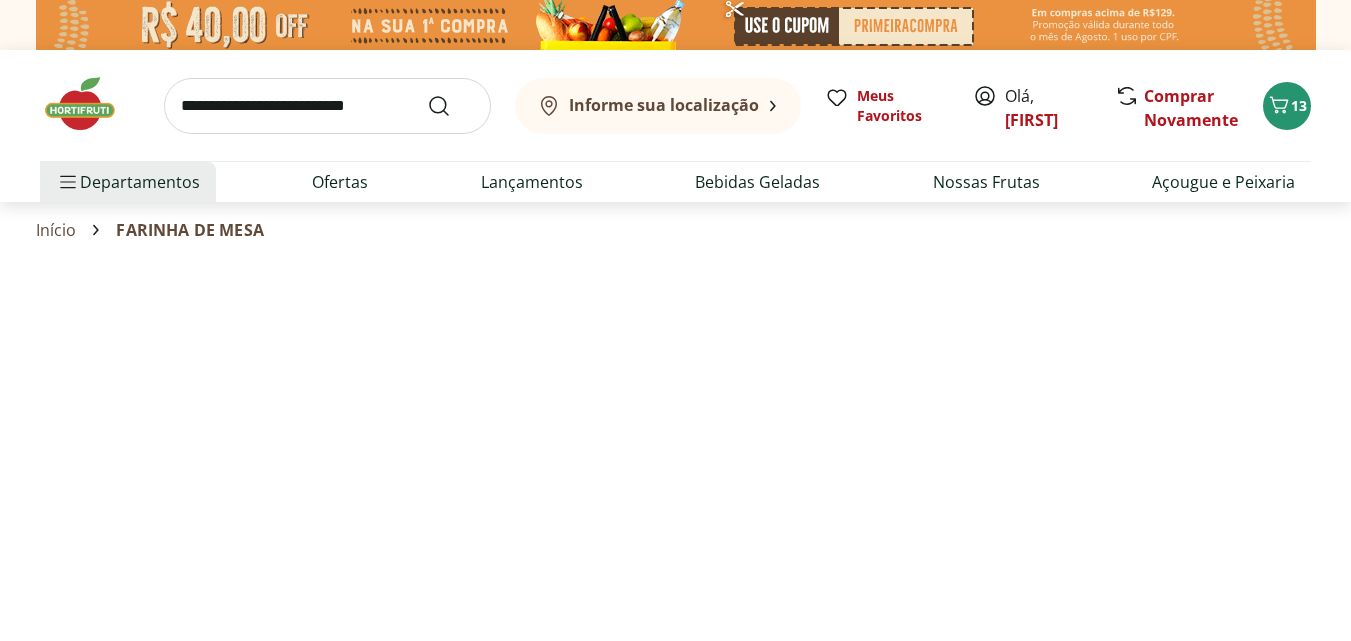 select on "**********" 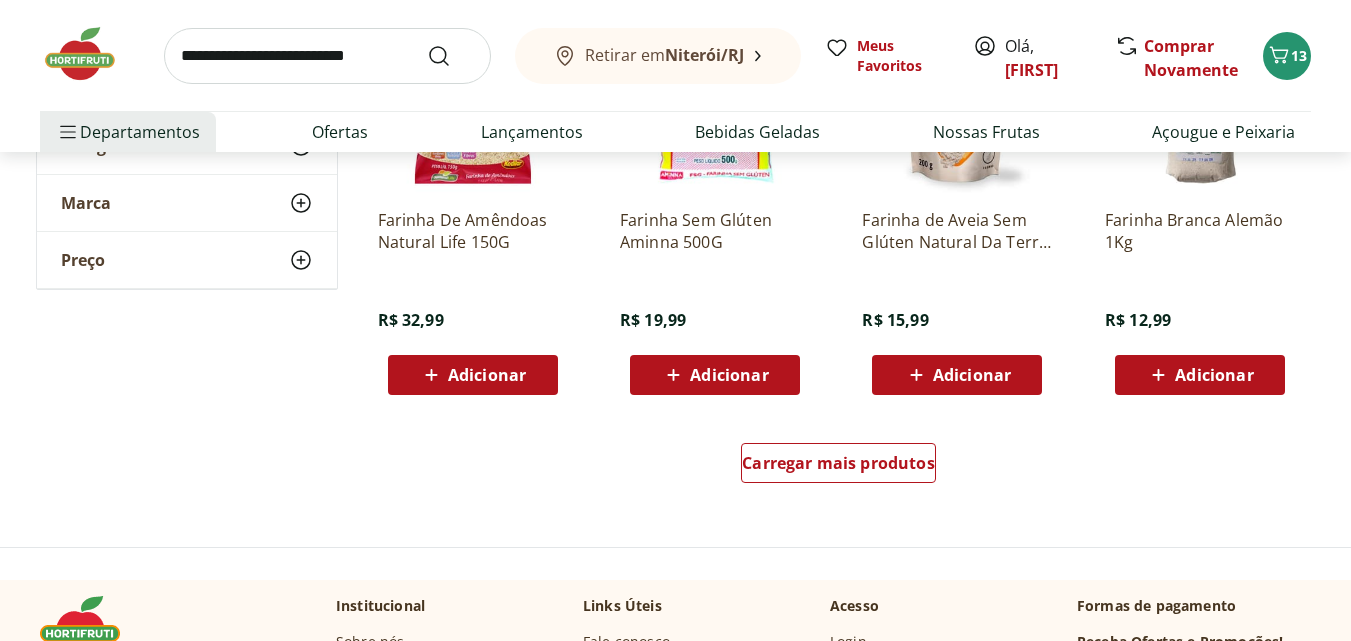 scroll, scrollTop: 1400, scrollLeft: 0, axis: vertical 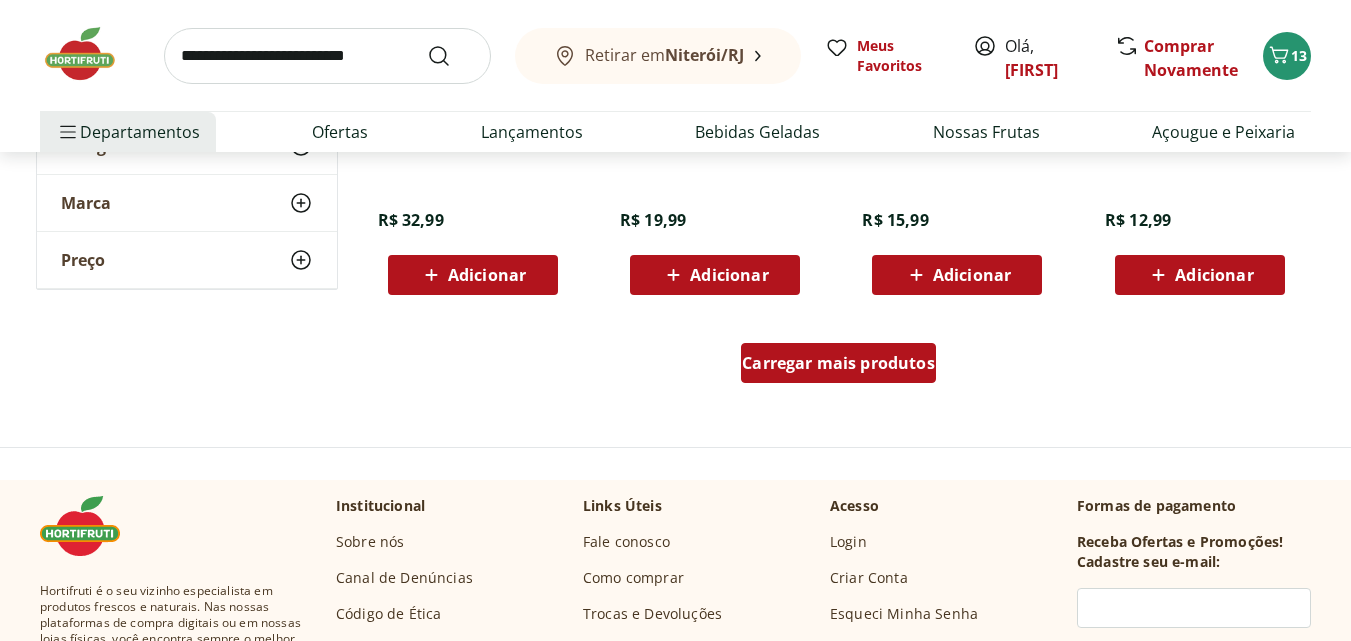 click on "Carregar mais produtos" at bounding box center (838, 363) 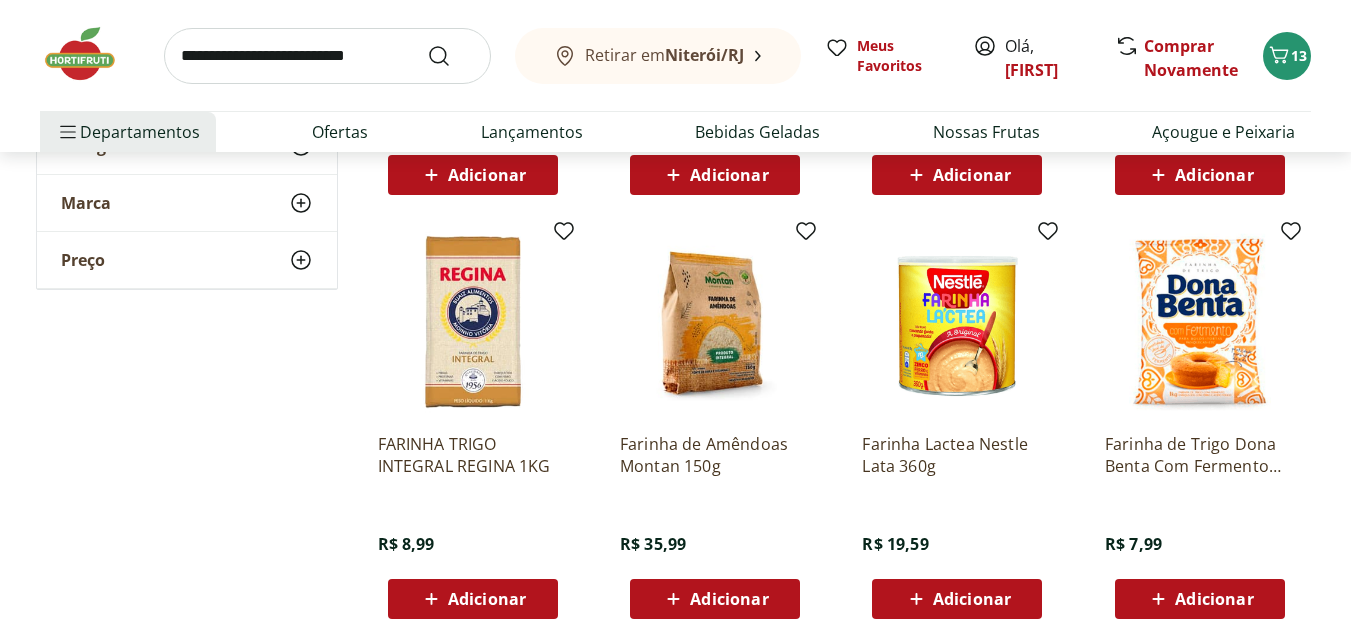 scroll, scrollTop: 900, scrollLeft: 0, axis: vertical 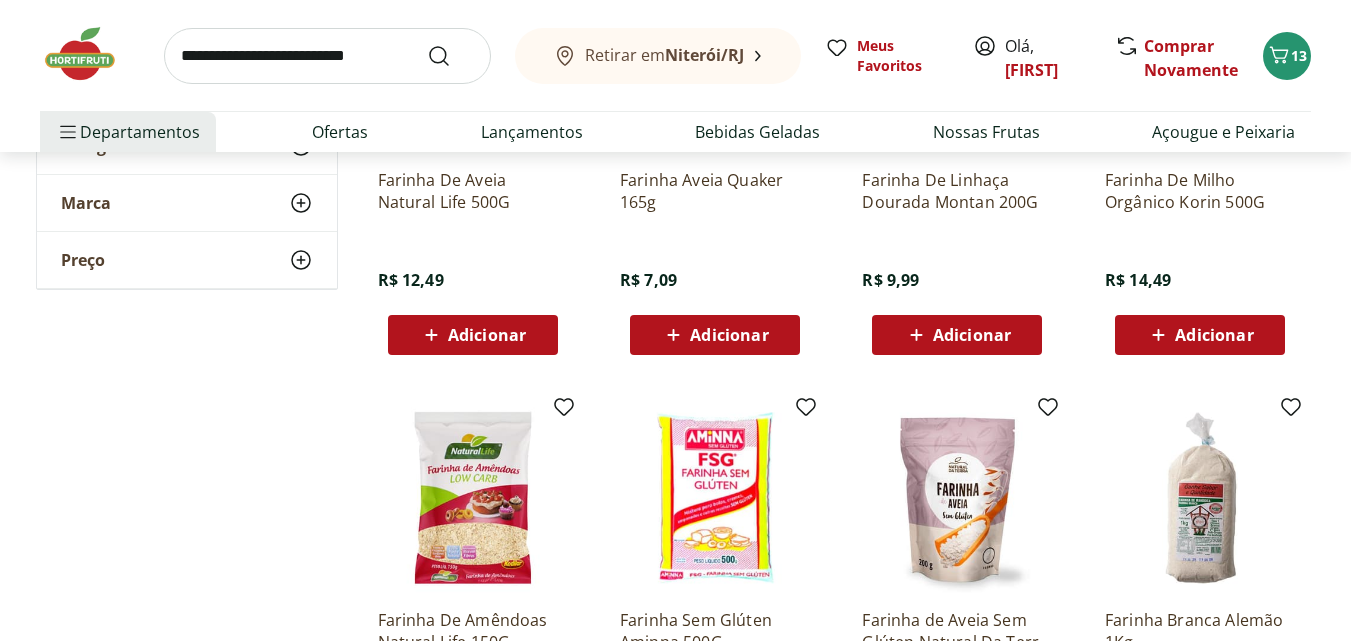 click at bounding box center [327, 56] 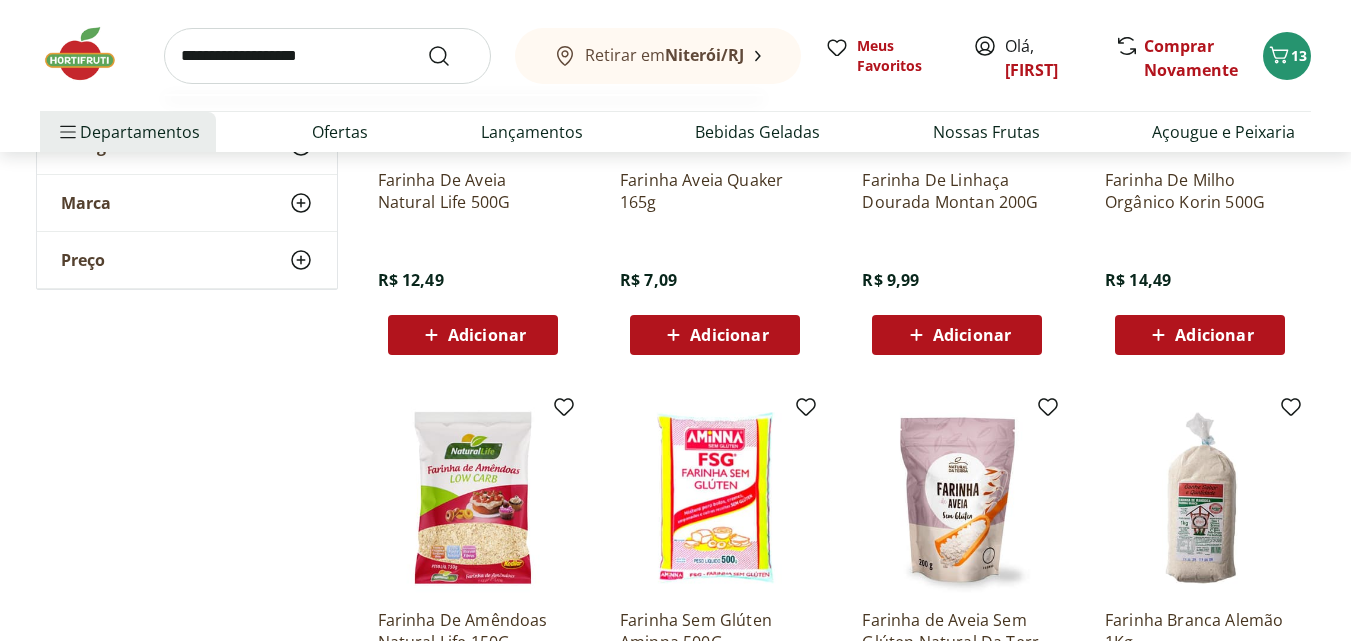 type on "**********" 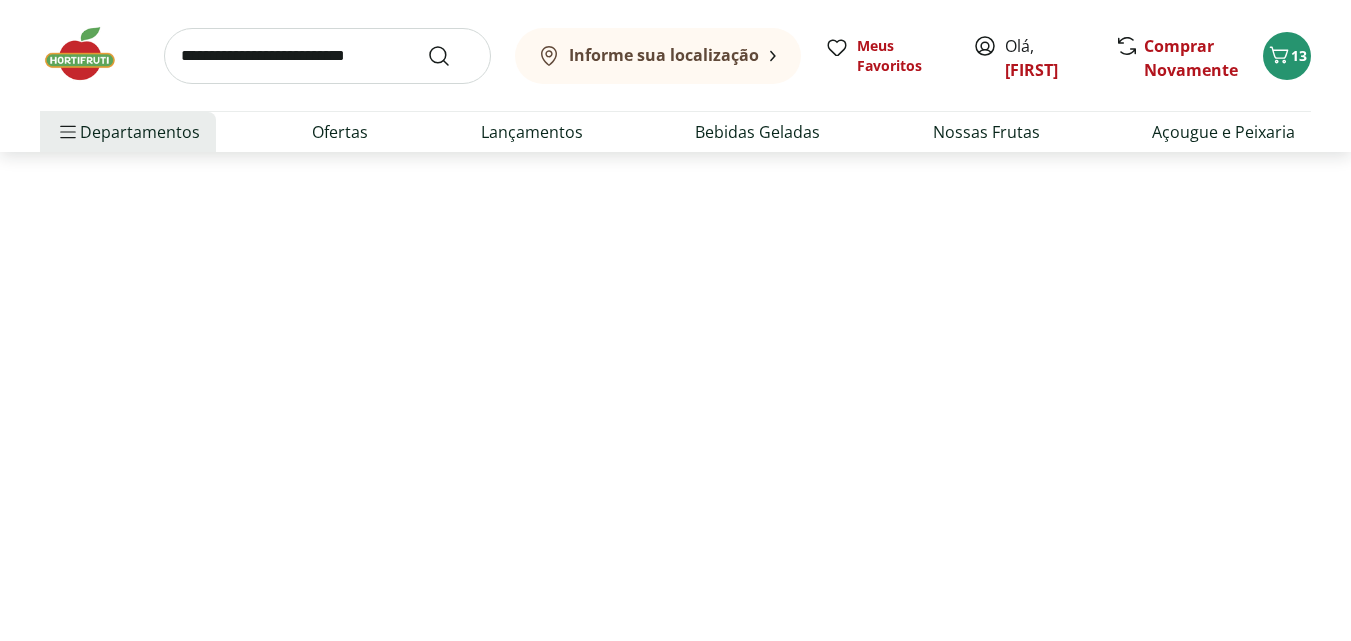 scroll, scrollTop: 0, scrollLeft: 0, axis: both 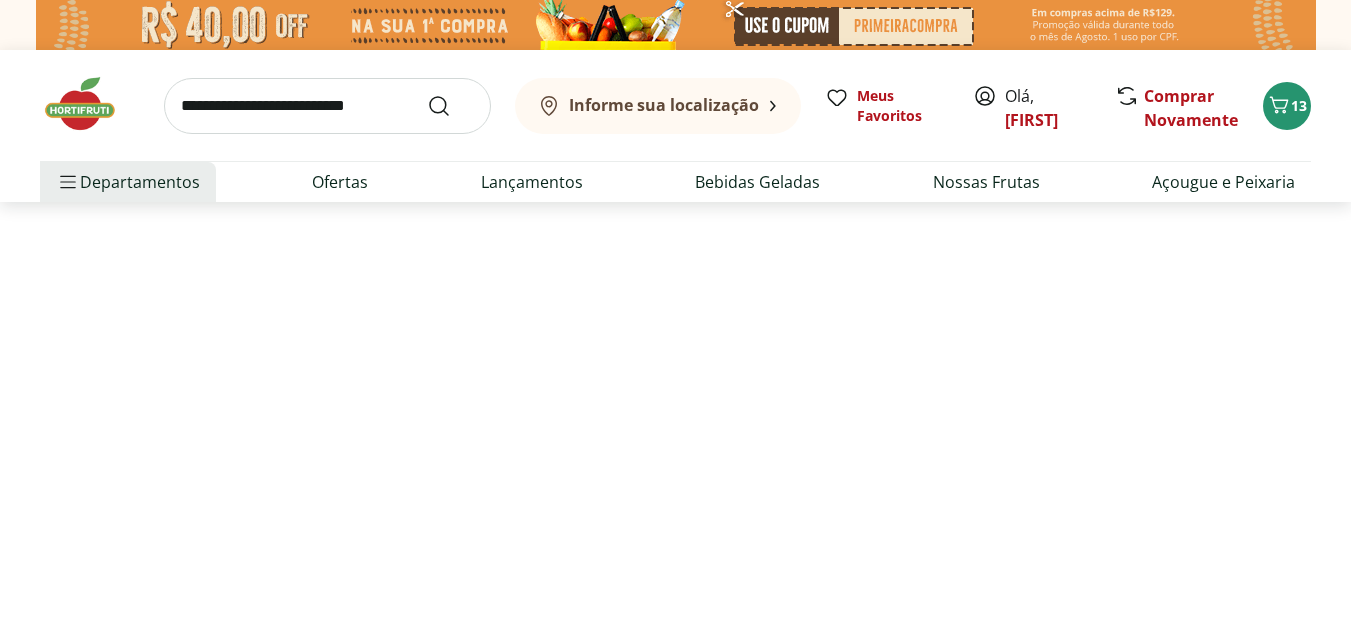 select on "**********" 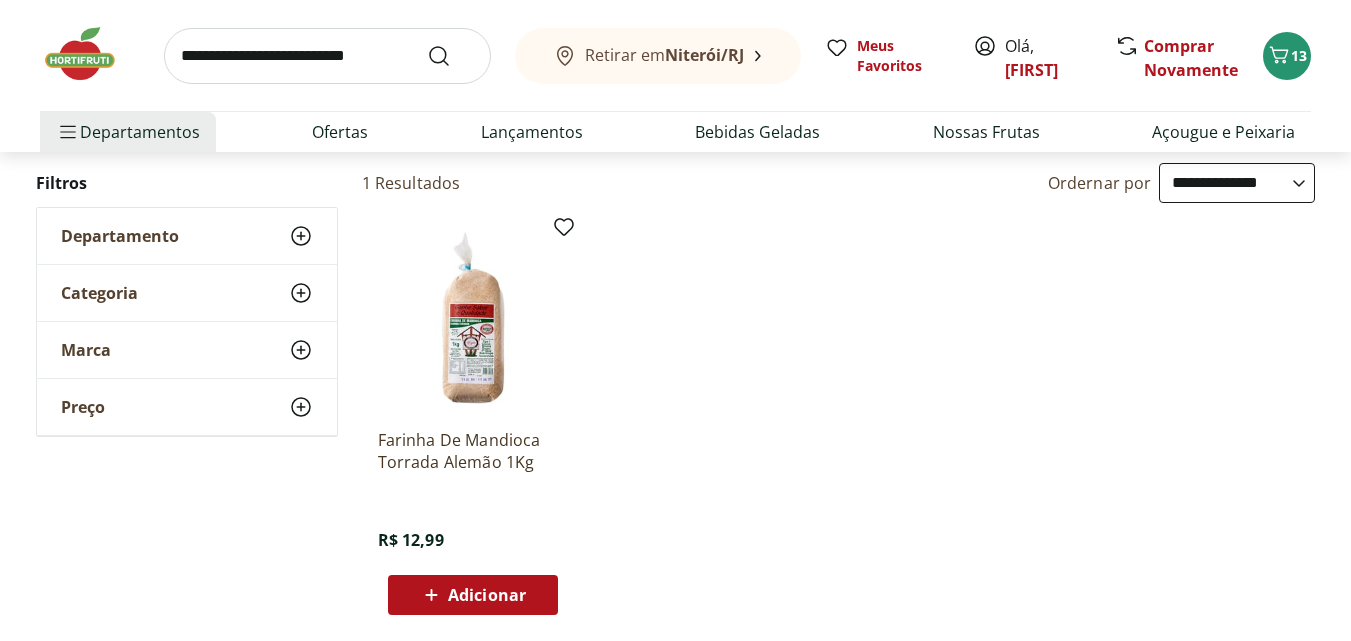 scroll, scrollTop: 0, scrollLeft: 0, axis: both 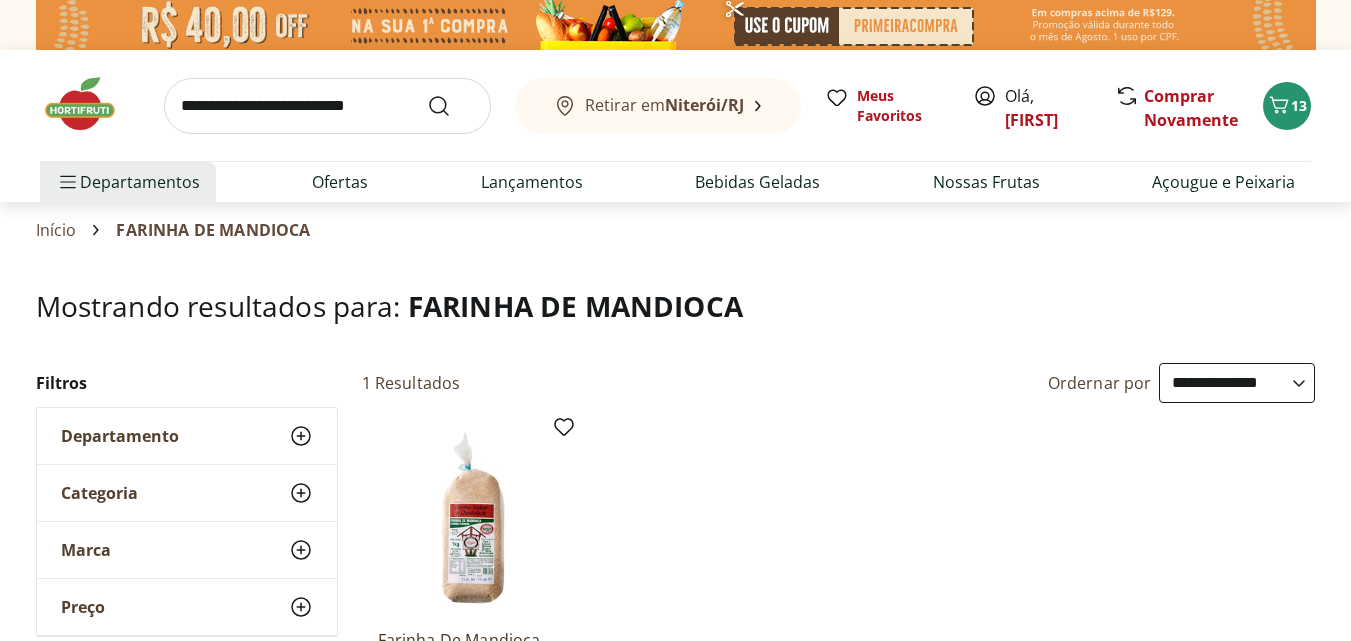 select on "**********" 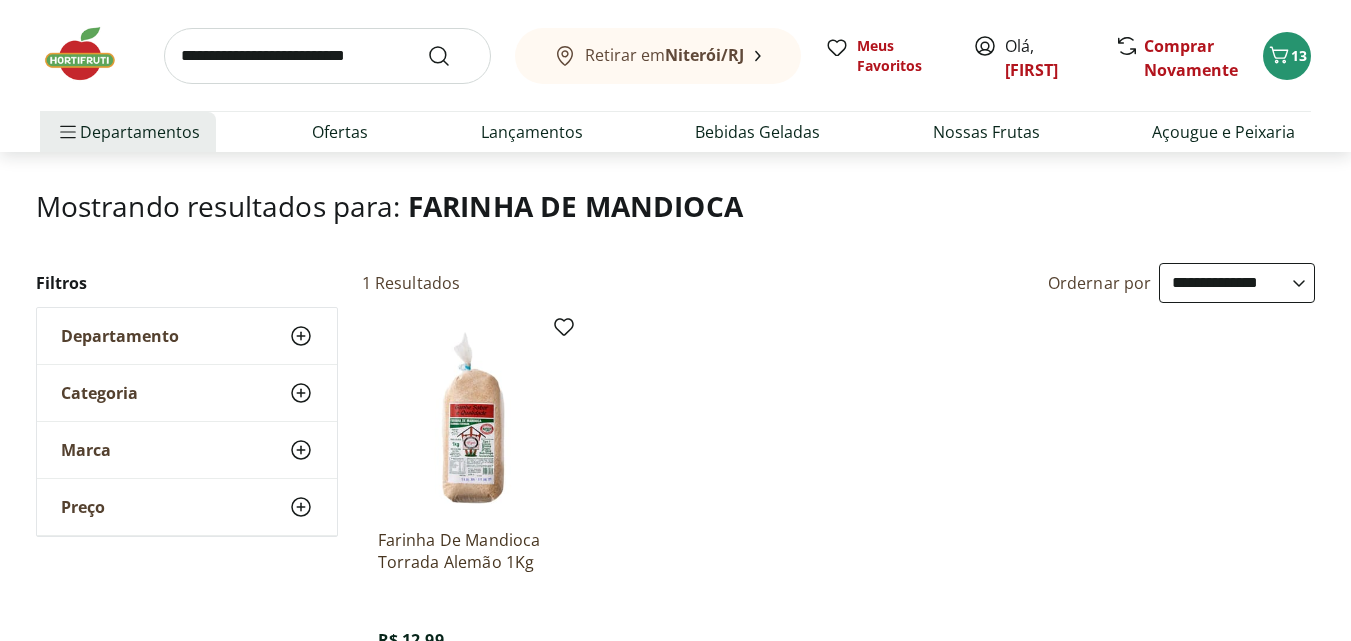 scroll, scrollTop: 300, scrollLeft: 0, axis: vertical 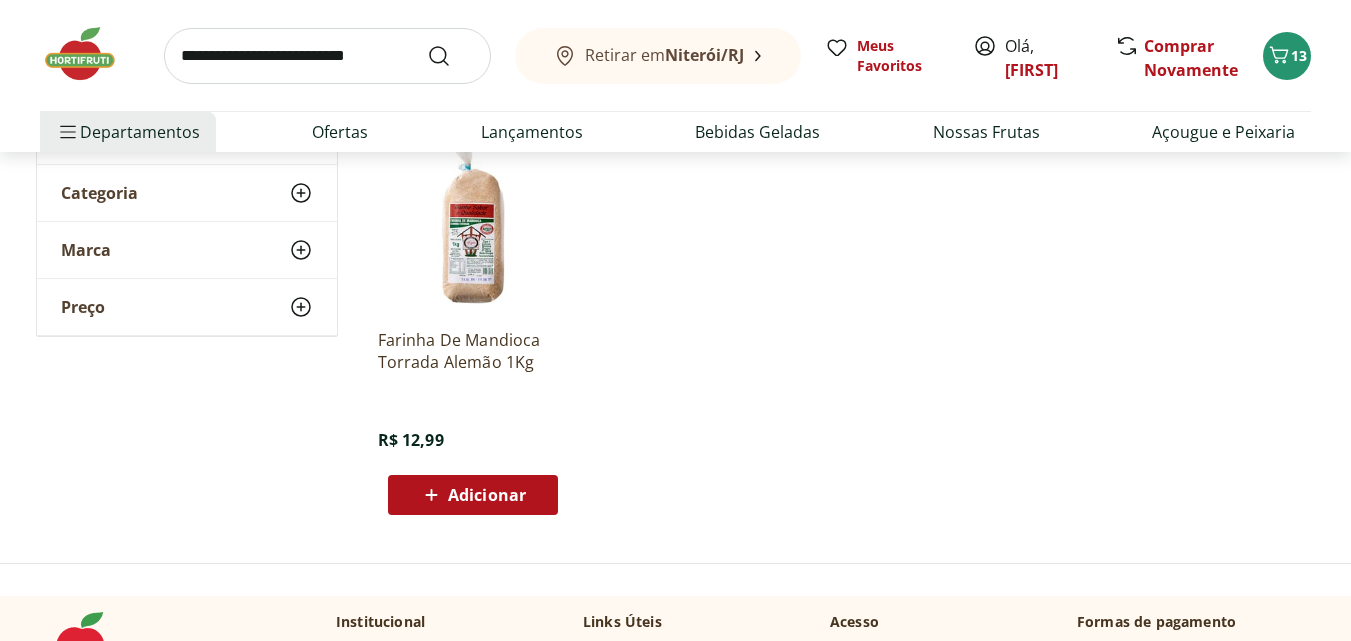 click at bounding box center (327, 56) 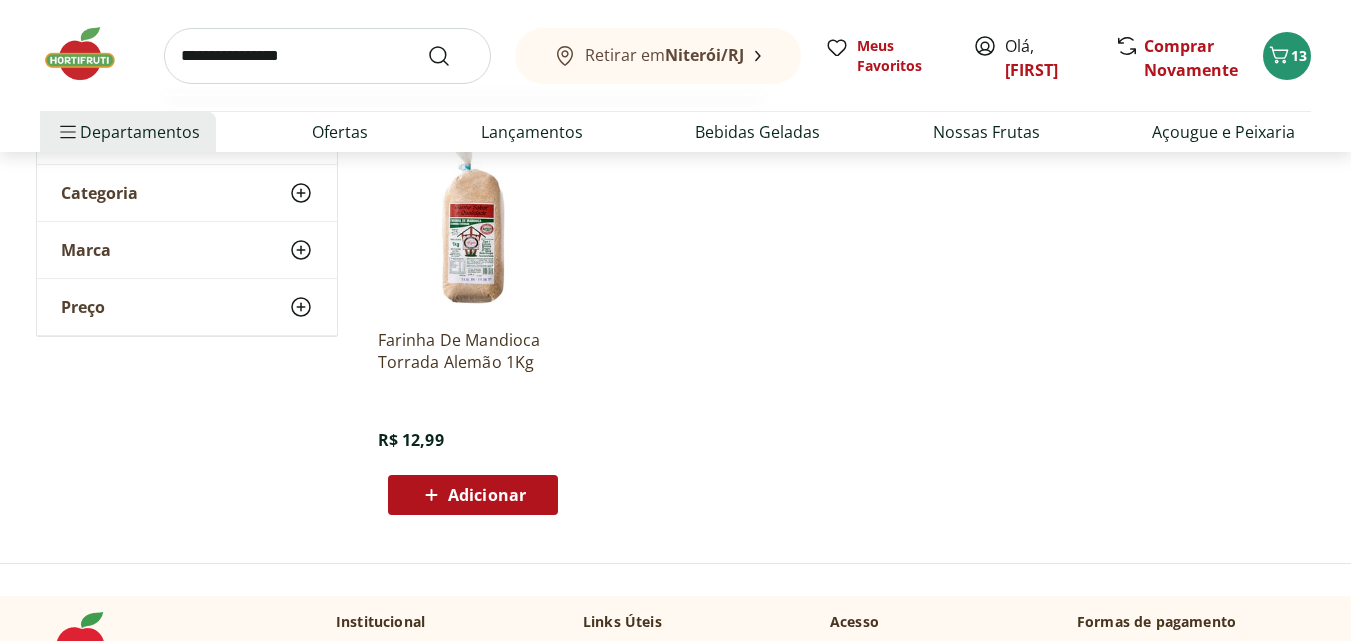 type on "**********" 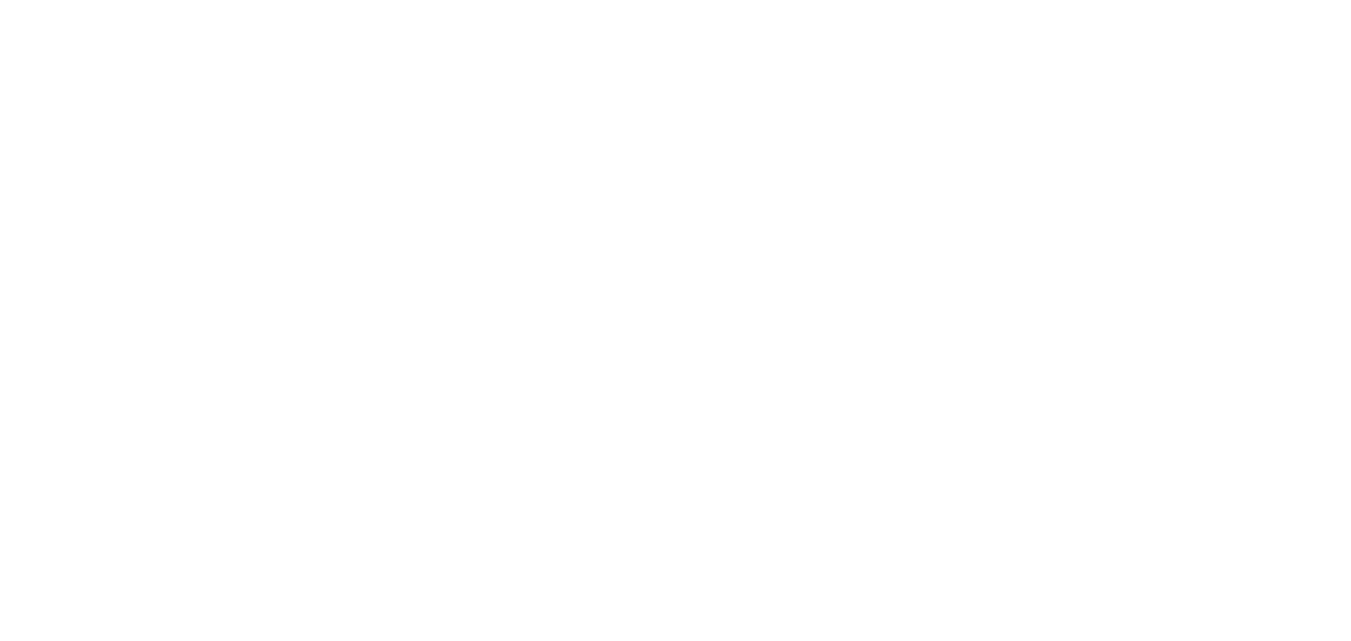 scroll, scrollTop: 0, scrollLeft: 0, axis: both 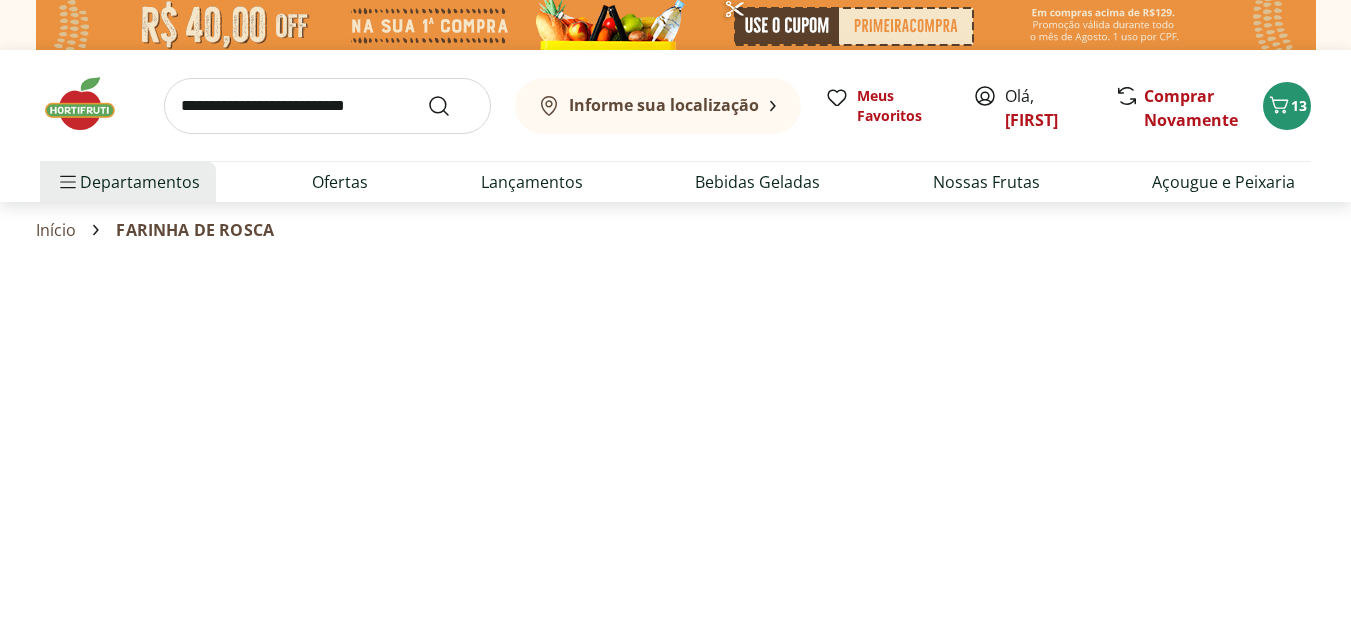 select on "**********" 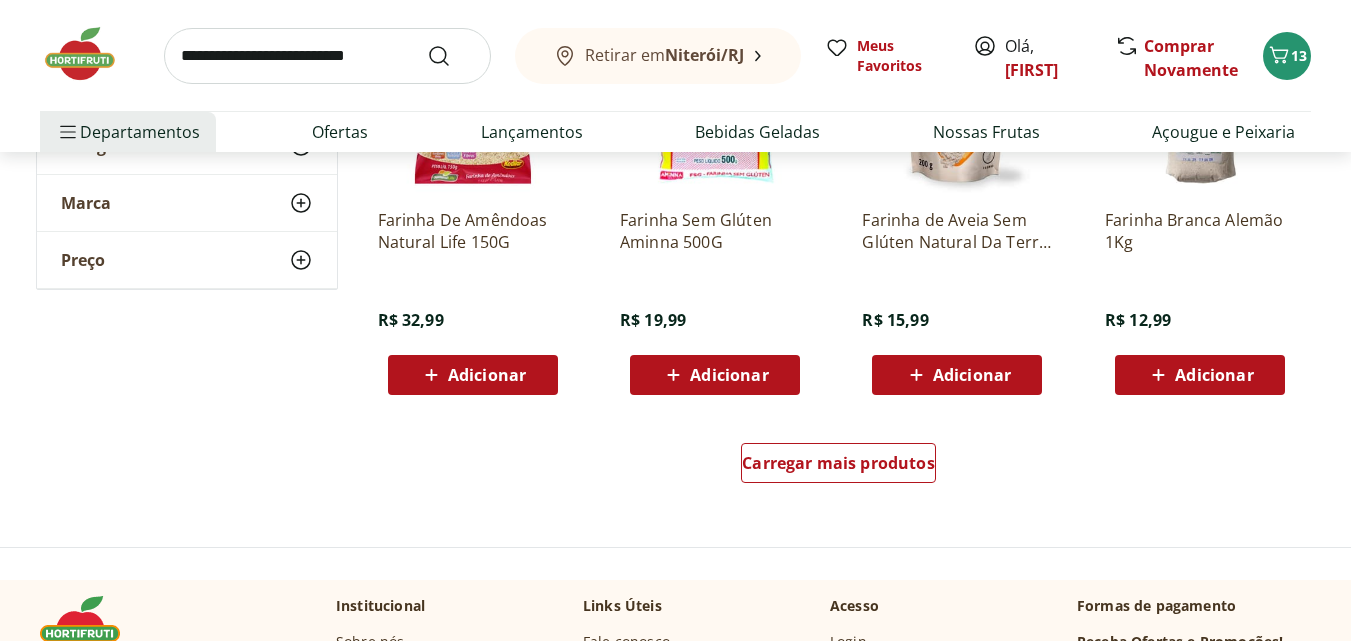 scroll, scrollTop: 1400, scrollLeft: 0, axis: vertical 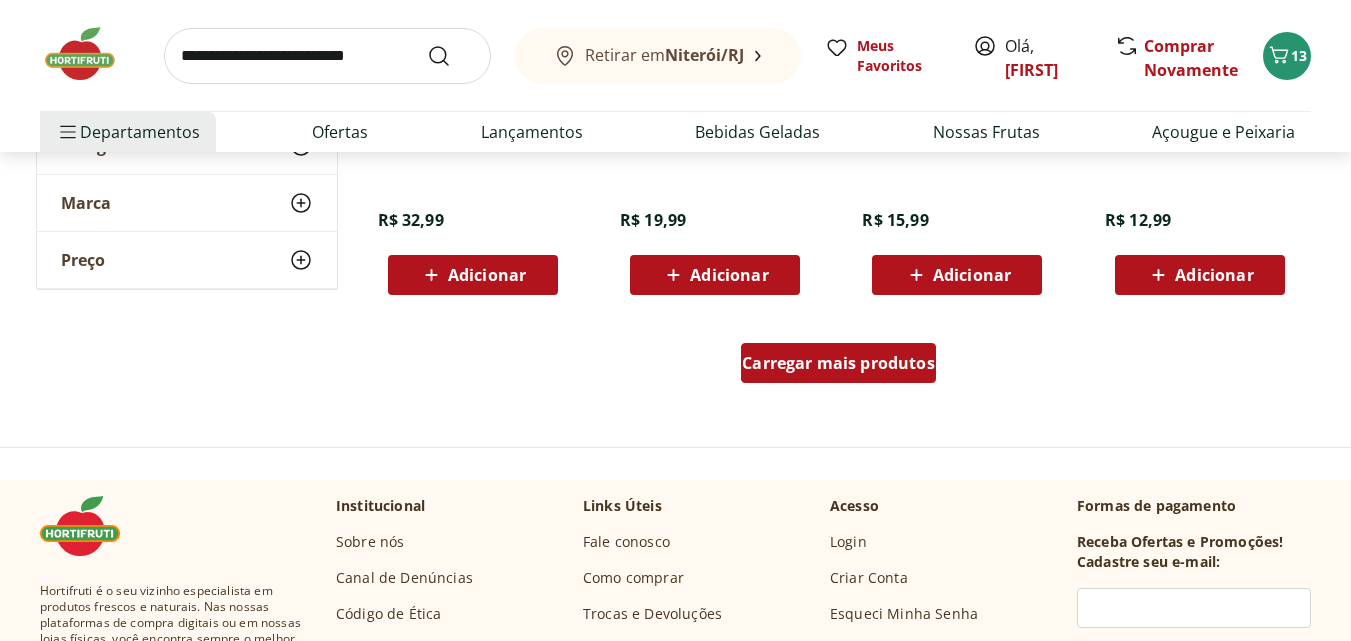 click on "Carregar mais produtos" at bounding box center (838, 363) 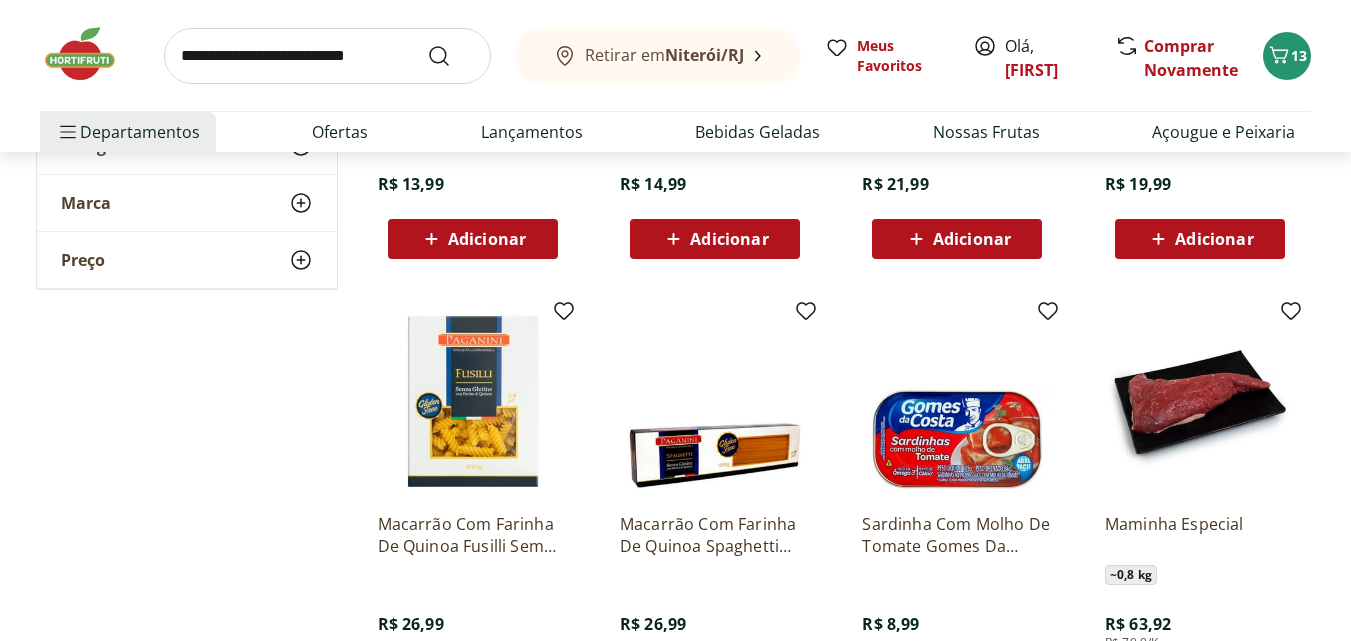 scroll, scrollTop: 2700, scrollLeft: 0, axis: vertical 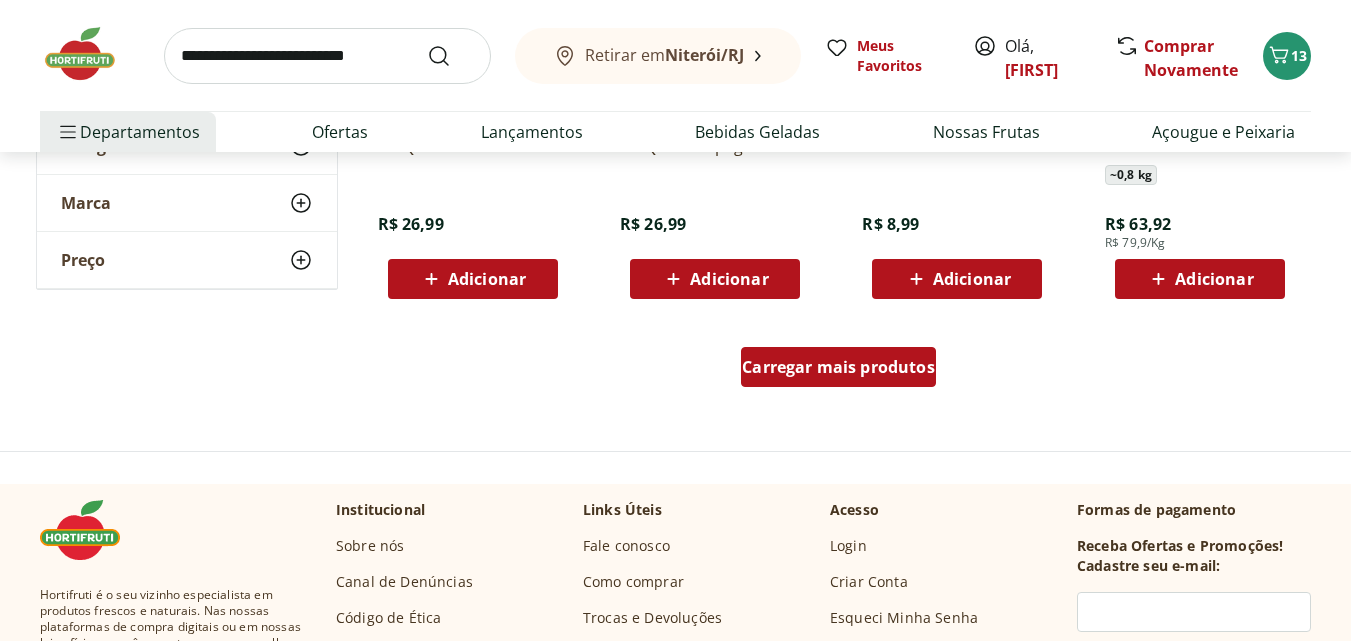 click on "Carregar mais produtos" at bounding box center [838, 367] 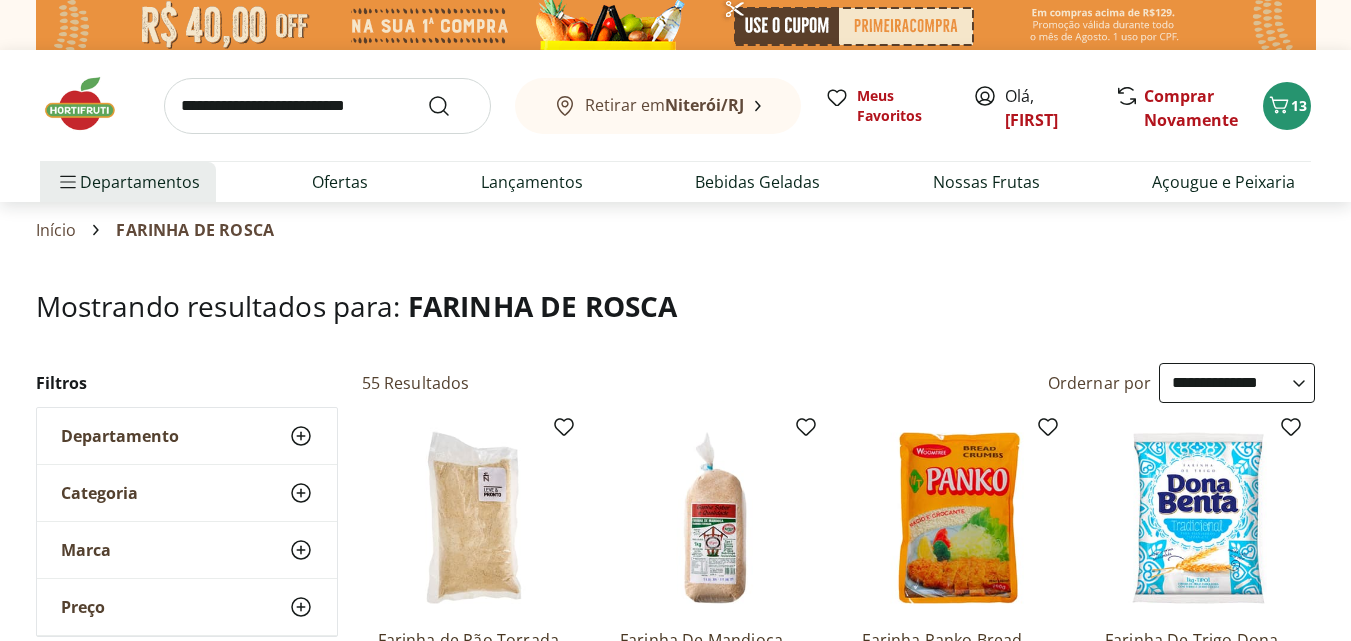 scroll, scrollTop: 300, scrollLeft: 0, axis: vertical 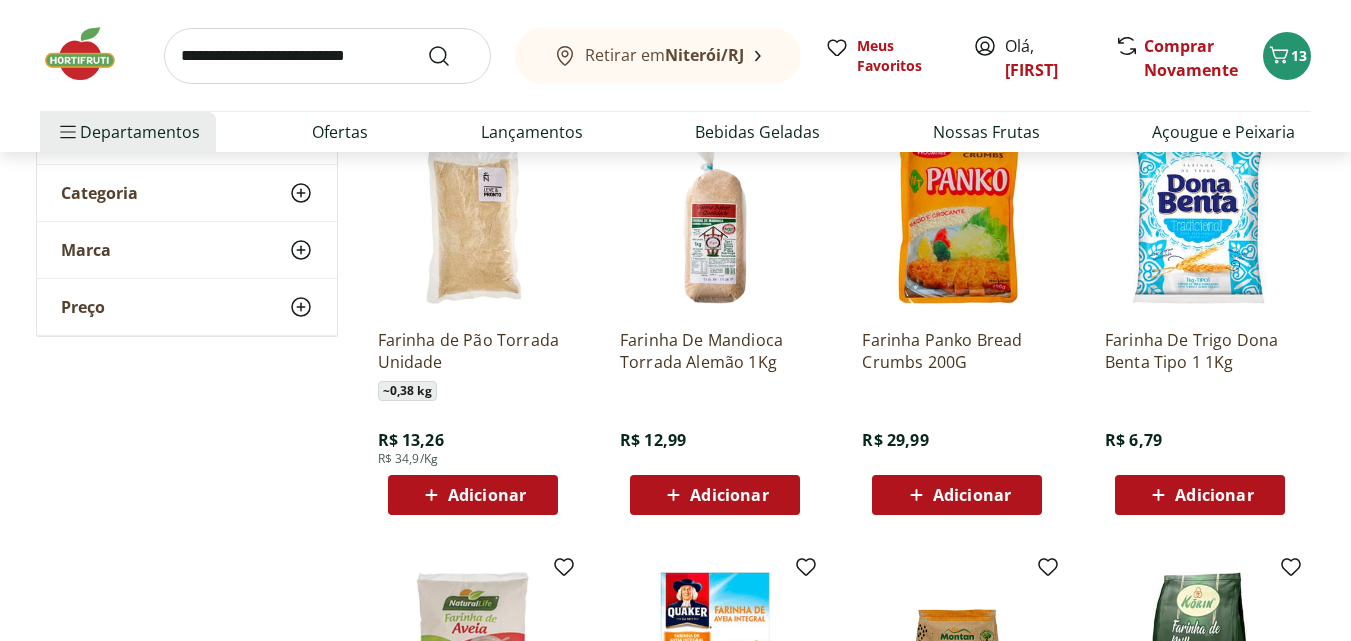 click at bounding box center [715, 218] 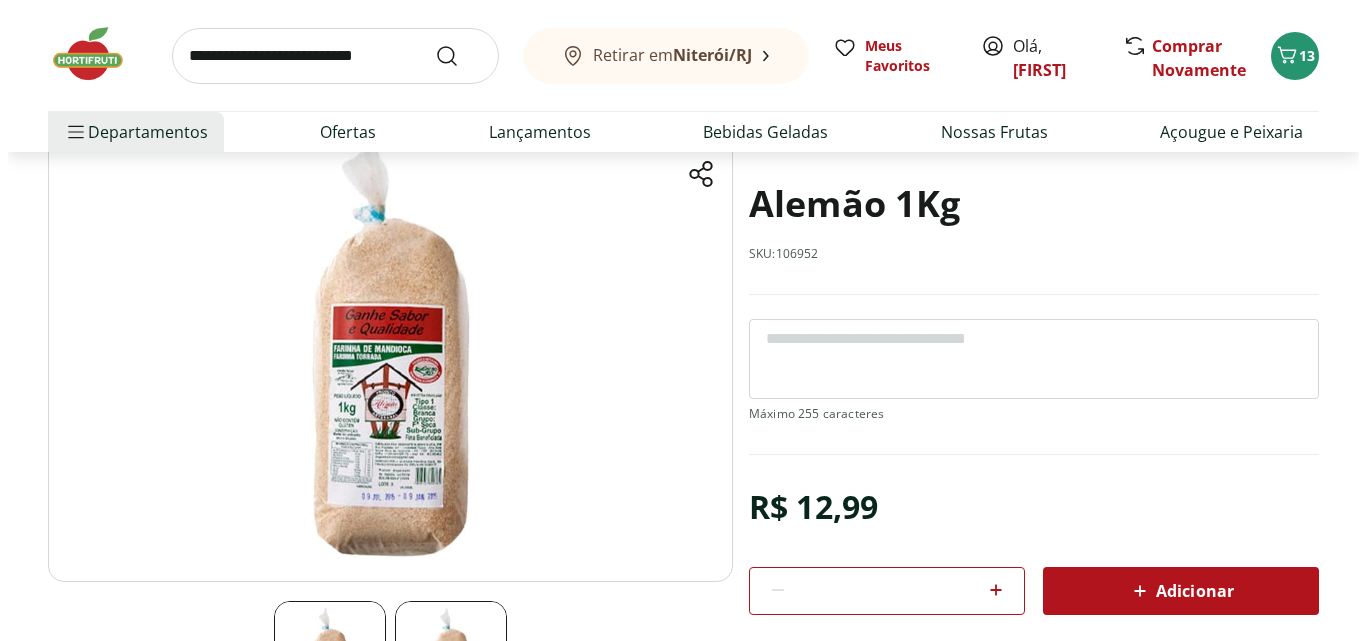 scroll, scrollTop: 0, scrollLeft: 0, axis: both 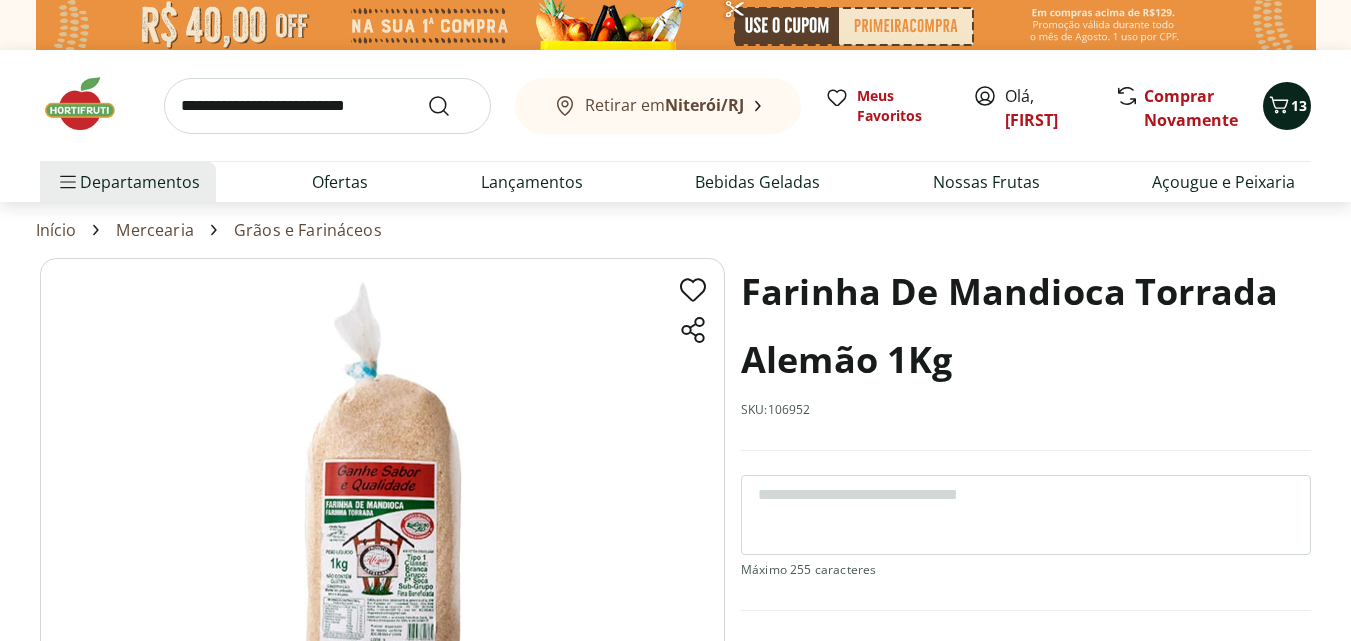 click on "13" at bounding box center [1299, 105] 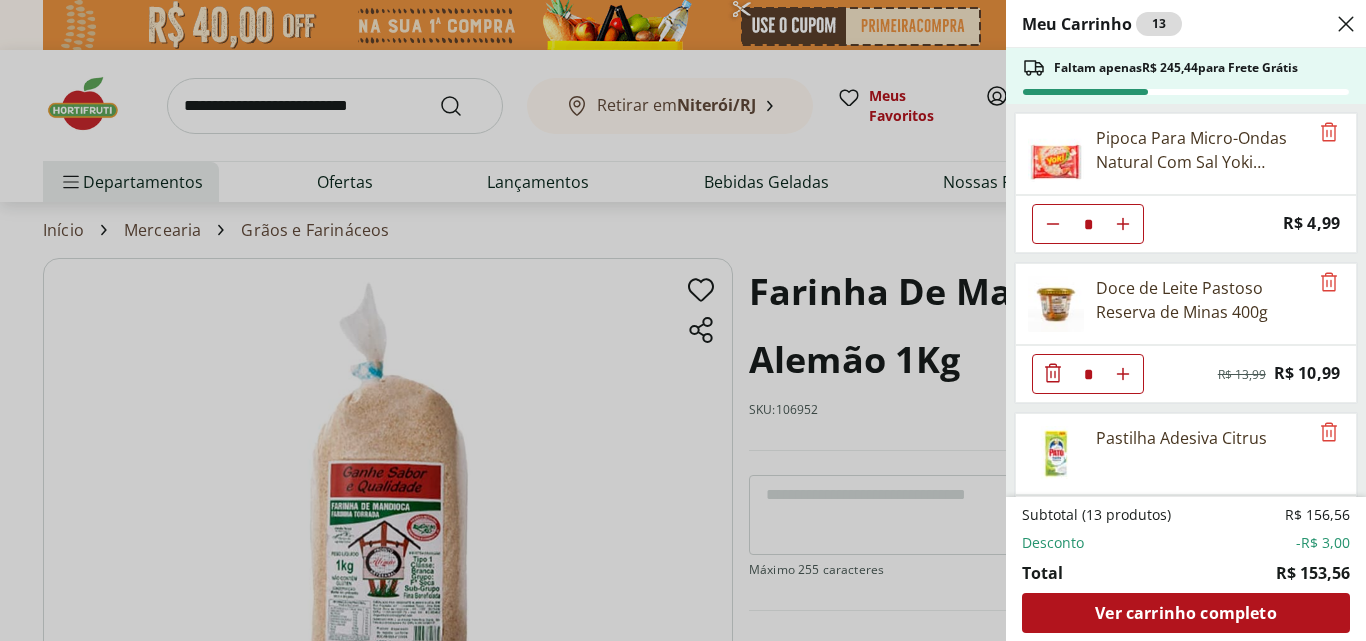 scroll, scrollTop: 515, scrollLeft: 0, axis: vertical 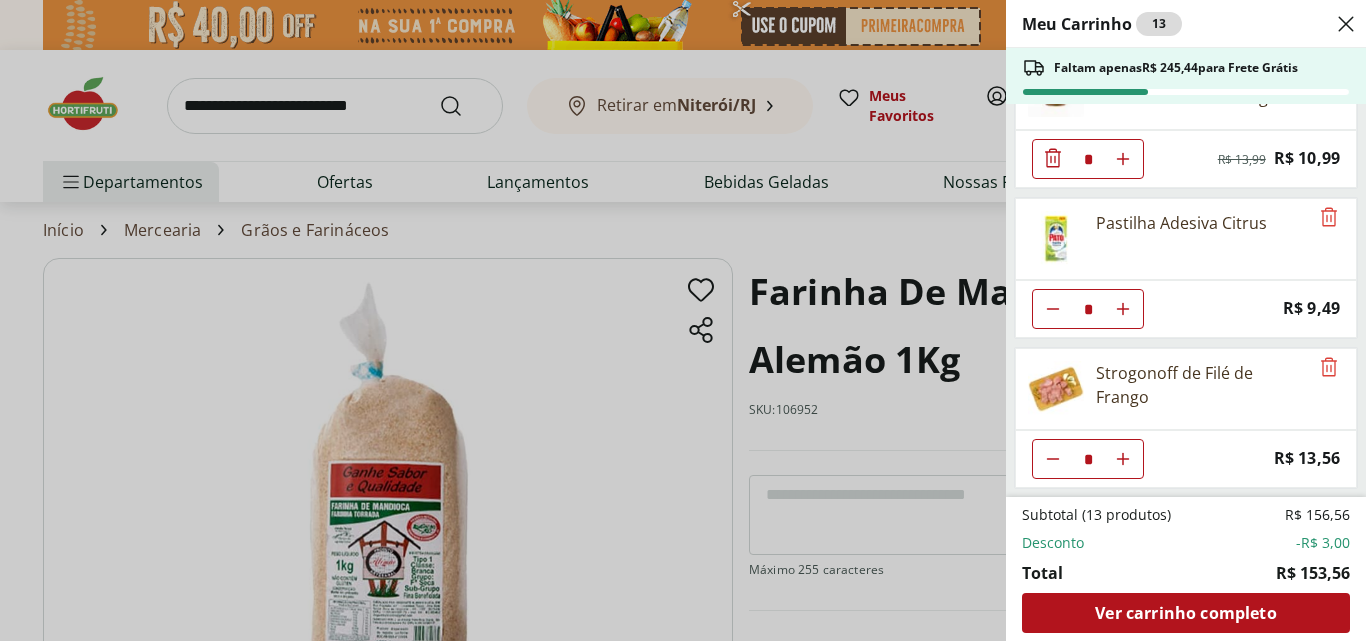 click 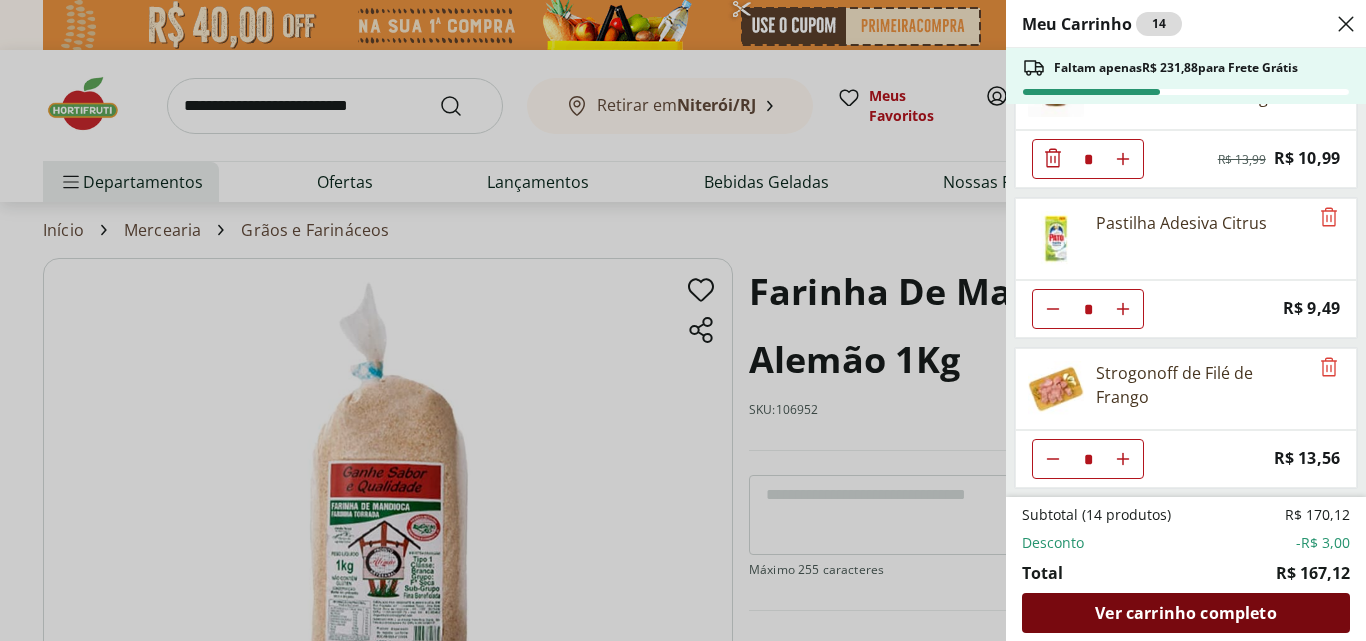 click on "Ver carrinho completo" at bounding box center [1185, 613] 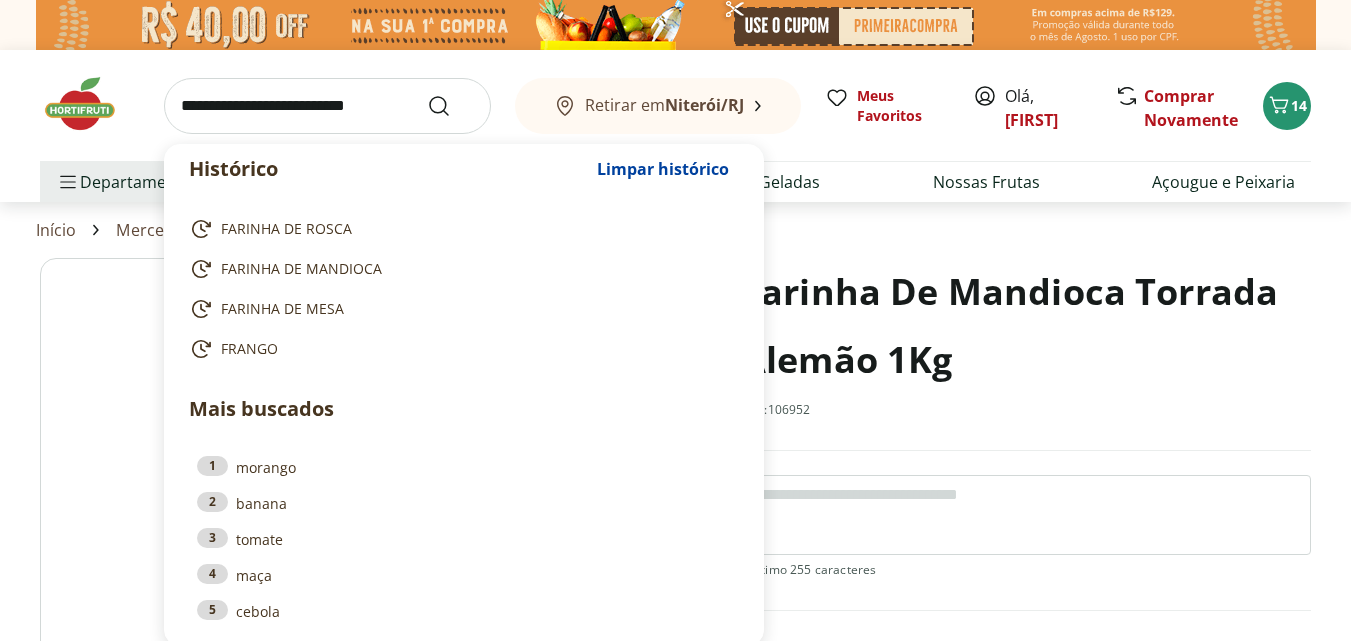 scroll, scrollTop: 0, scrollLeft: 0, axis: both 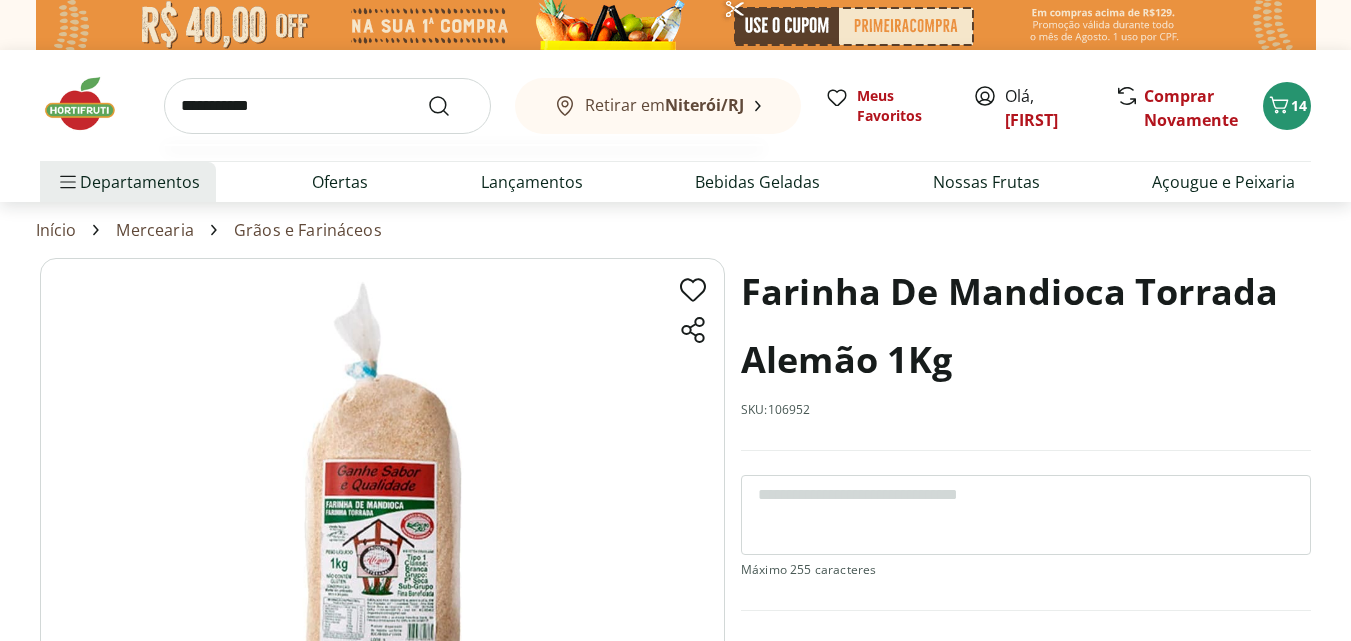 type on "**********" 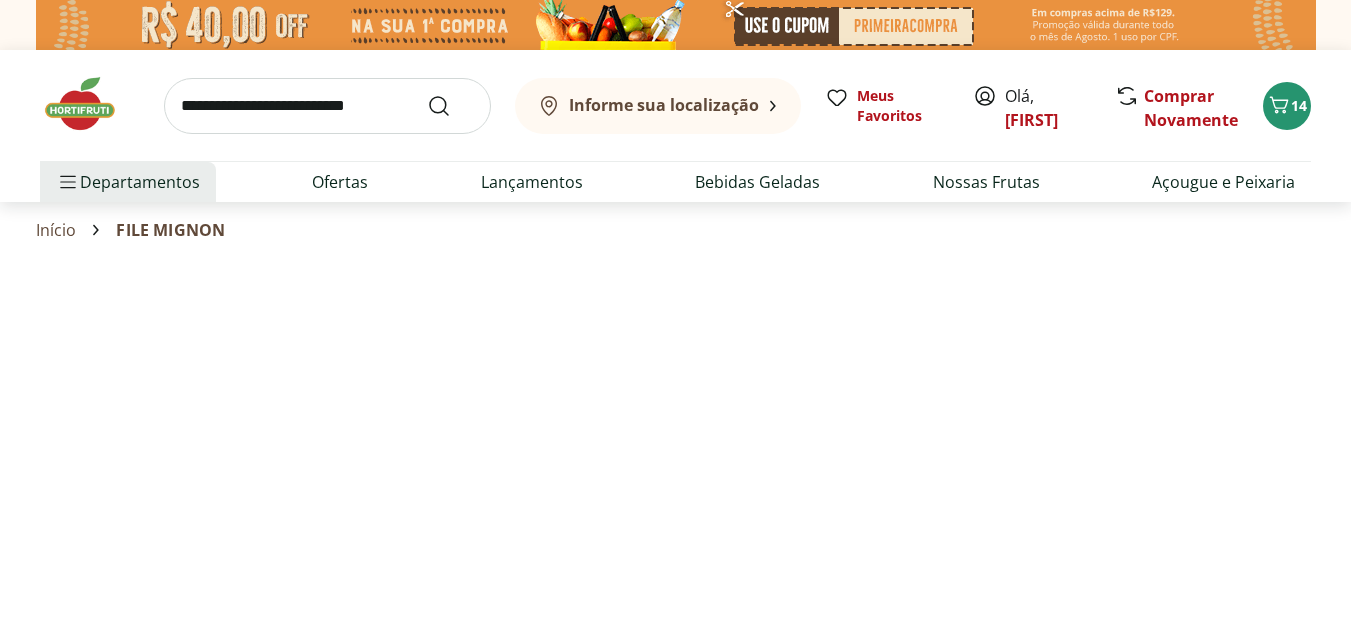 select on "**********" 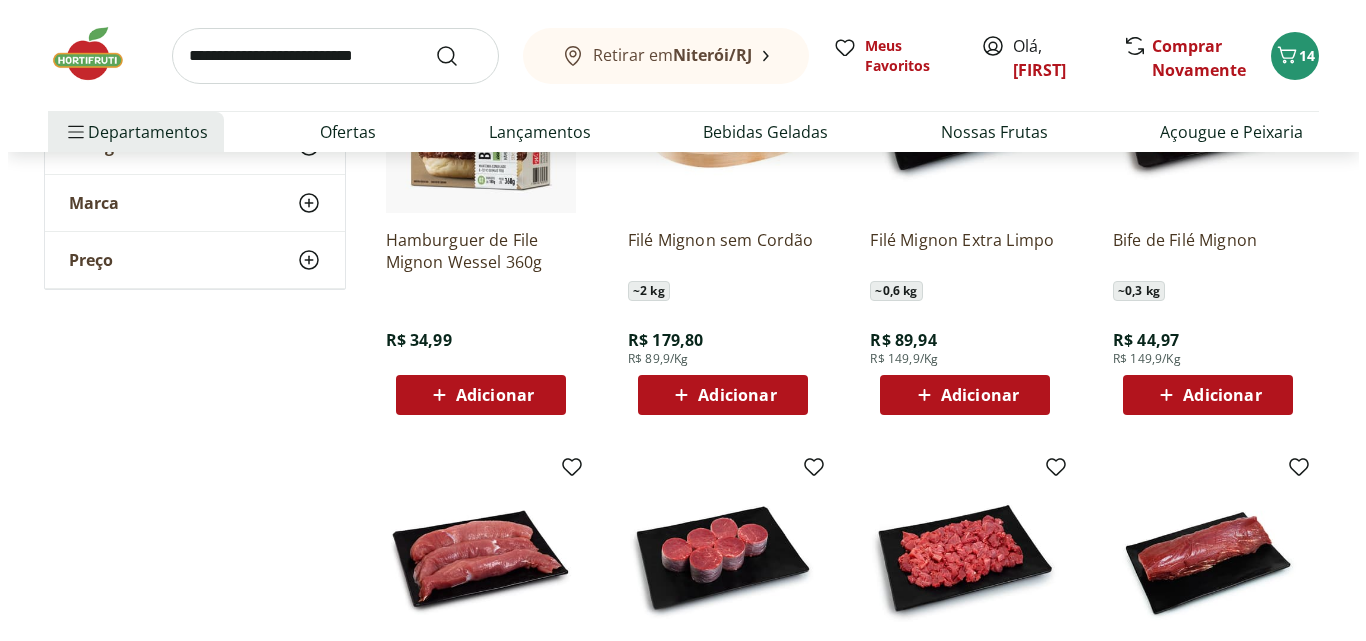 scroll, scrollTop: 300, scrollLeft: 0, axis: vertical 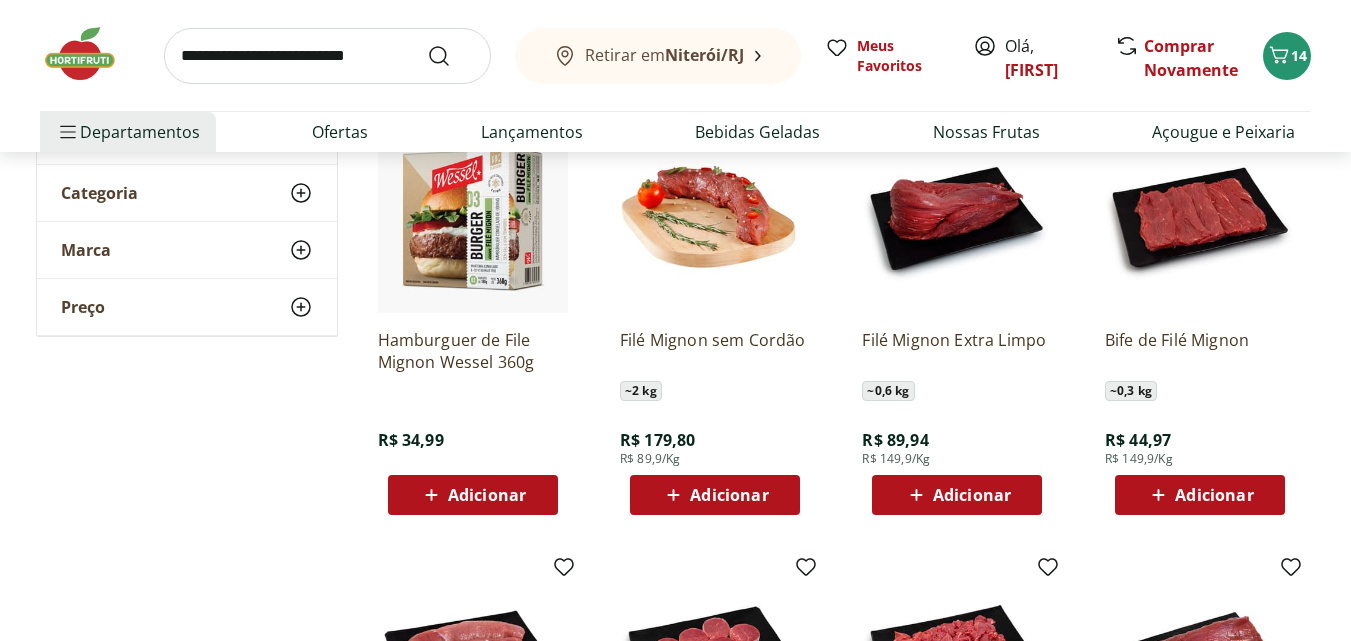 click on "Adicionar" at bounding box center (1214, 495) 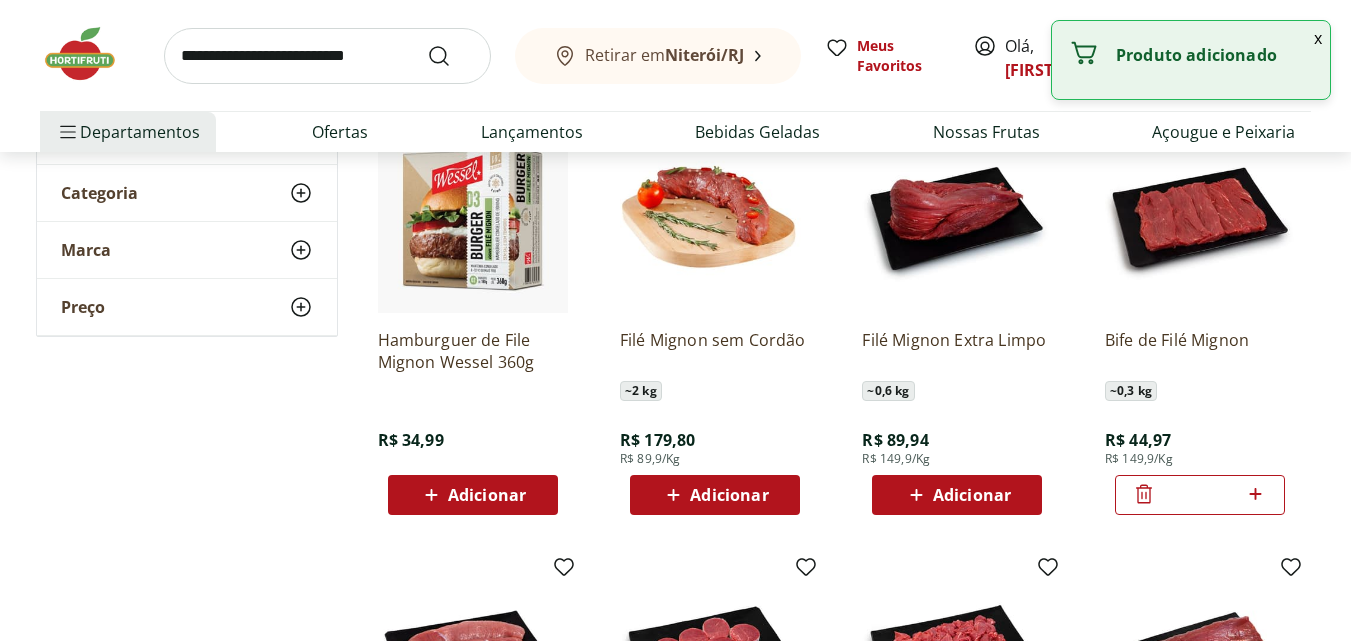 click 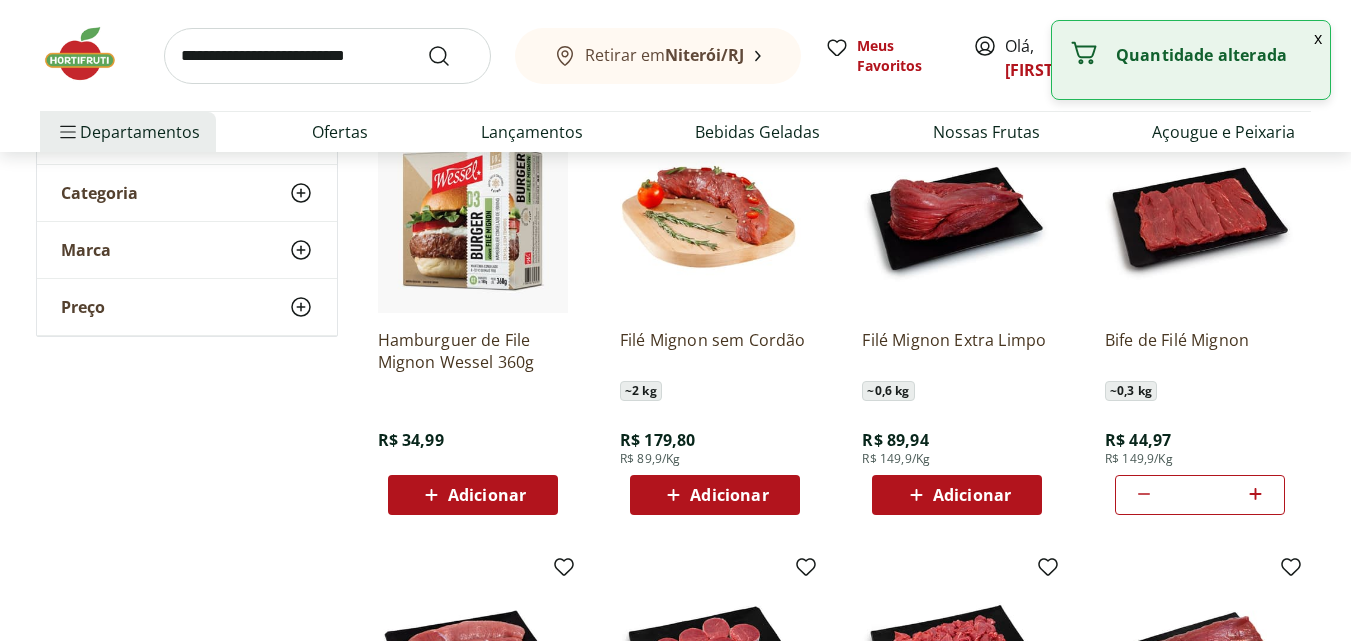 click 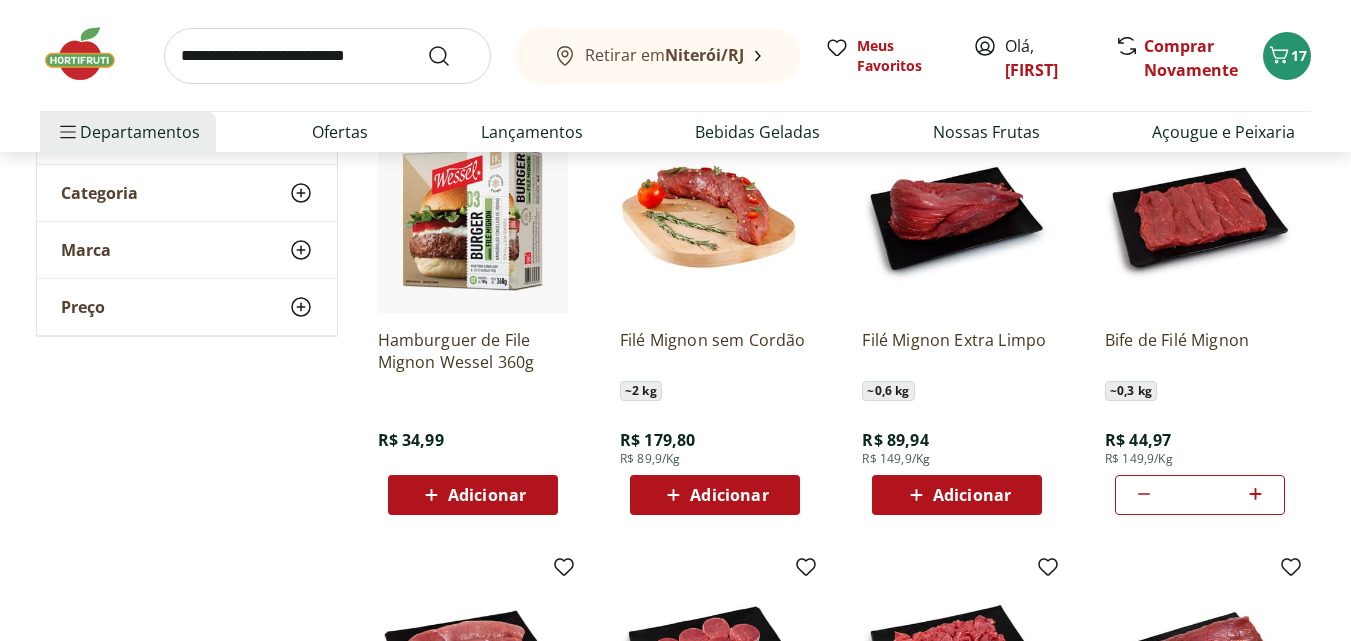 click on "Retirar em  [CITY]/[STATE] Meus Favoritos Olá,  [NAME] Comprar Novamente 17" at bounding box center [675, 55] 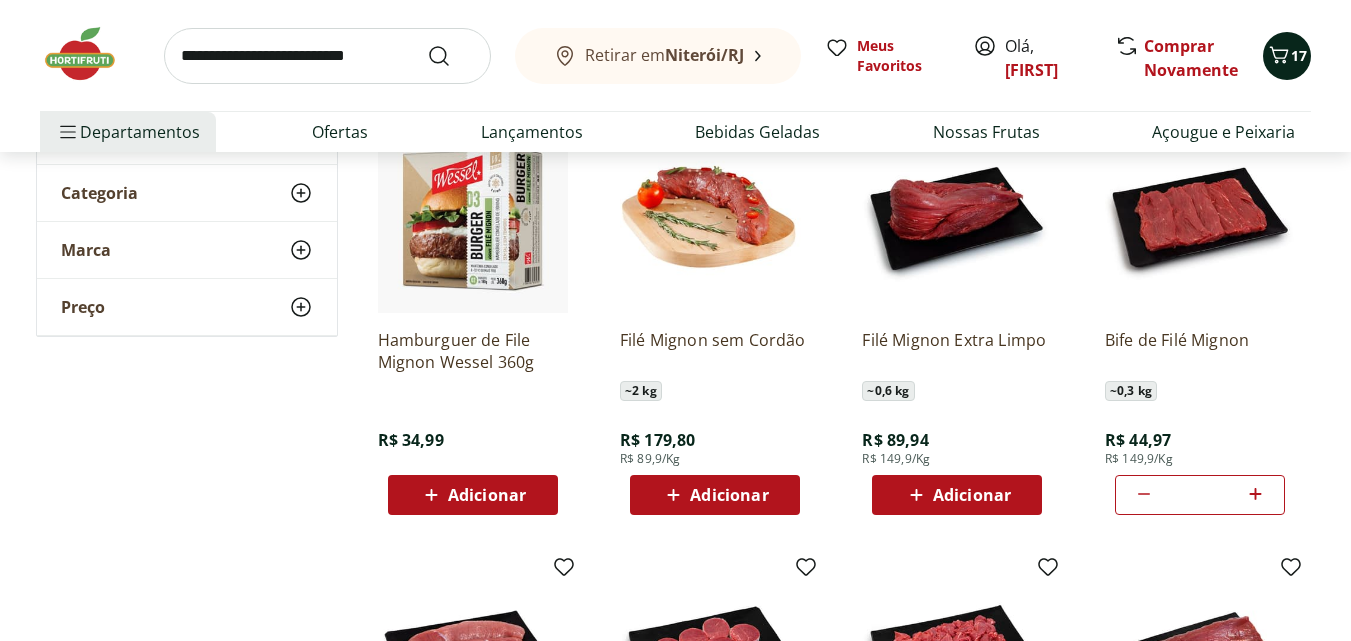 click 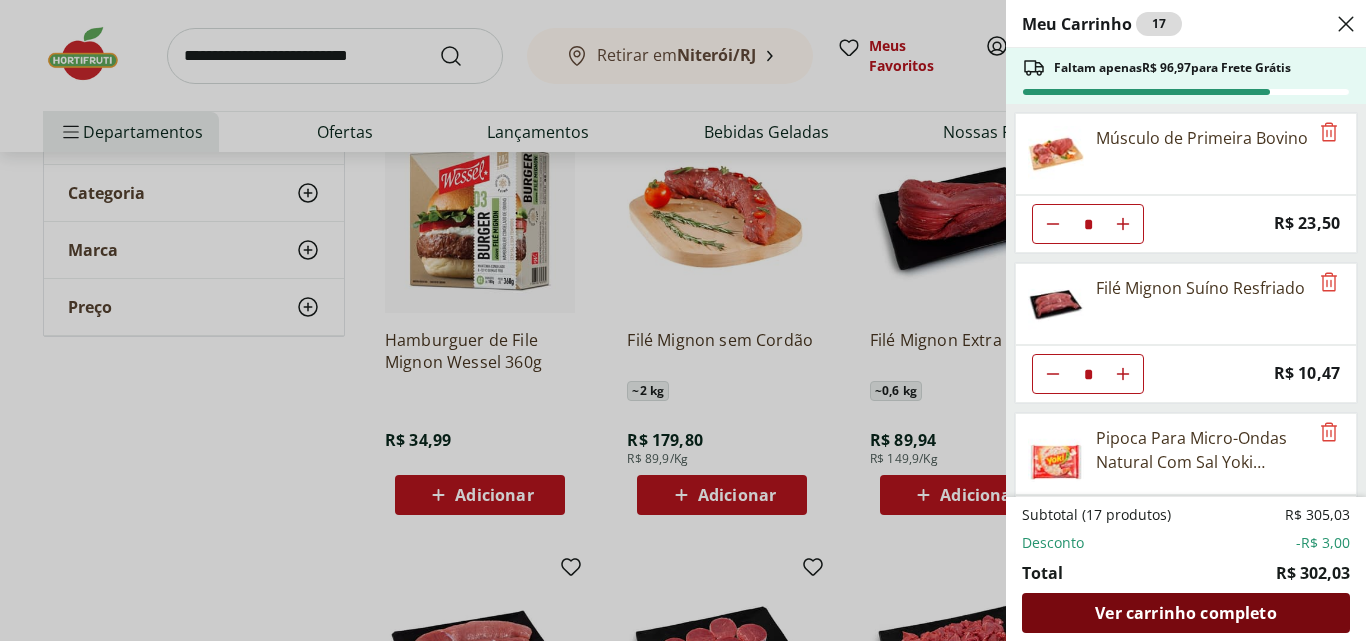 click on "Ver carrinho completo" at bounding box center [1185, 613] 